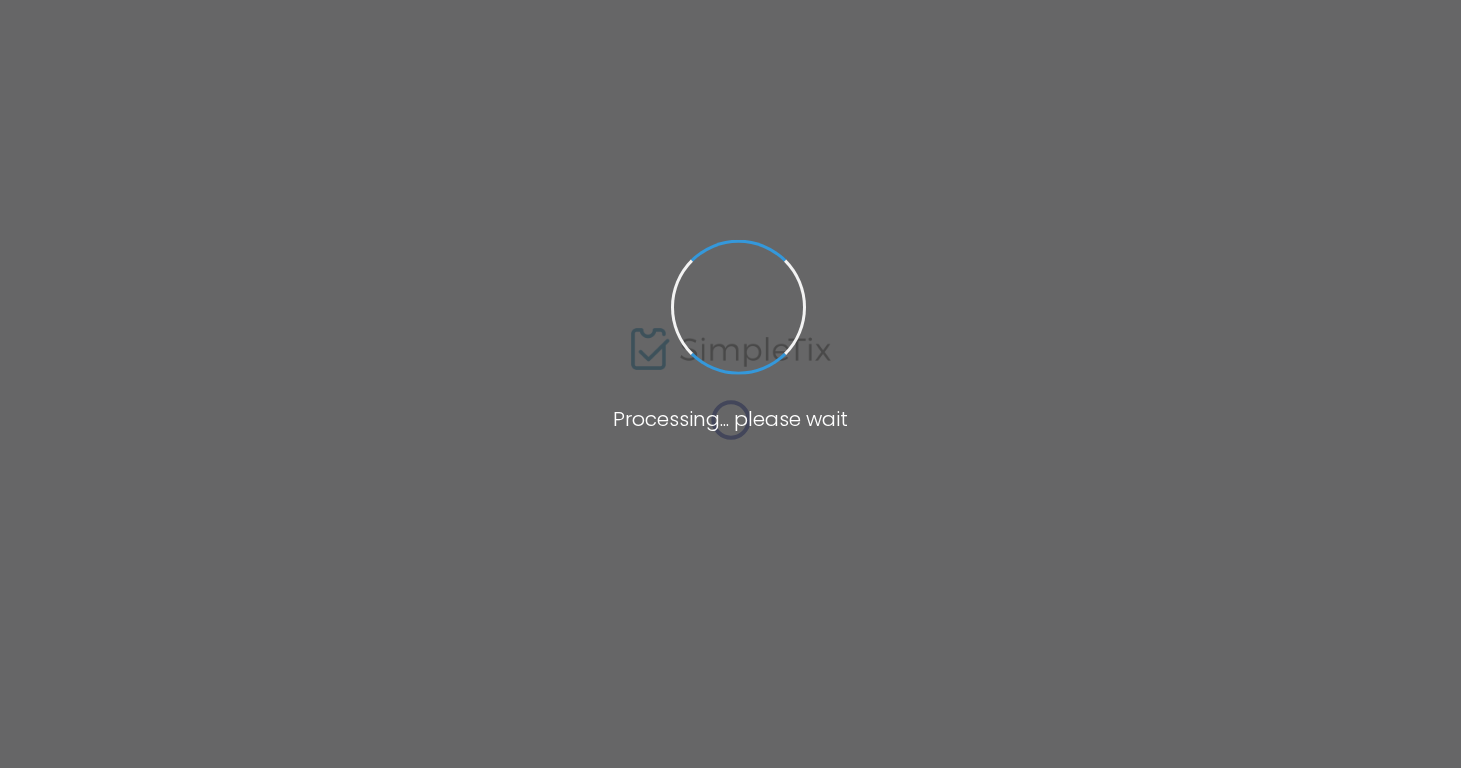 scroll, scrollTop: 0, scrollLeft: 0, axis: both 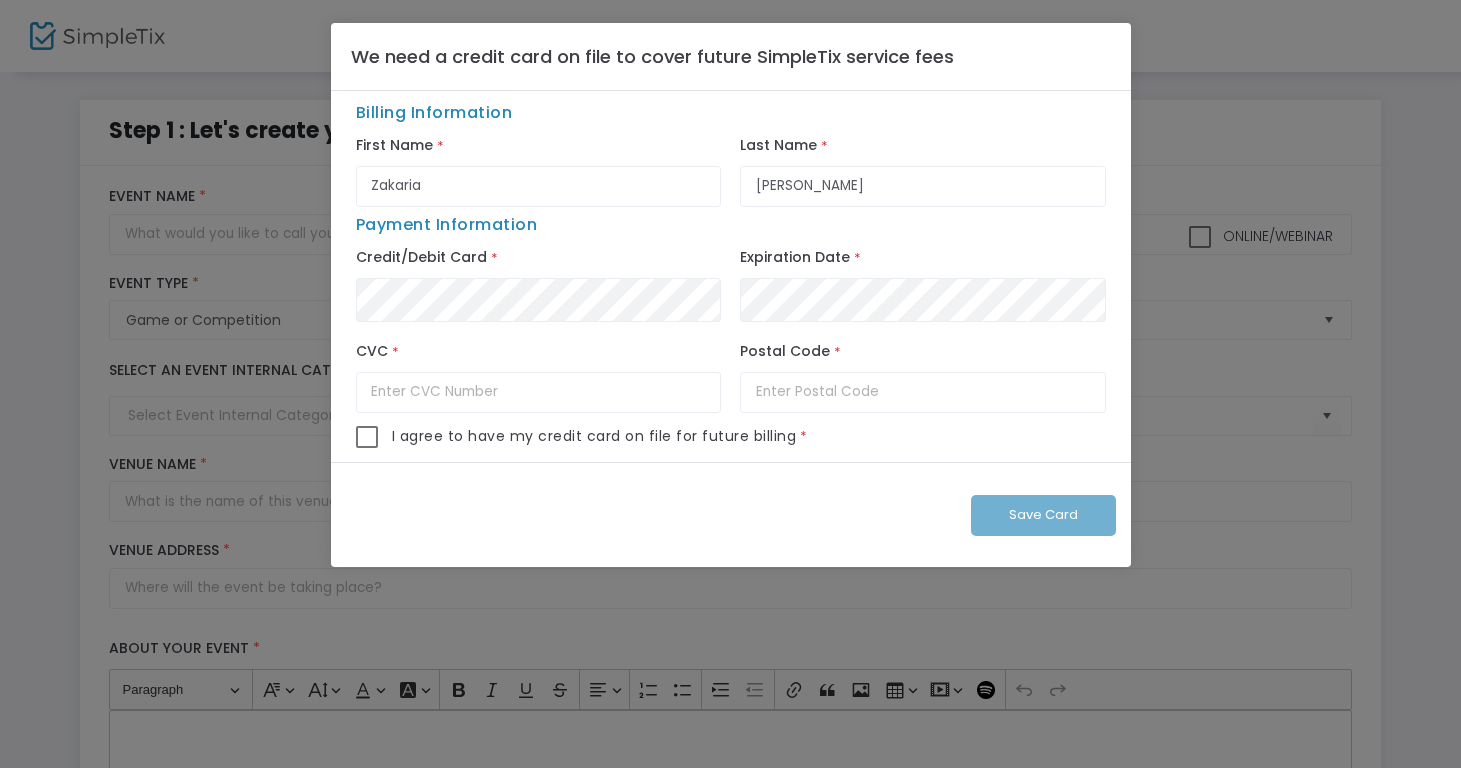 click on "Credit/Debit Card  *" 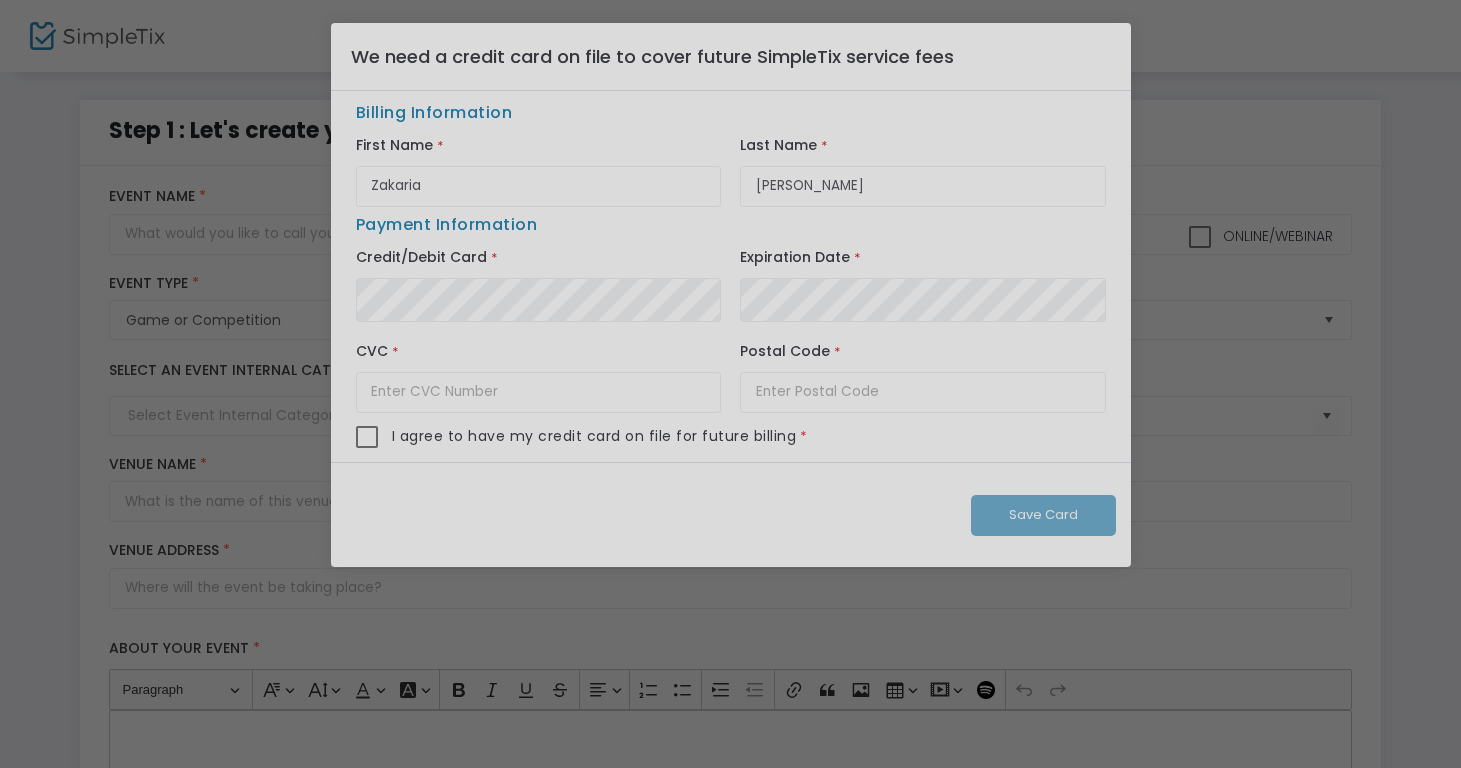 scroll, scrollTop: 0, scrollLeft: 0, axis: both 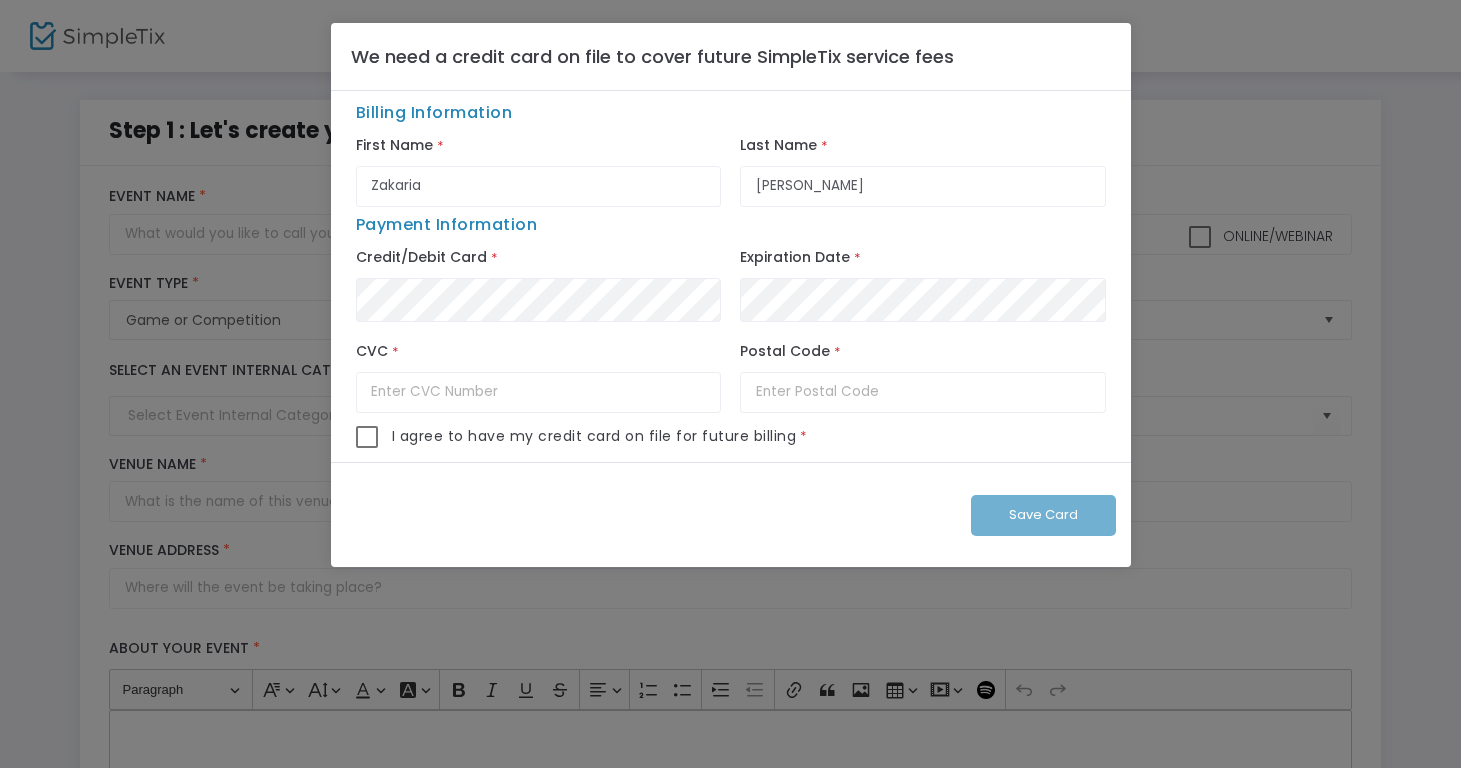 click on "CVC  *" 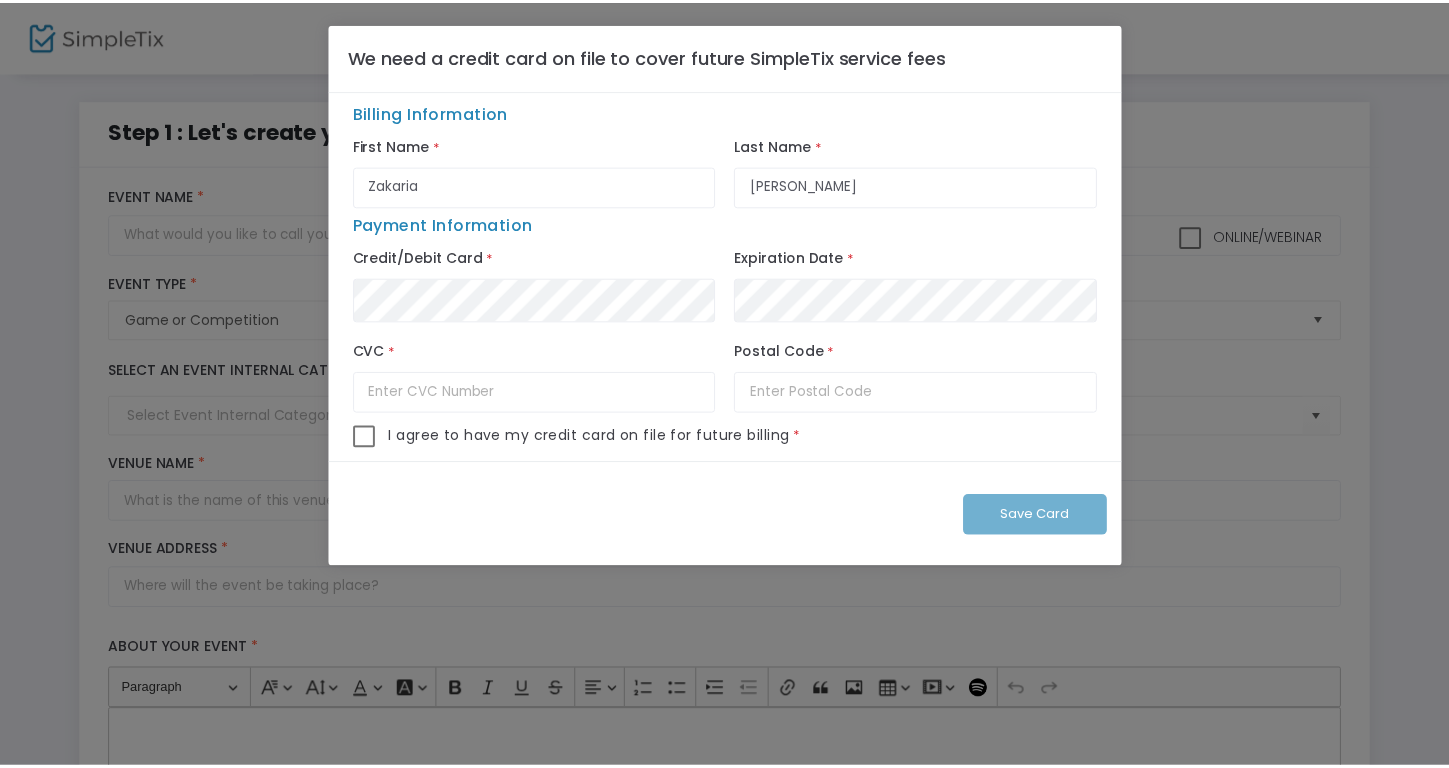 scroll, scrollTop: 0, scrollLeft: 0, axis: both 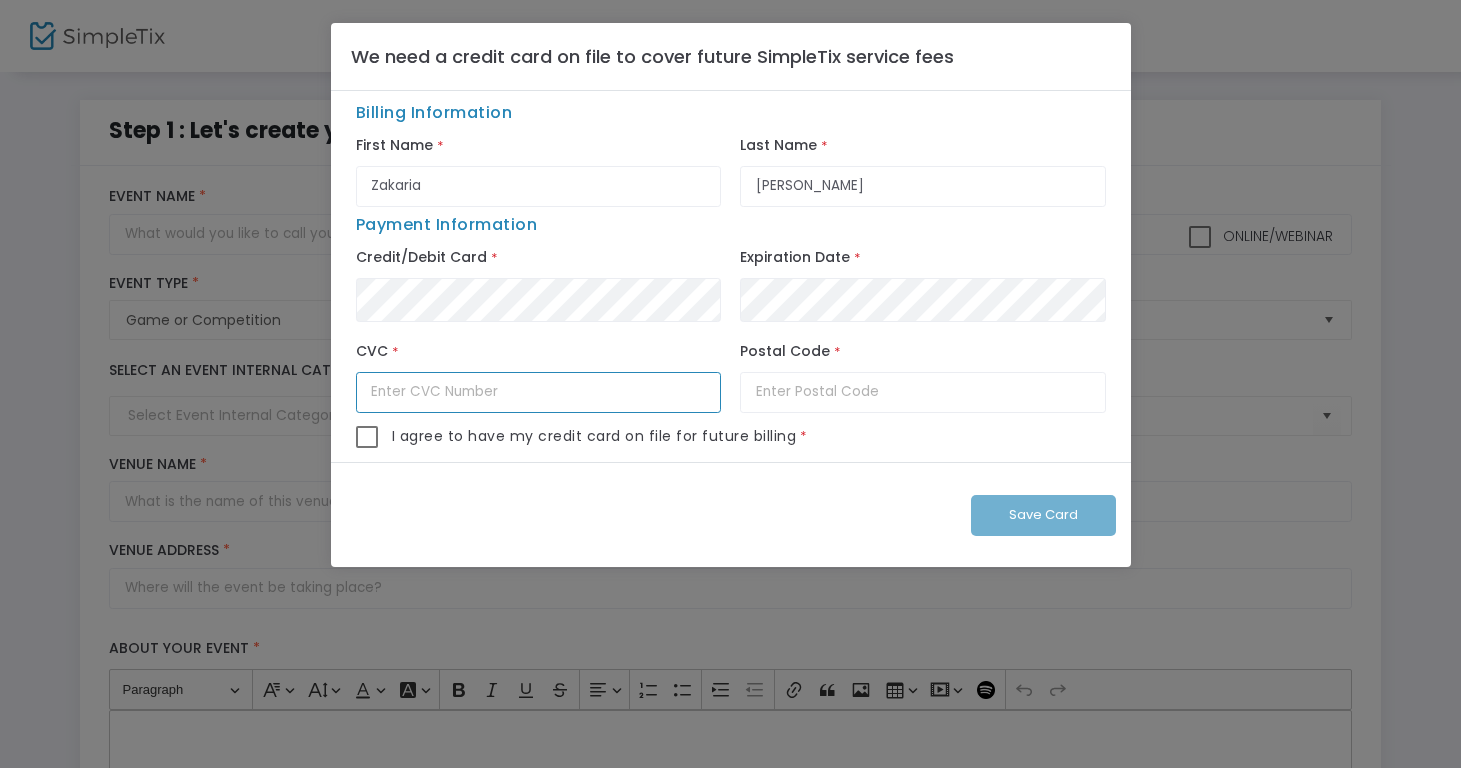 type on "514" 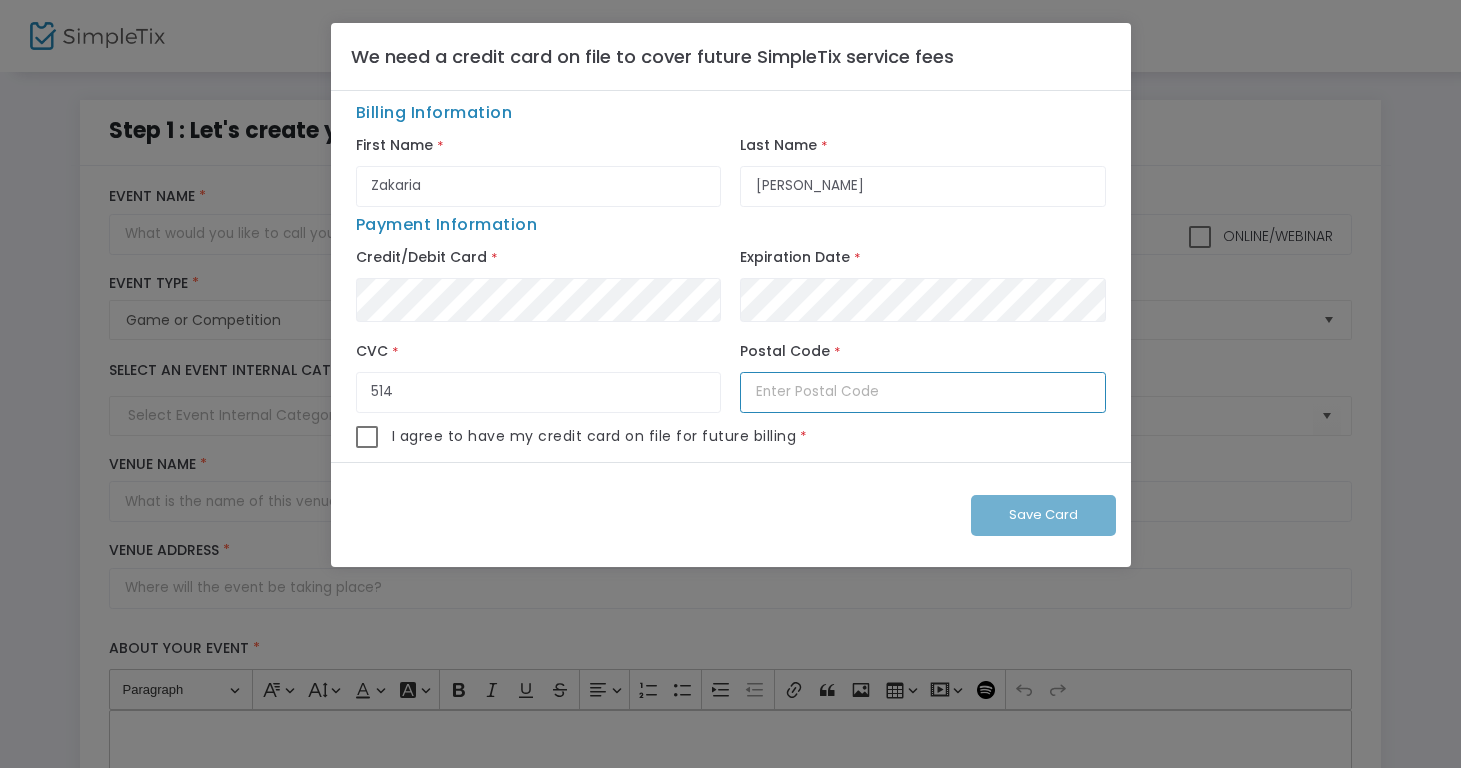 click 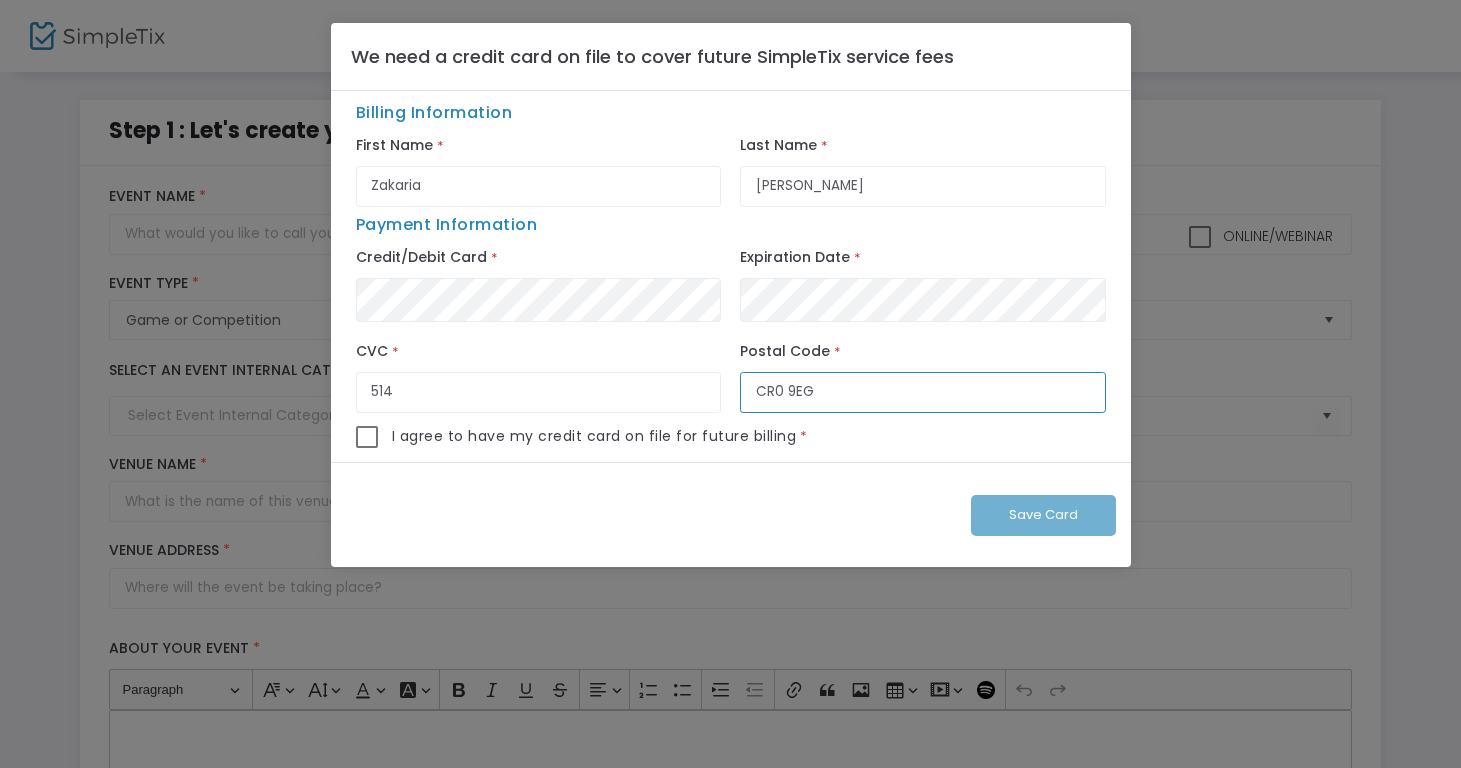 type on "CR0 9EG" 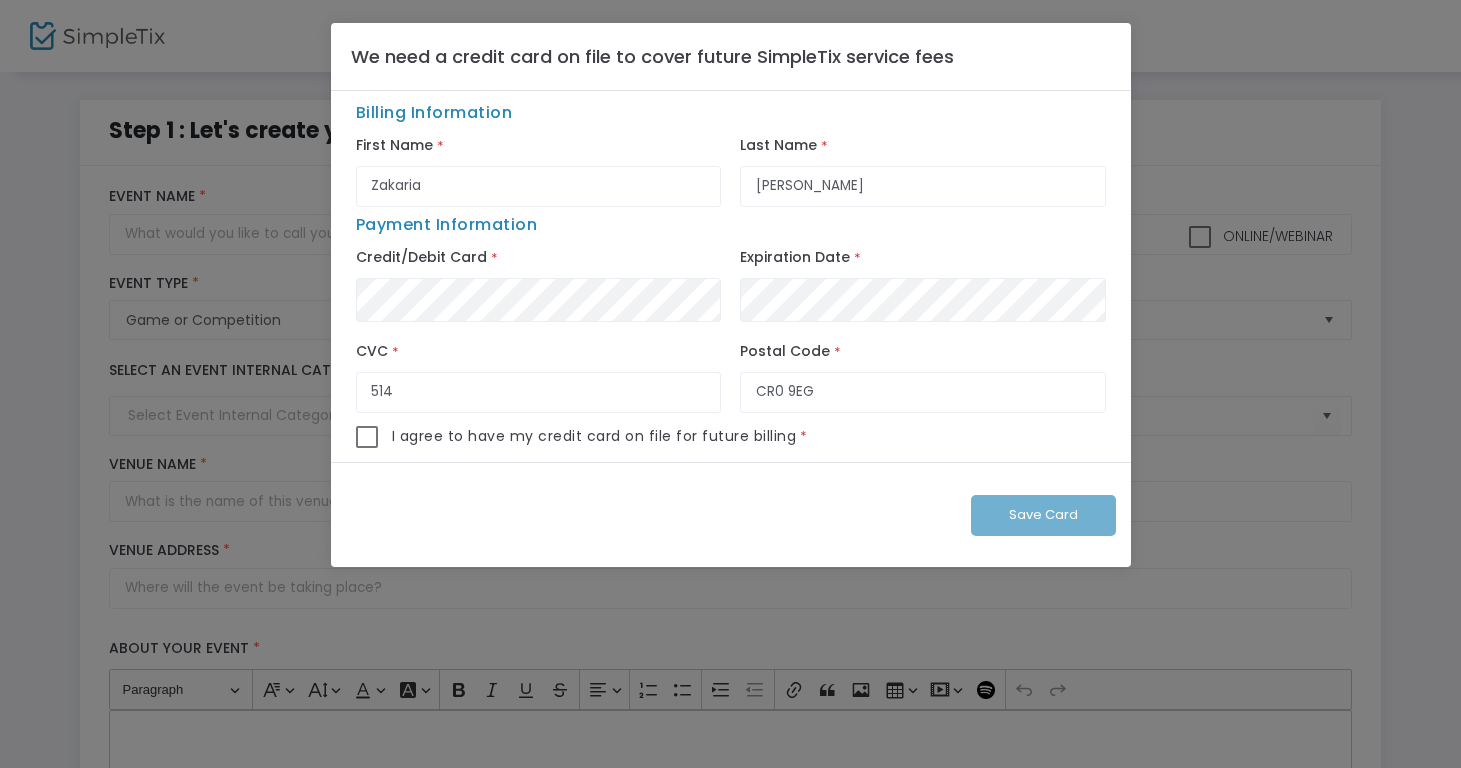 click on "I agree to have my credit card on file for future billing" 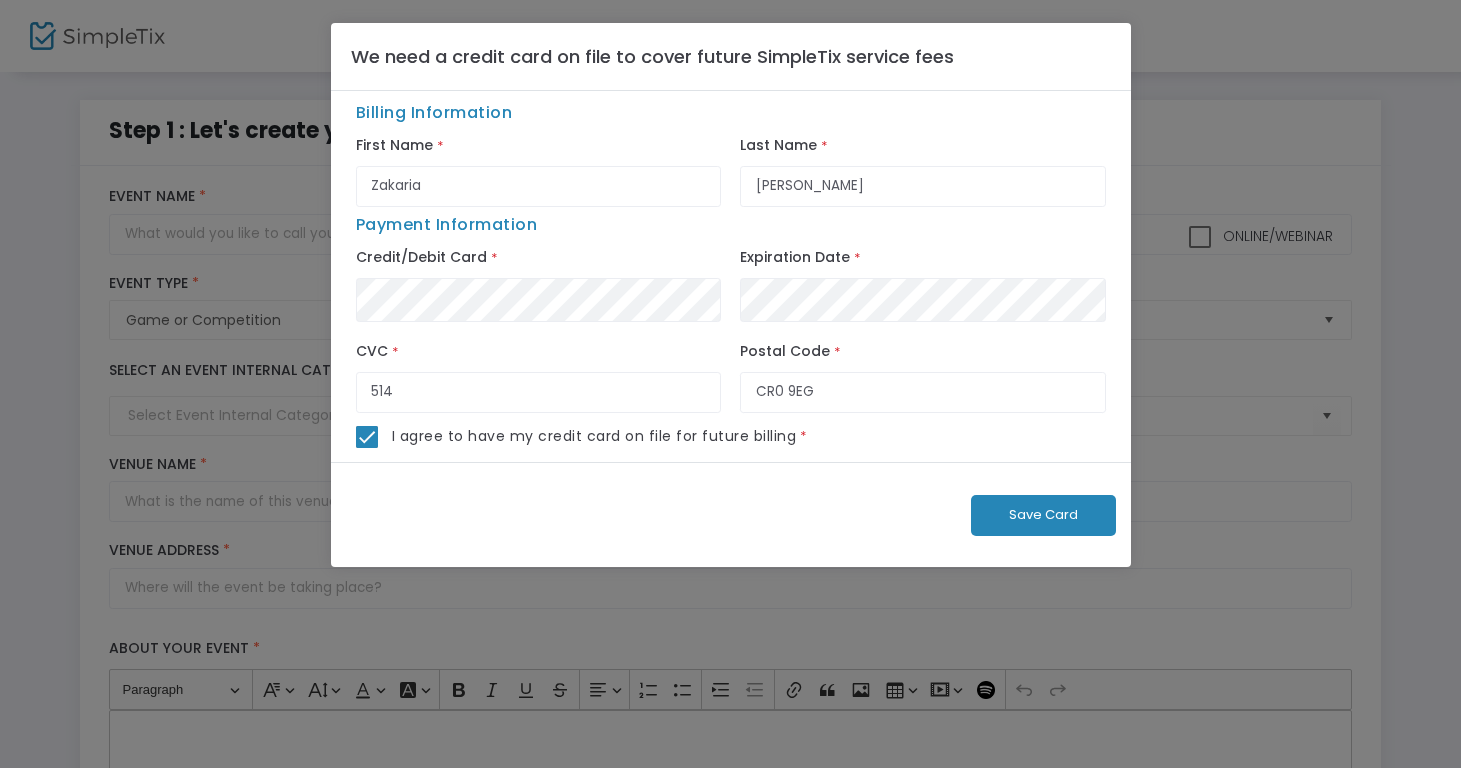 click at bounding box center [367, 437] 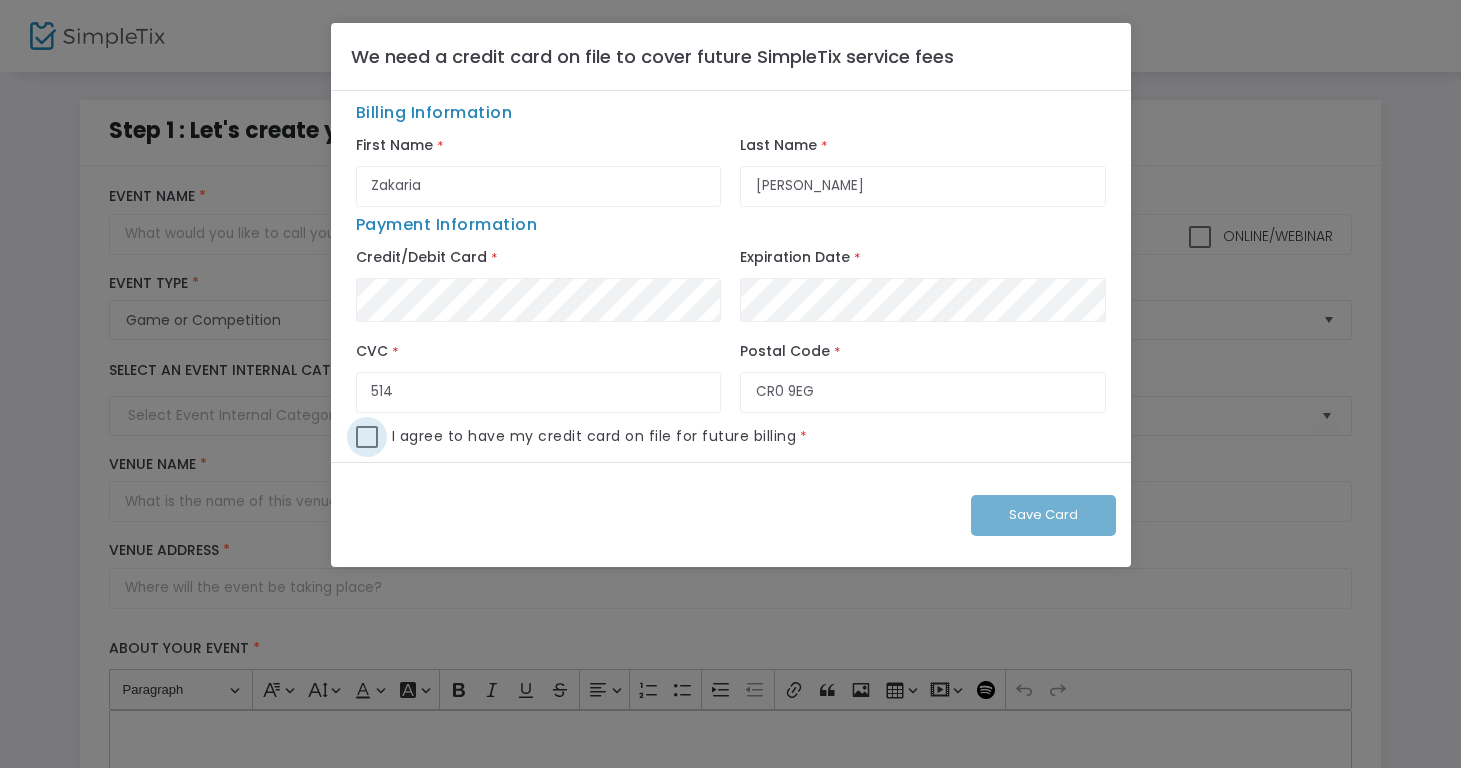 click at bounding box center [367, 437] 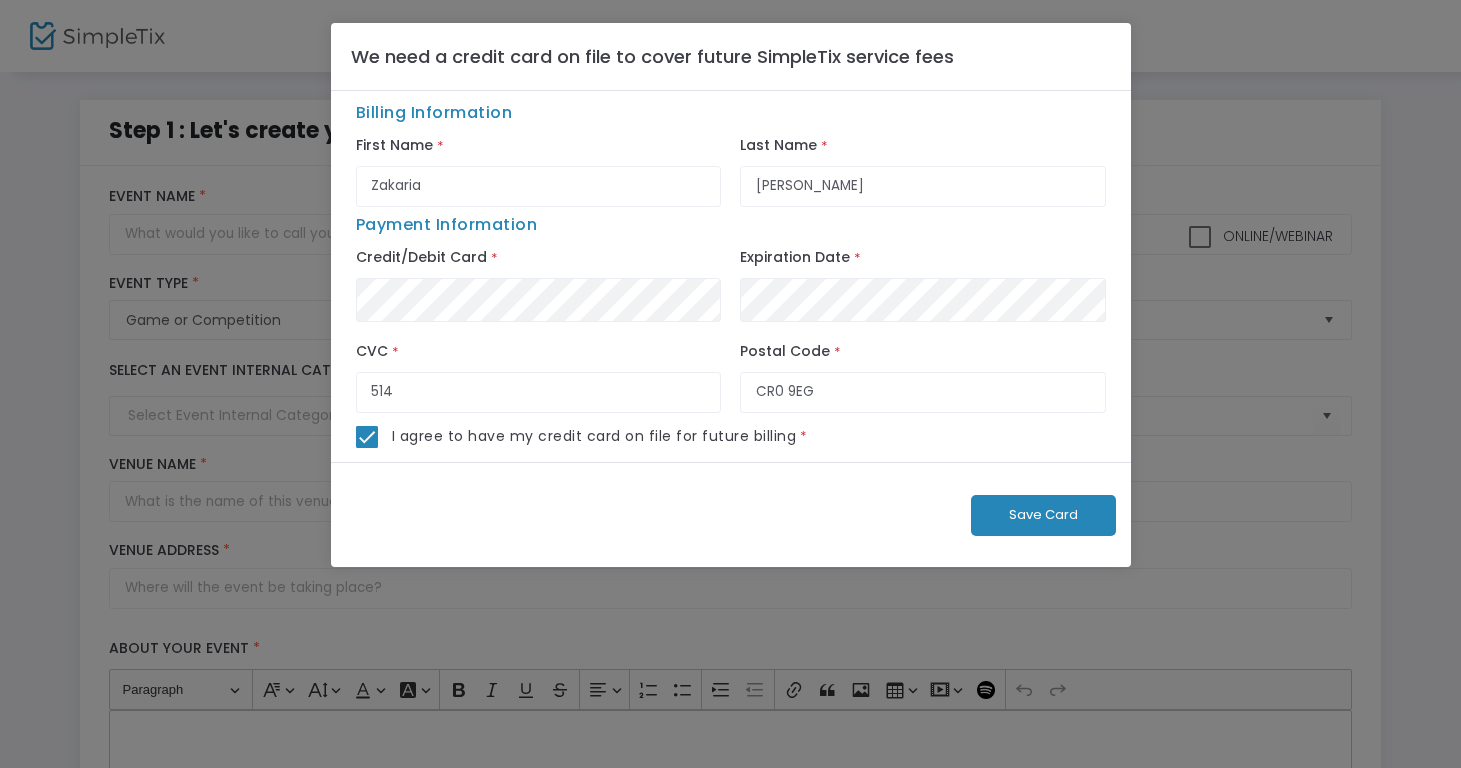 click on "Save Card" at bounding box center [1043, 515] 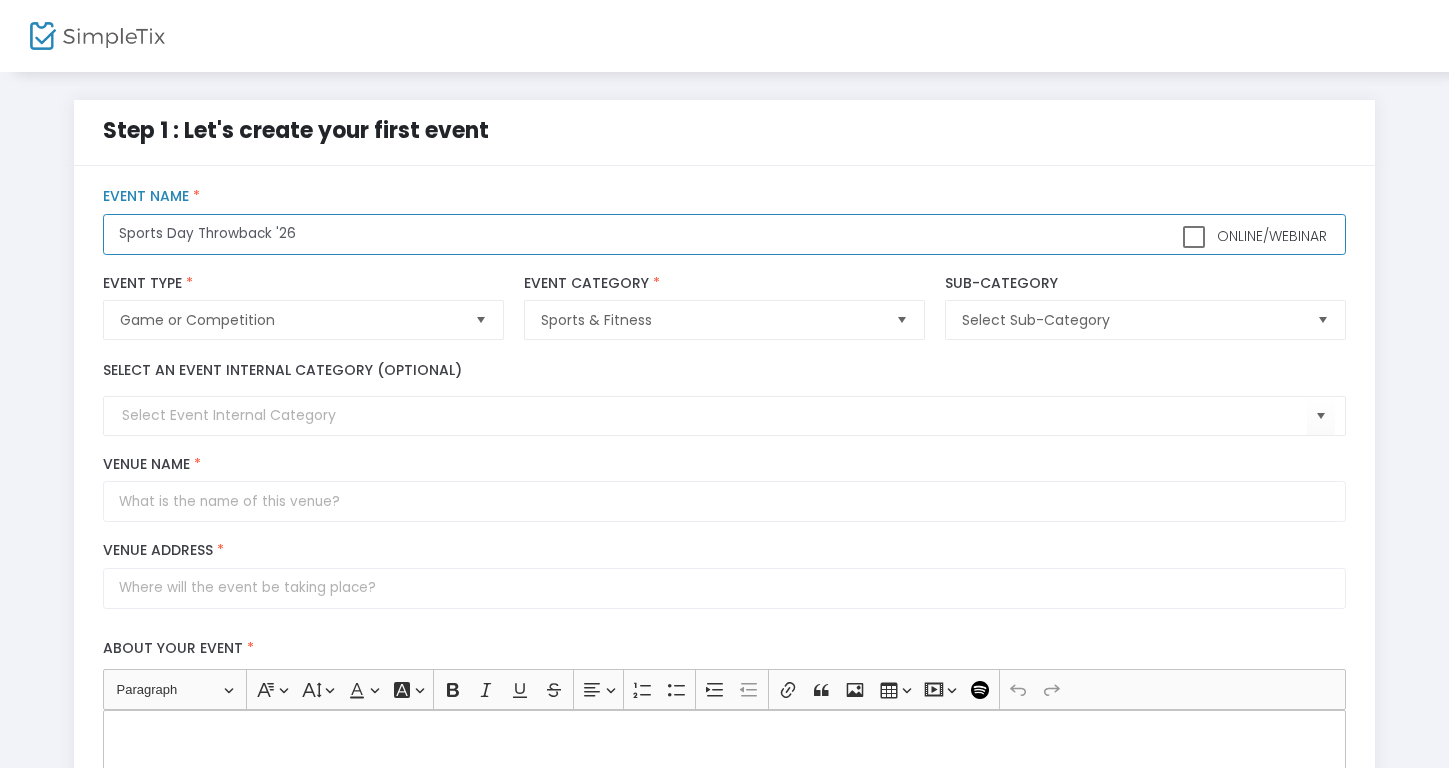 scroll, scrollTop: 62, scrollLeft: 0, axis: vertical 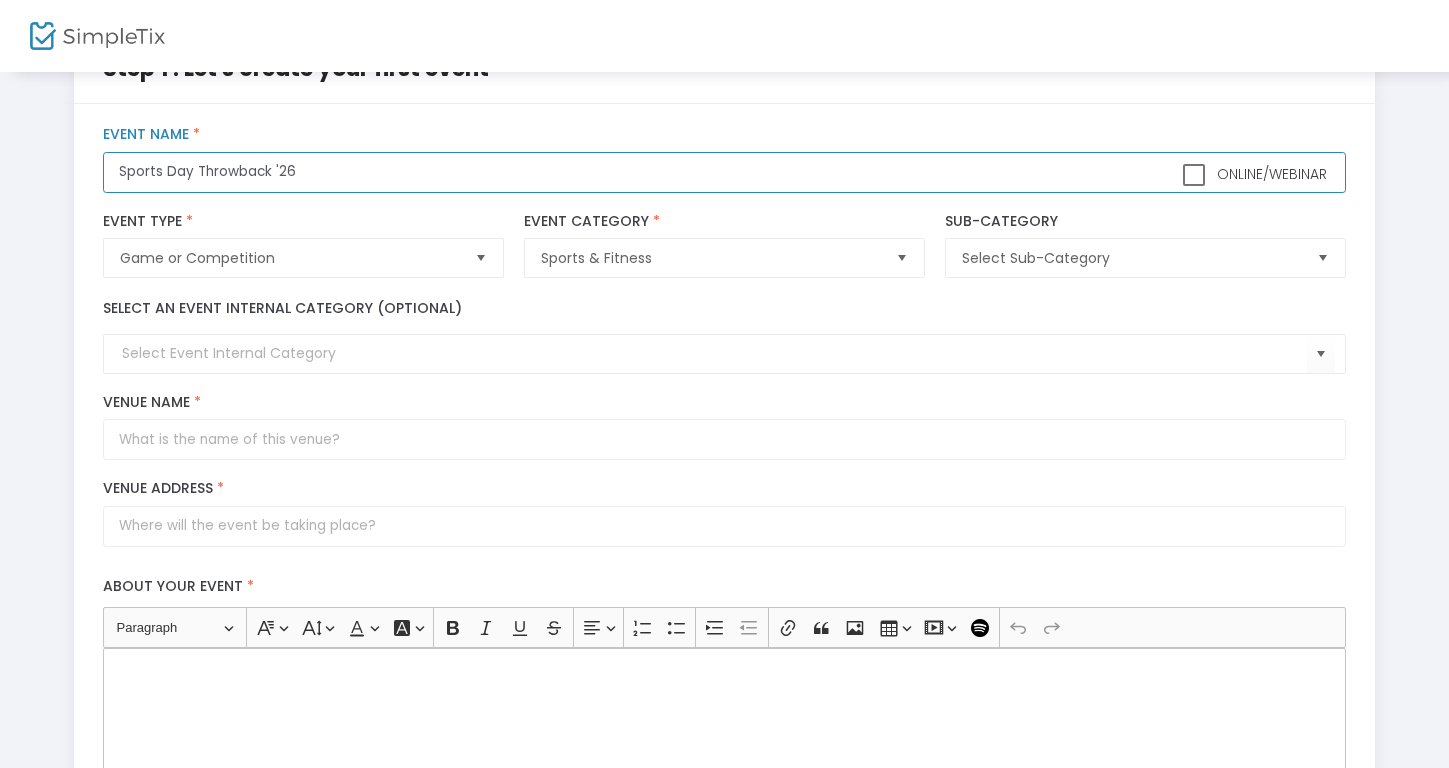type on "Sports Day Throwback '26" 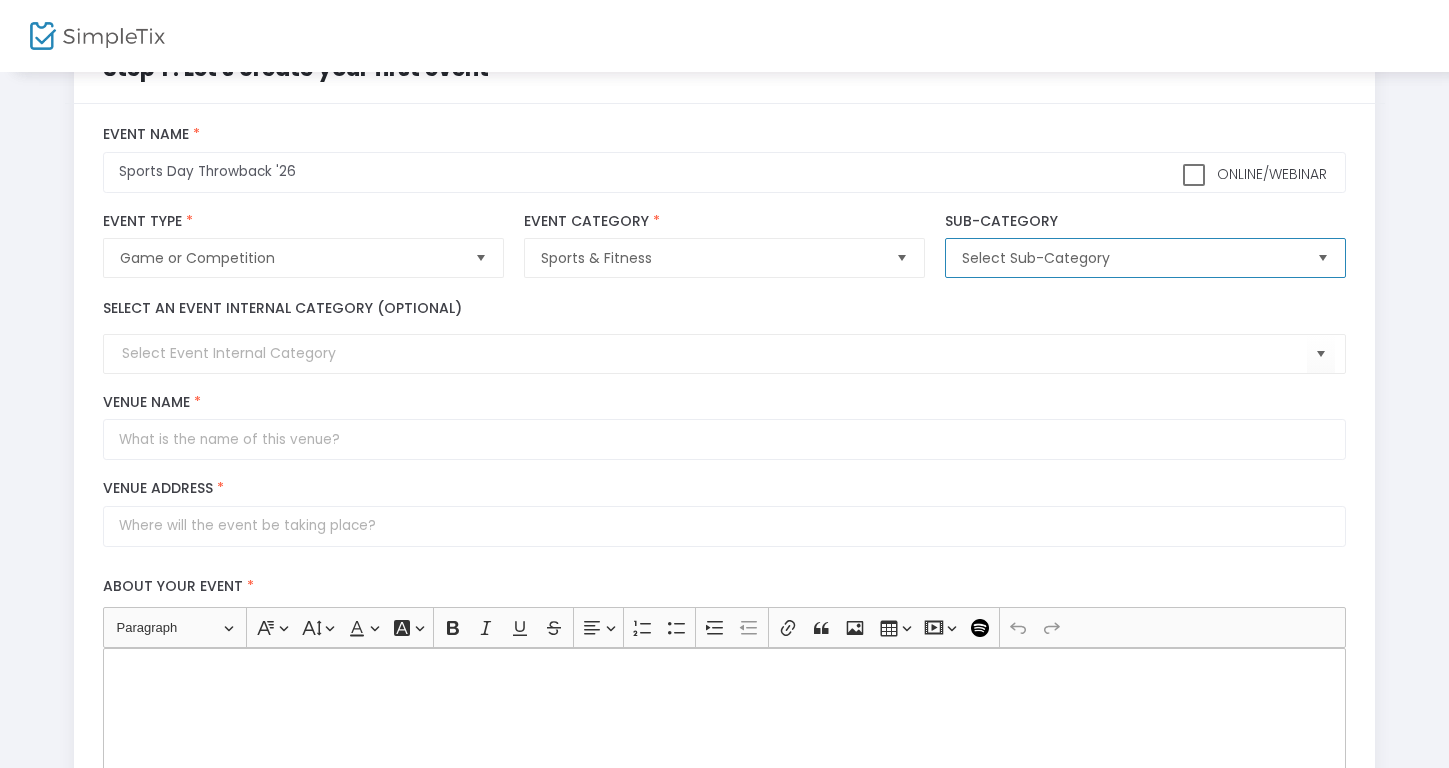 click on "Select Sub-Category" at bounding box center (1131, 258) 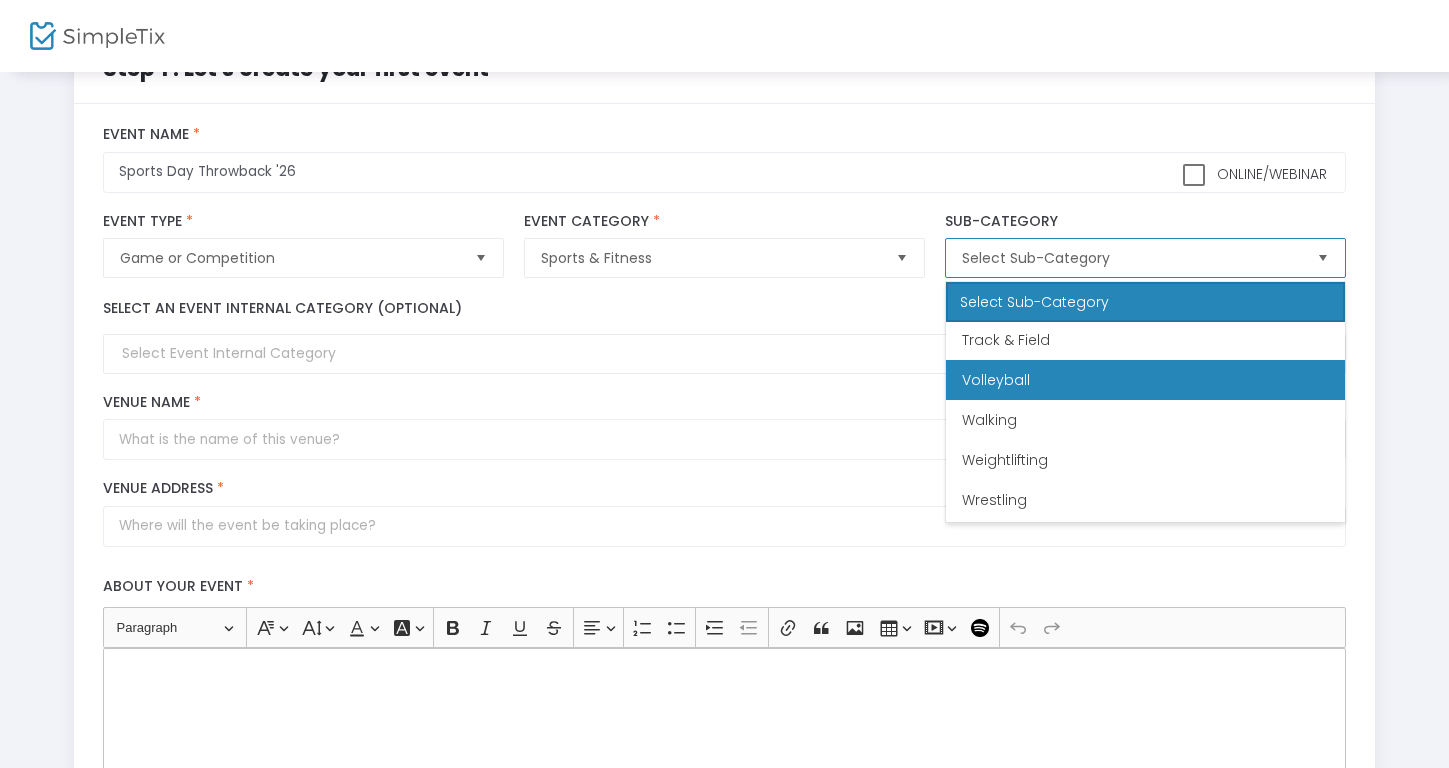 scroll, scrollTop: 1005, scrollLeft: 0, axis: vertical 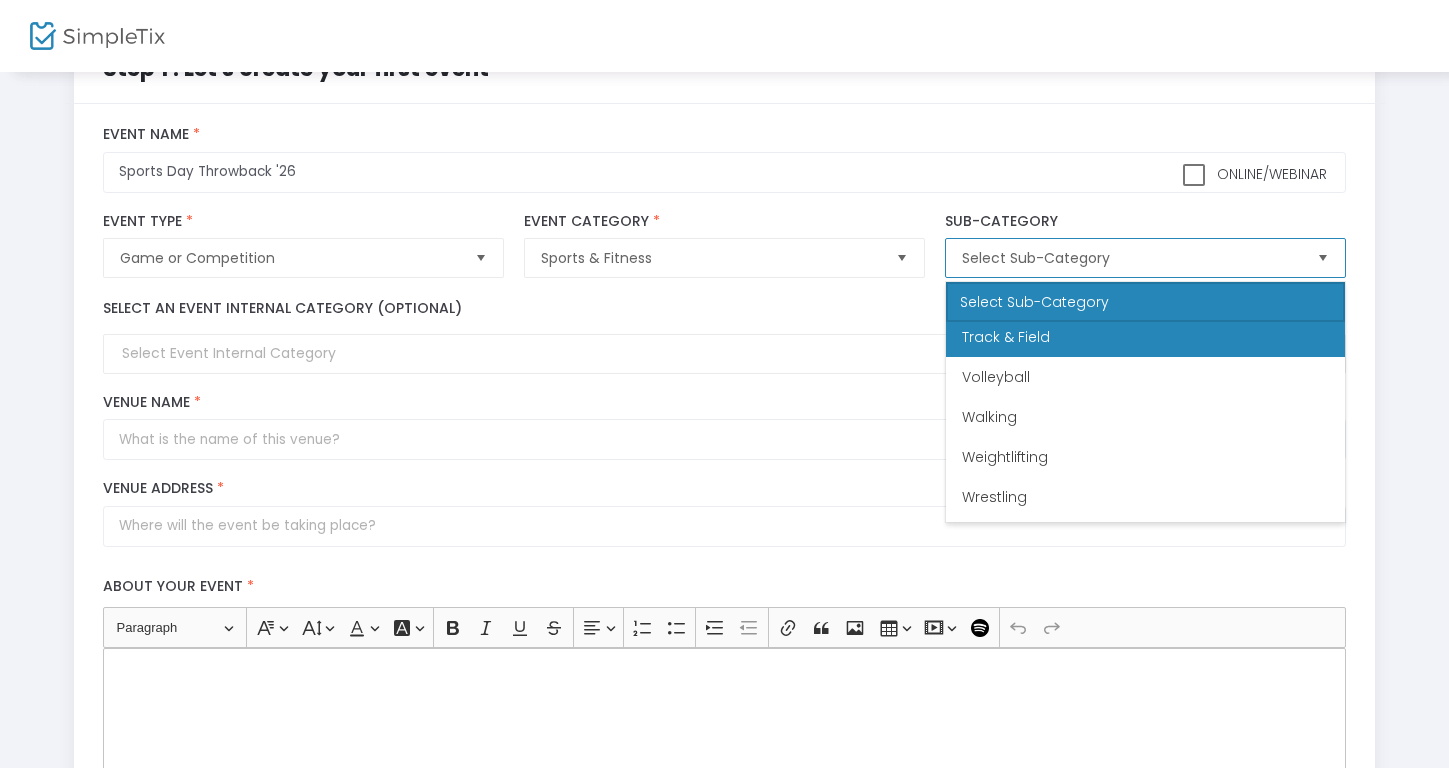 click on "Track & Field" at bounding box center (1006, 337) 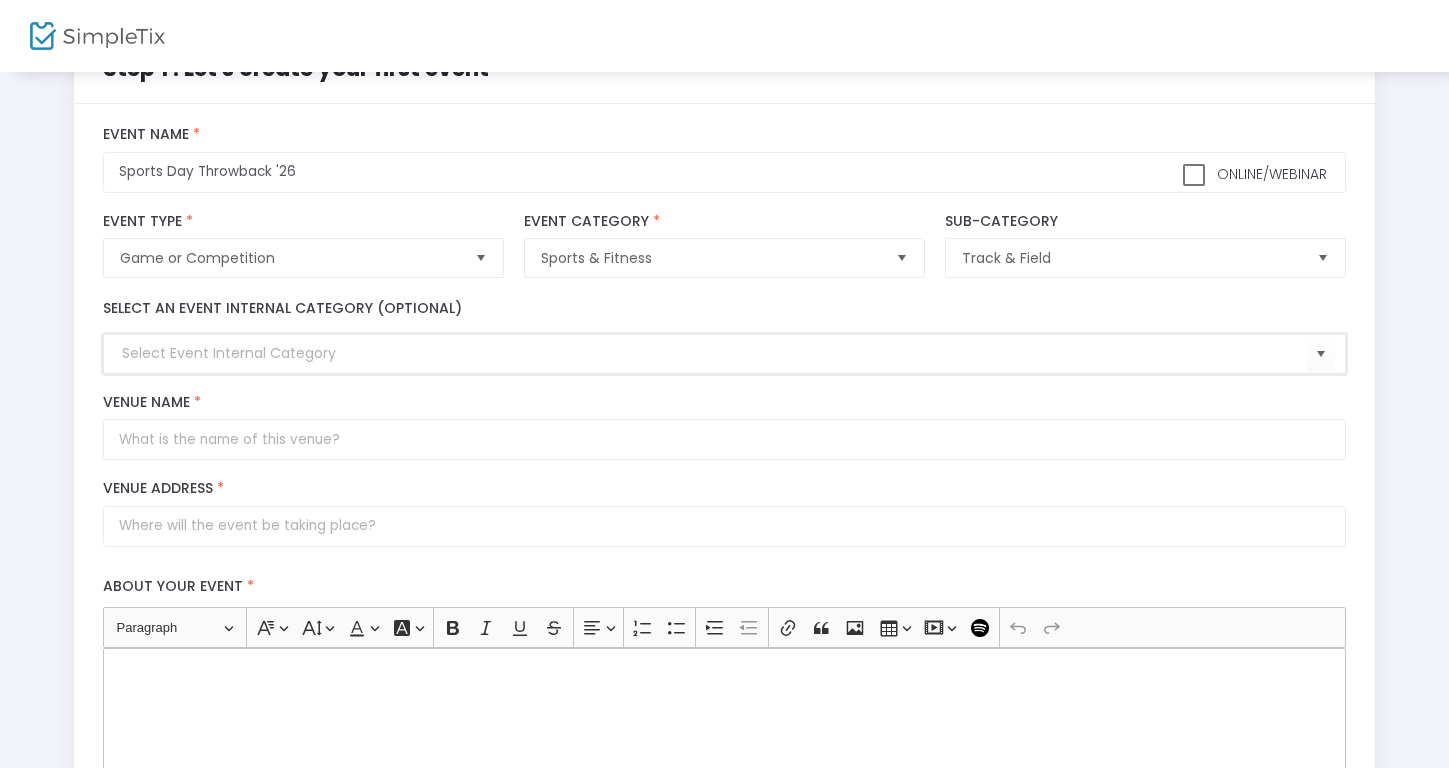 click at bounding box center [714, 353] 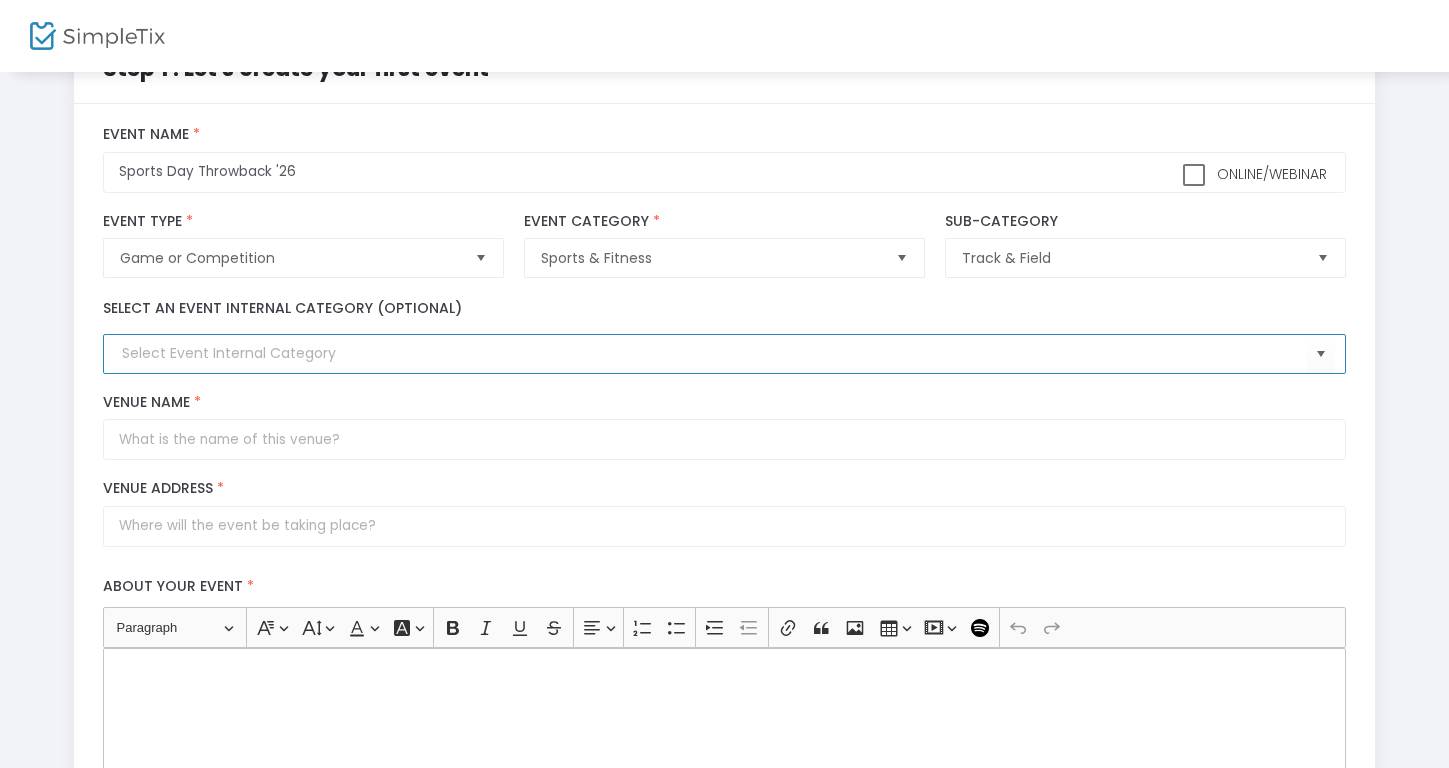 click on "Venue Name *" 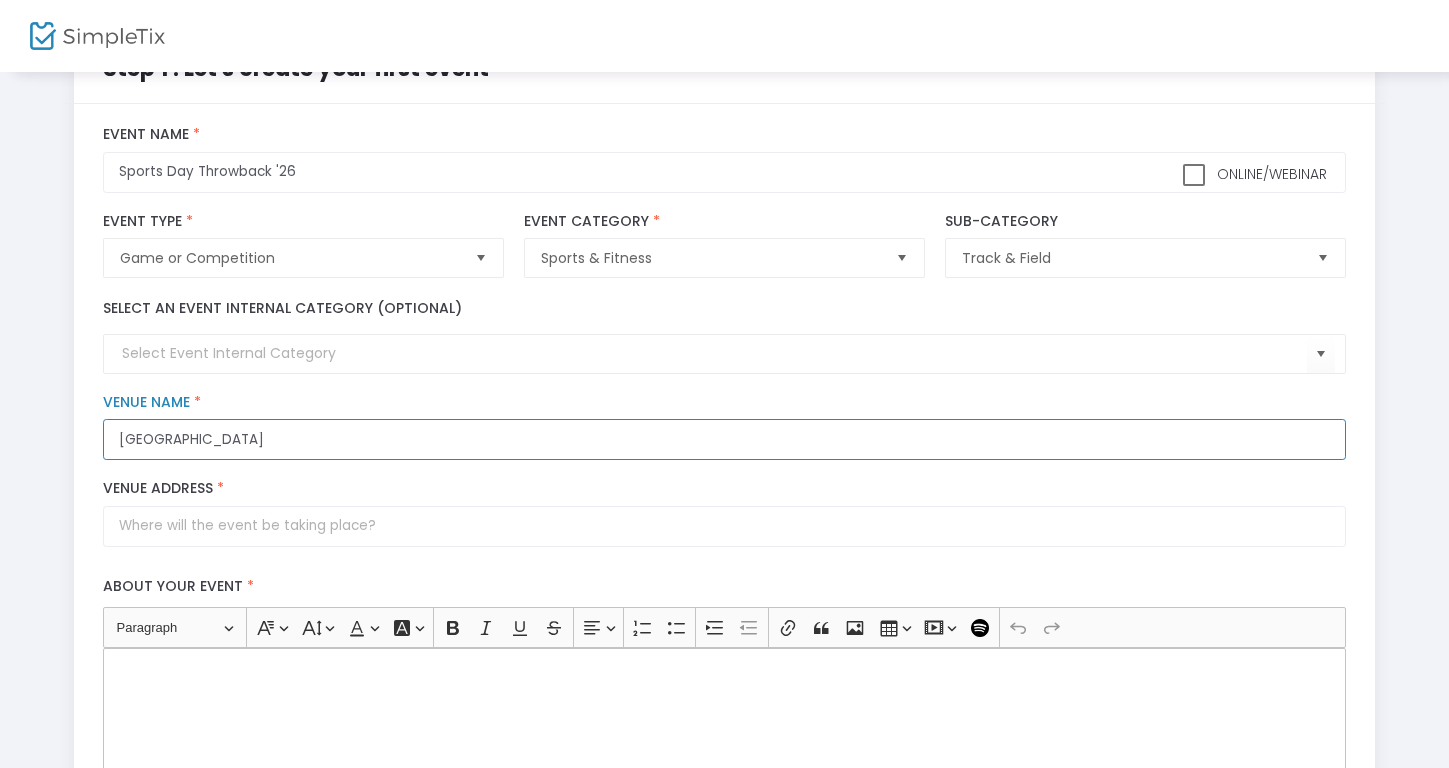 type on "[GEOGRAPHIC_DATA]" 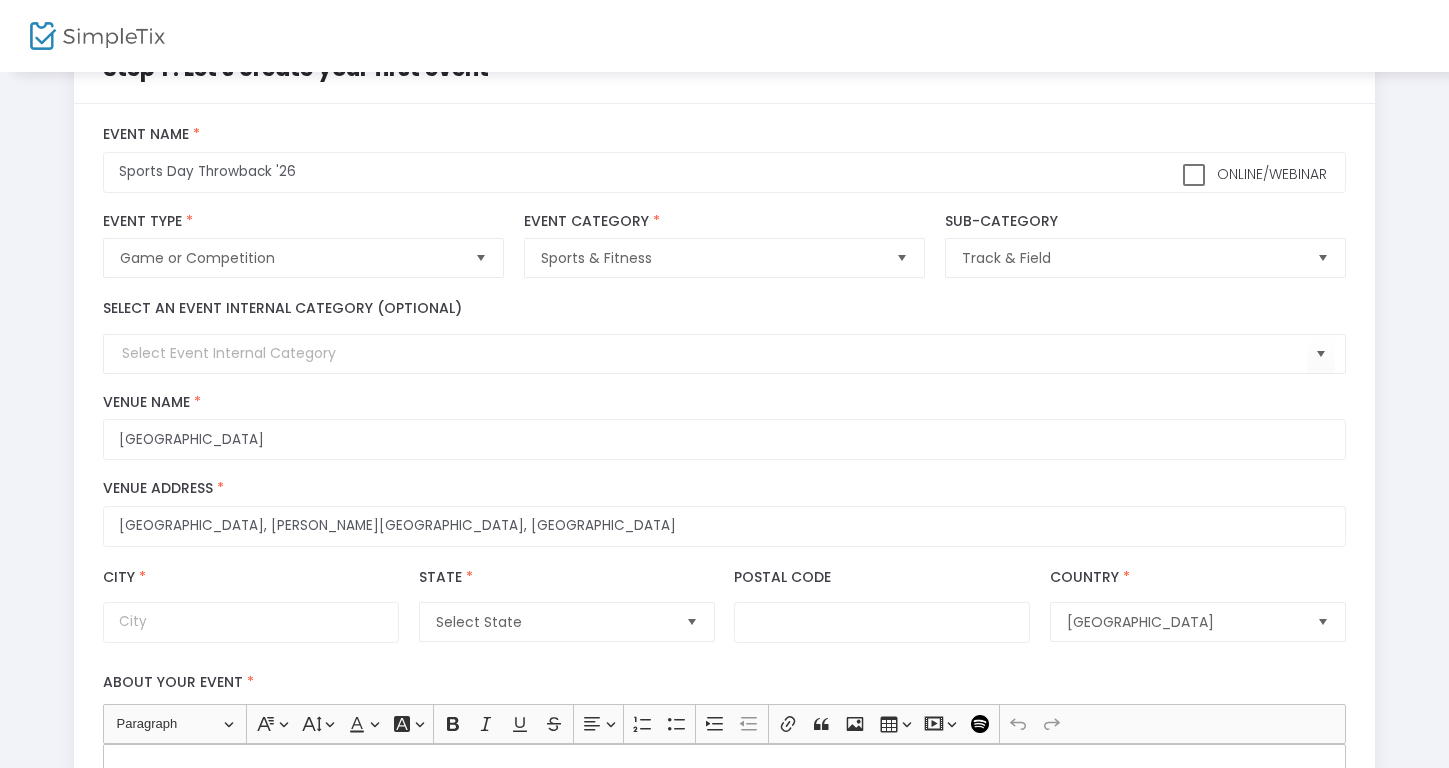 type on "[PERSON_NAME][GEOGRAPHIC_DATA]" 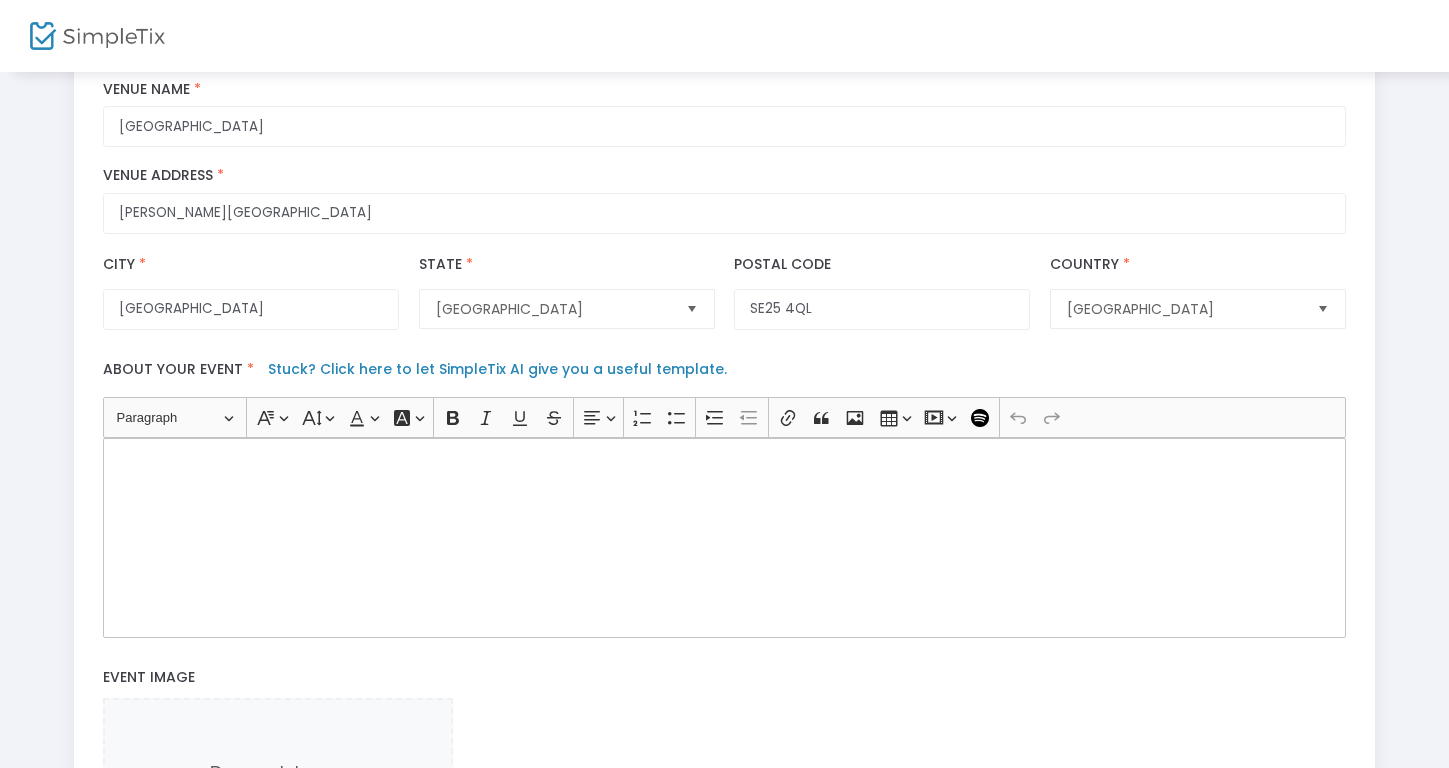 scroll, scrollTop: 408, scrollLeft: 0, axis: vertical 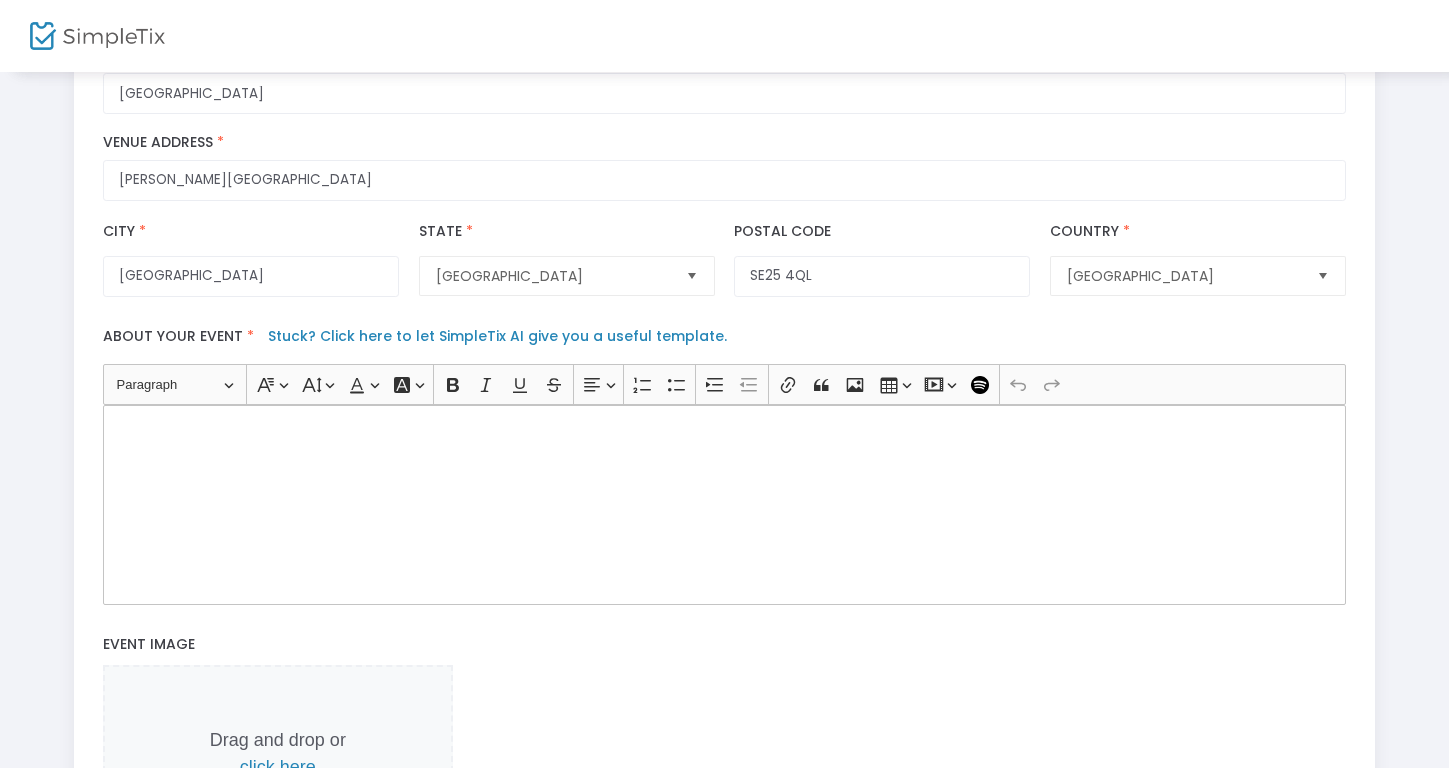 click 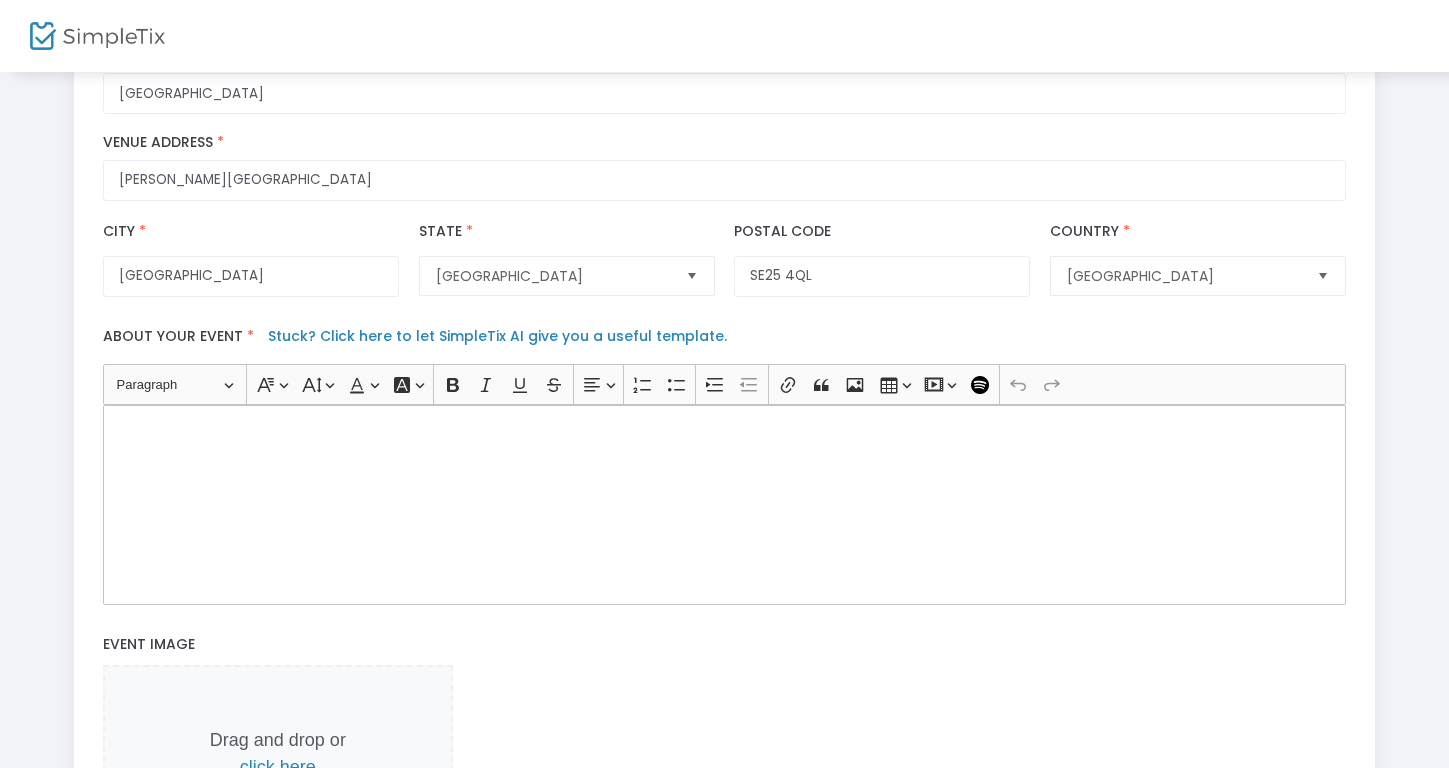 click 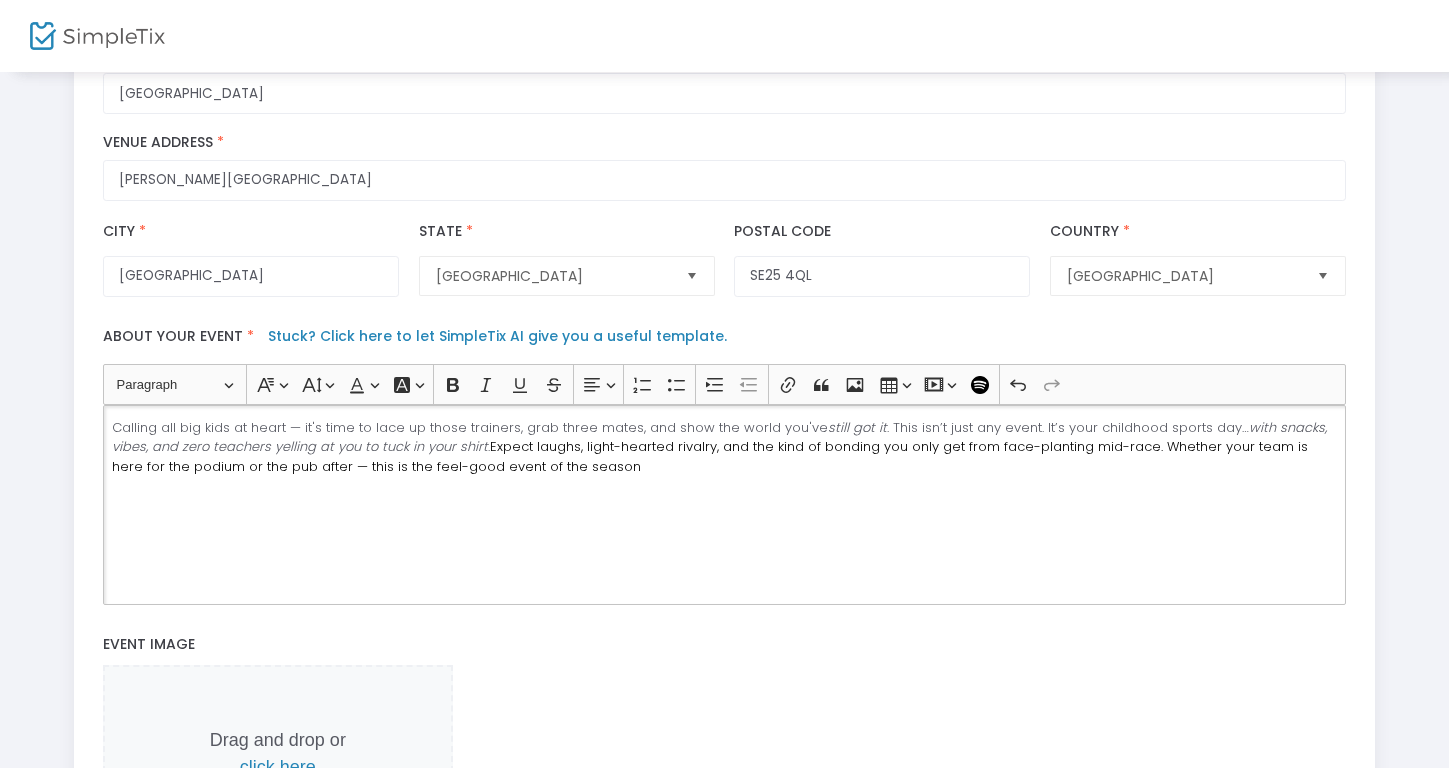 click on "Expect laughs, light-hearted rivalry, and the kind of bonding you only get from face-planting mid-race. Whether your team is here for the podium or the pub after — this is the feel-good event of the season" 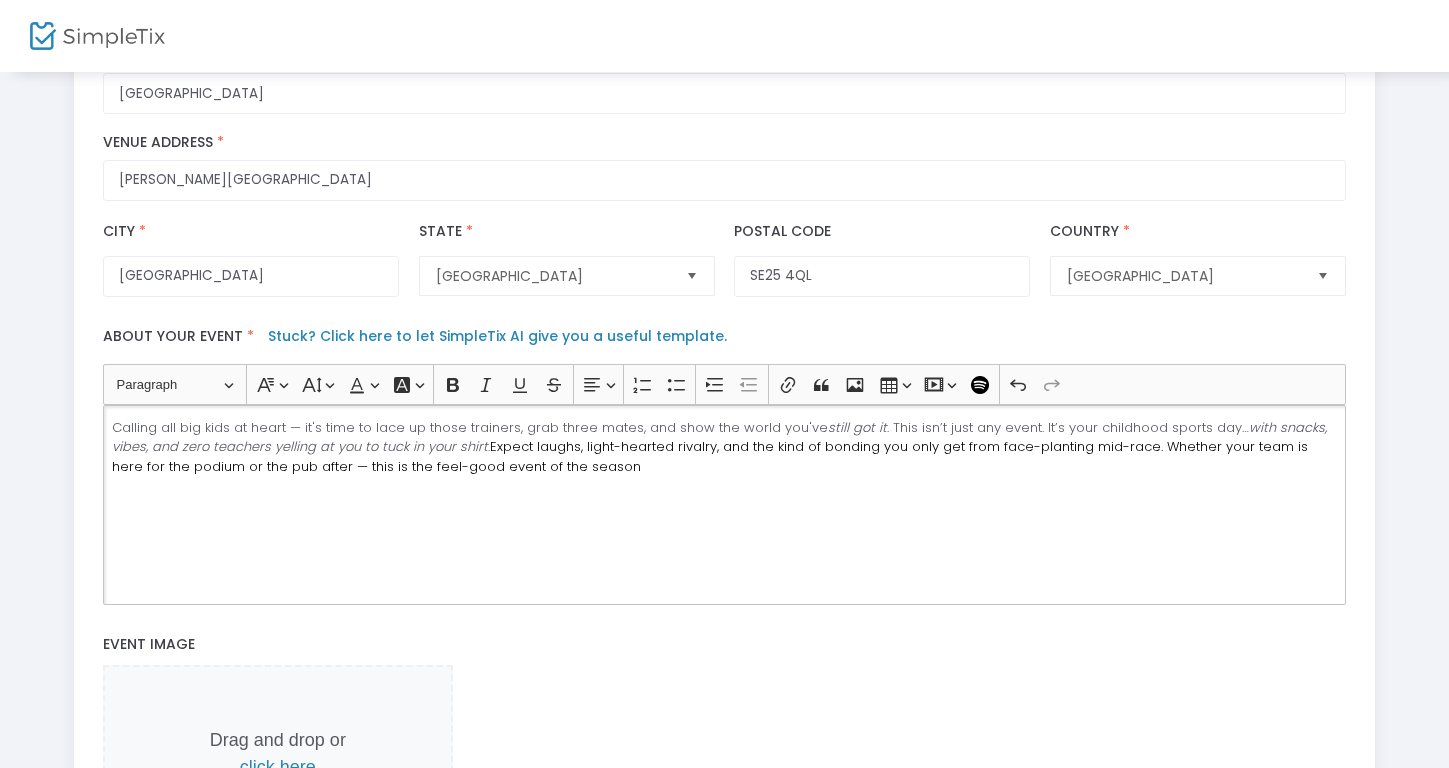 type 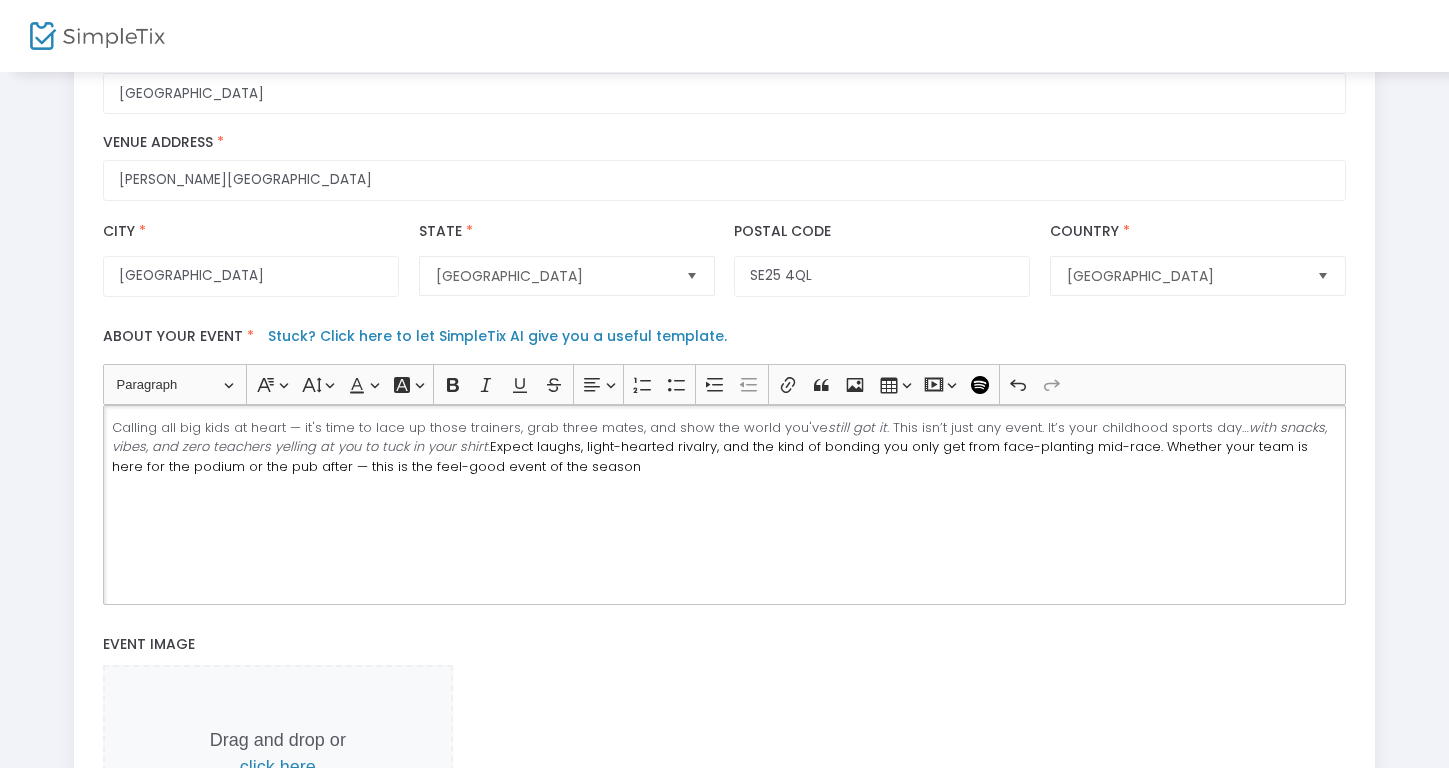 click on "Calling all big kids at heart — it's time to lace up those trainers, grab three mates, and show the world you've  still got it . This isn’t just any event. It’s your childhood sports day…  with snacks, vibes, and zero teachers yelling at you to tuck in your shirt .  Expect laughs, light-hearted rivalry, and the kind of bonding you only get from face-planting mid-race. Whether your team is here for the podium or the pub after — this is the feel-good event of the season" 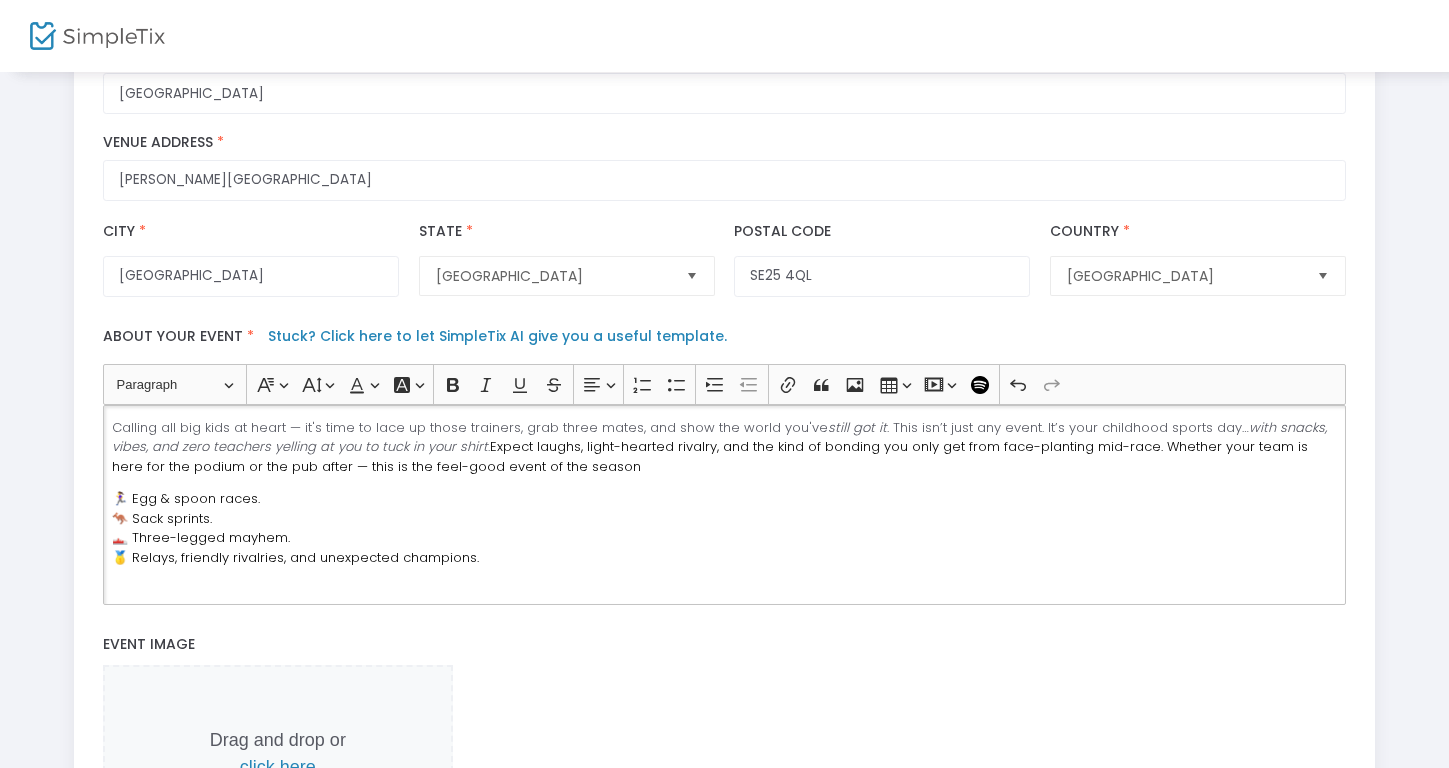 click on "Calling all big kids at heart — it's time to lace up those trainers, grab three mates, and show the world you've  still got it . This isn’t just any event. It’s your childhood sports day…  with snacks, vibes, and zero teachers yelling at you to tuck in your shirt .  Expect laughs, light-hearted rivalry, and the kind of bonding you only get from face-planting mid-race. Whether your team is here for the podium or the pub after — this is the feel-good event of the season 🏃‍♀️ Egg & spoon races. 🦘 Sack sprints. 👟 Three-legged mayhem. 🥇 Relays, friendly rivalries, and unexpected champions." 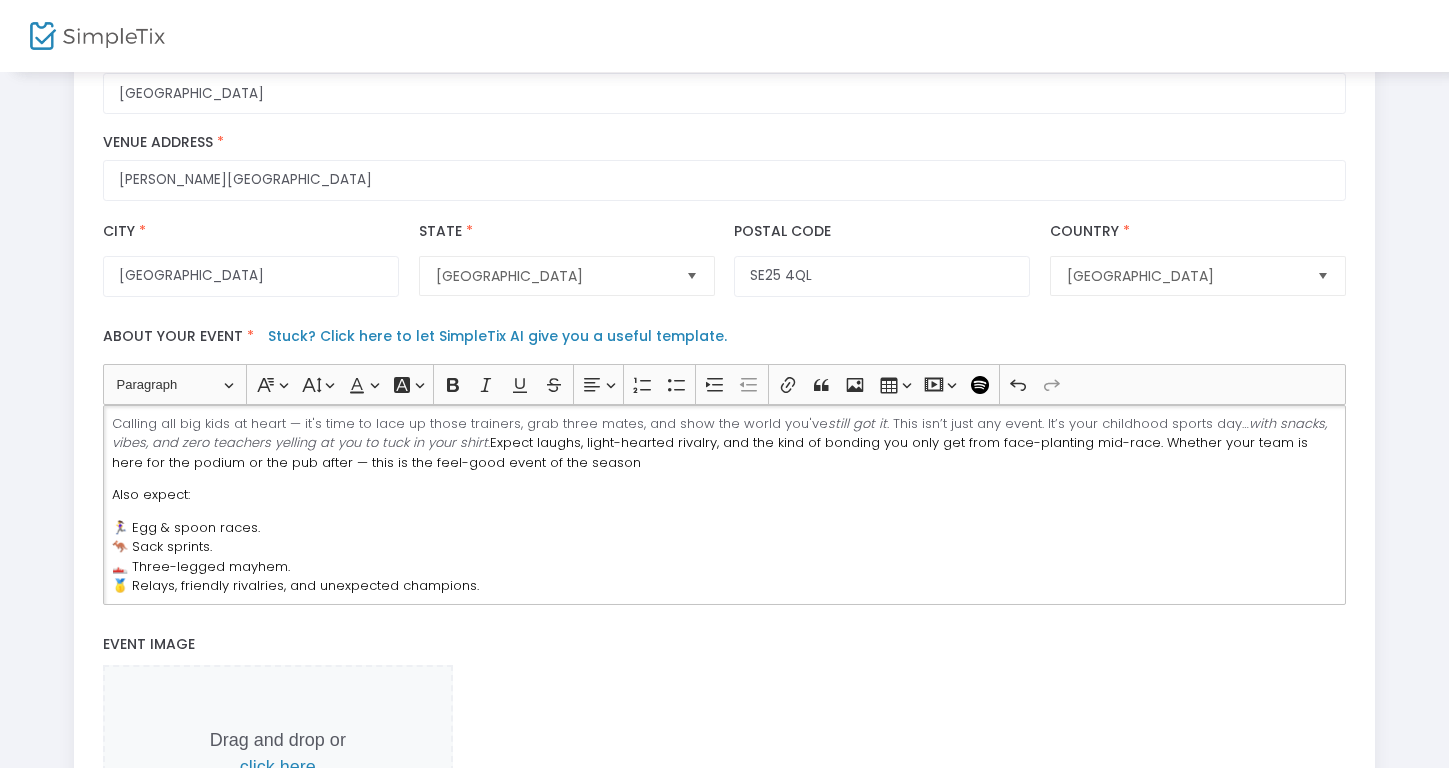scroll, scrollTop: 3, scrollLeft: 0, axis: vertical 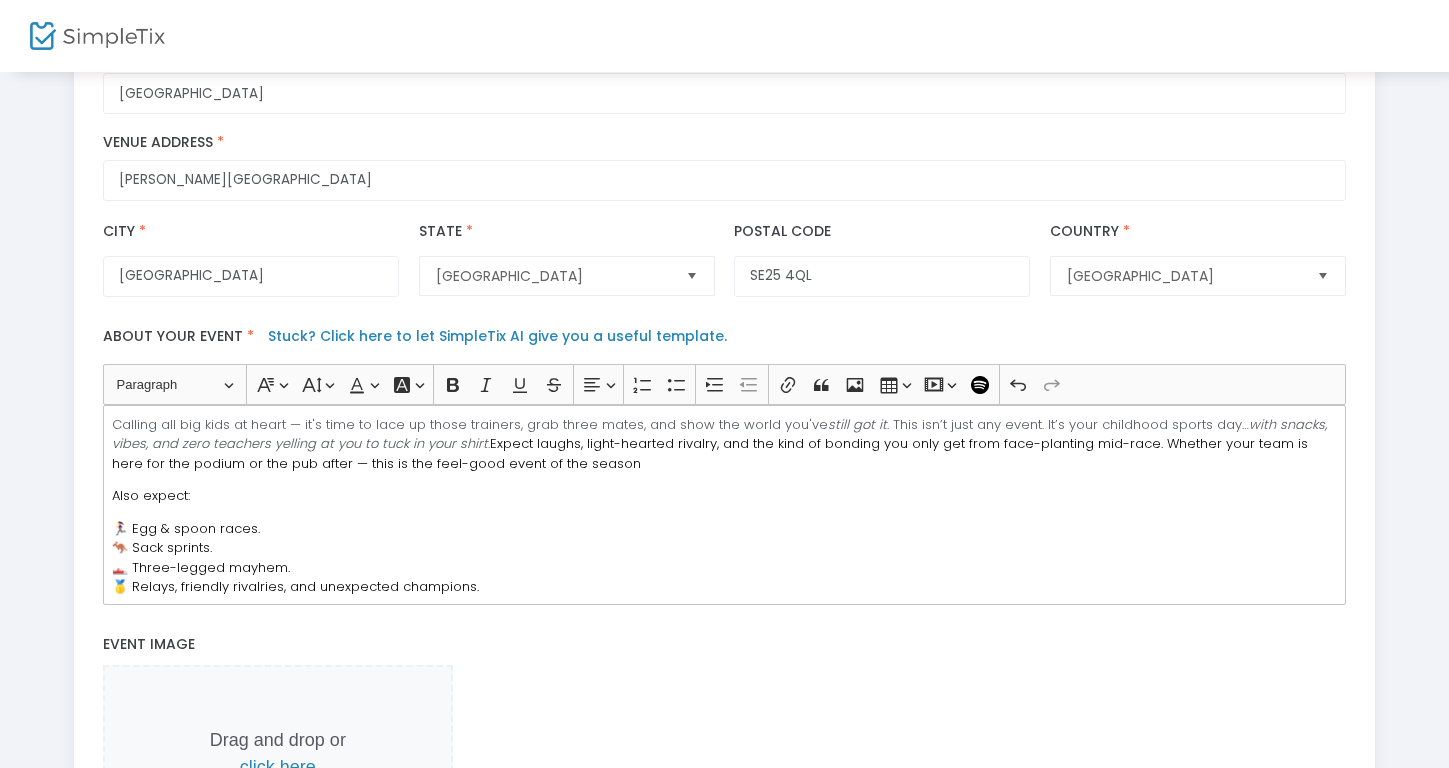 click on "Event Image" 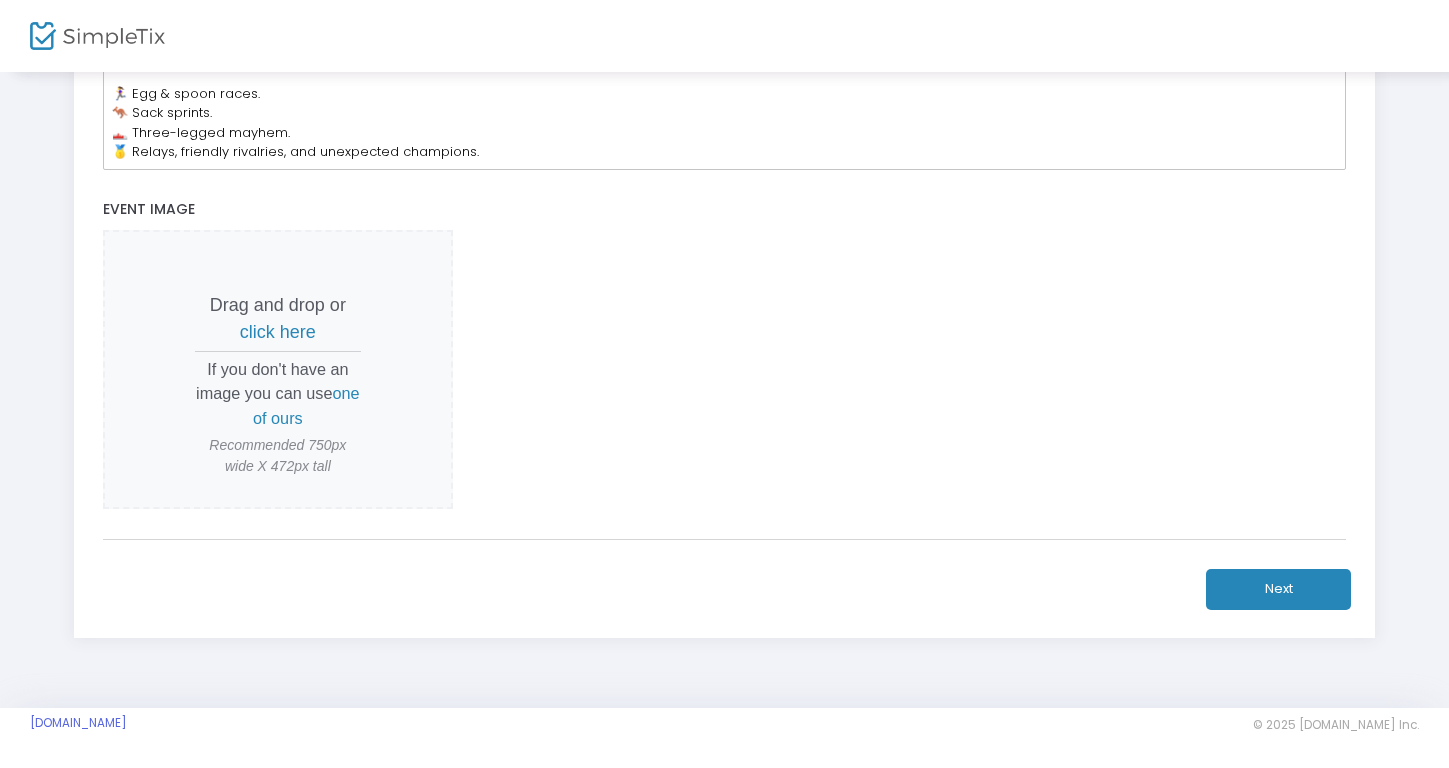 scroll, scrollTop: 851, scrollLeft: 0, axis: vertical 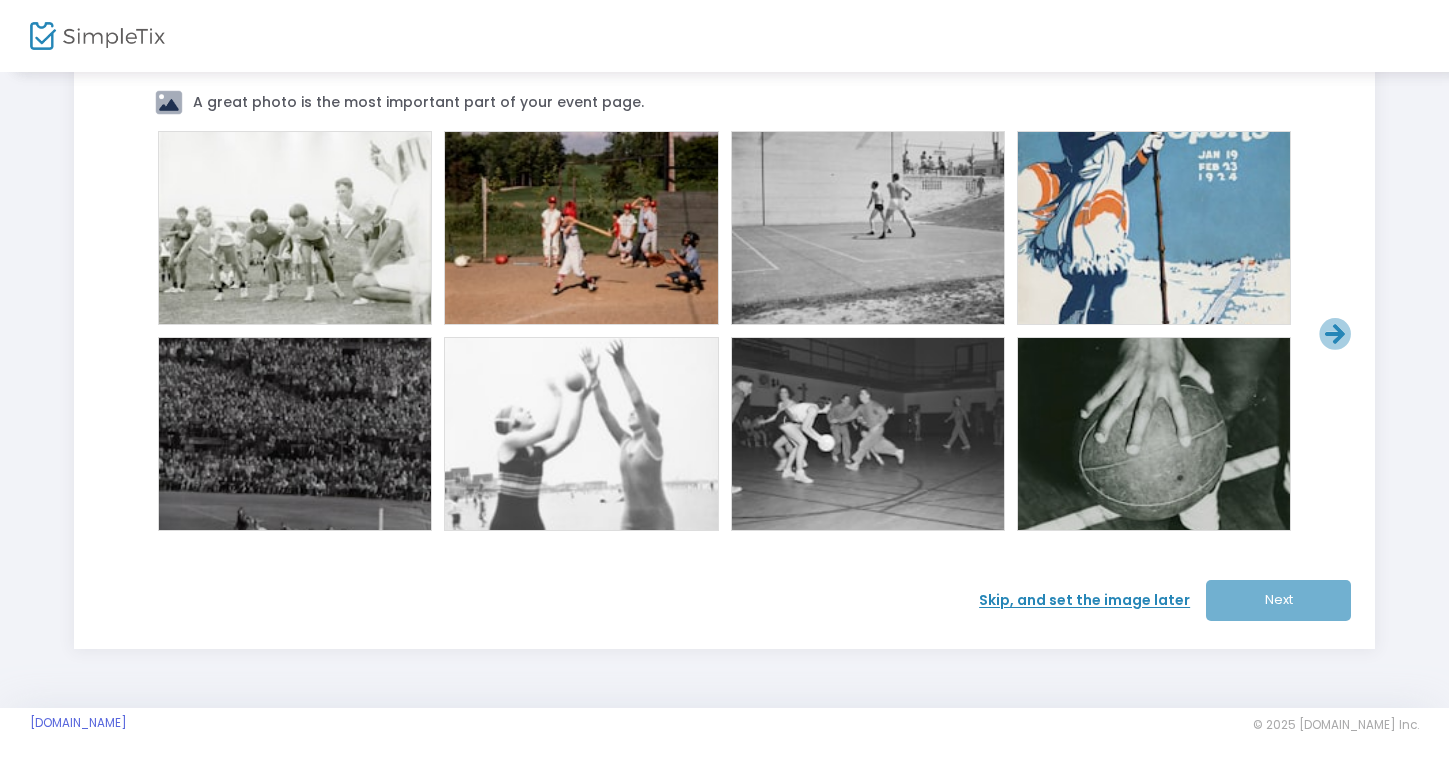 click on "Skip, and set the image later" 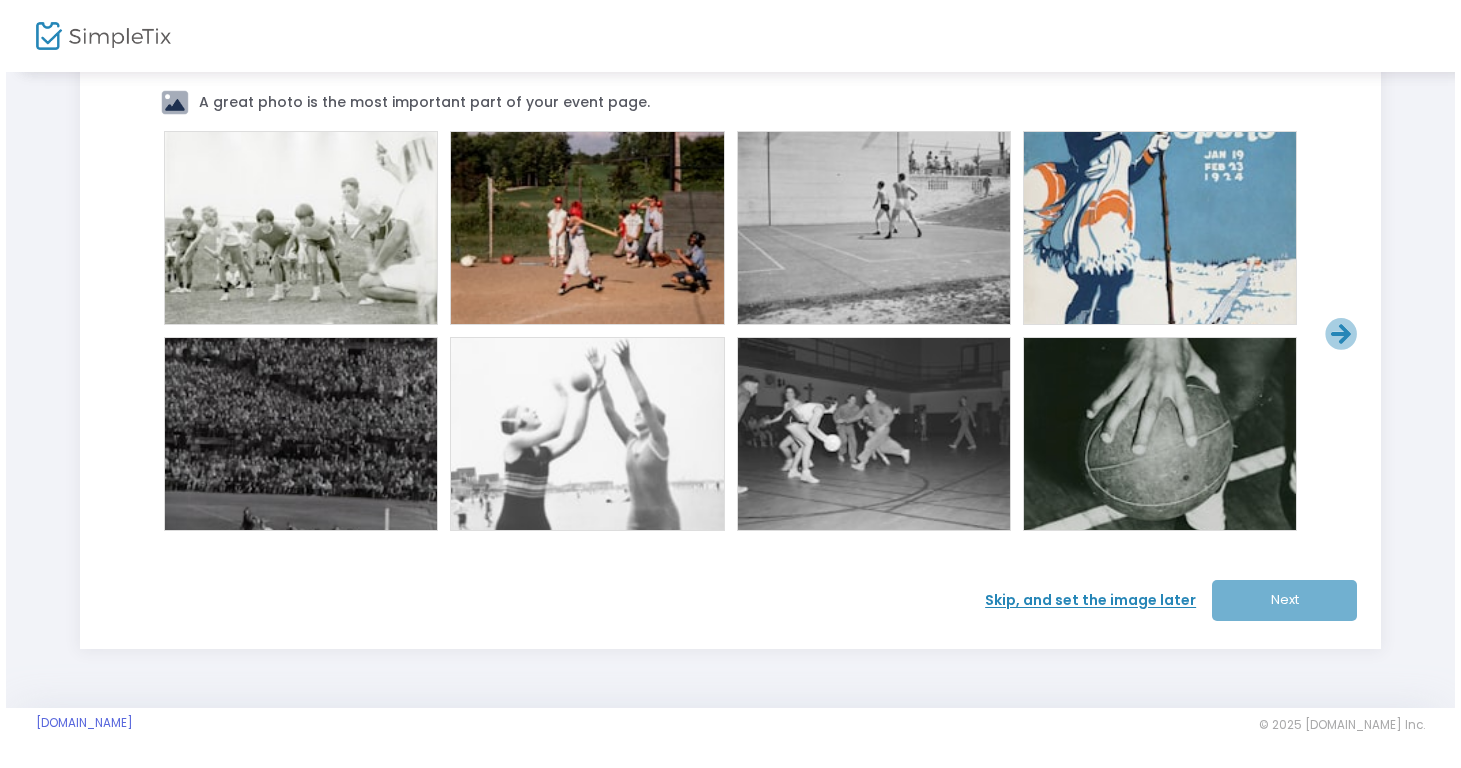 scroll, scrollTop: 0, scrollLeft: 0, axis: both 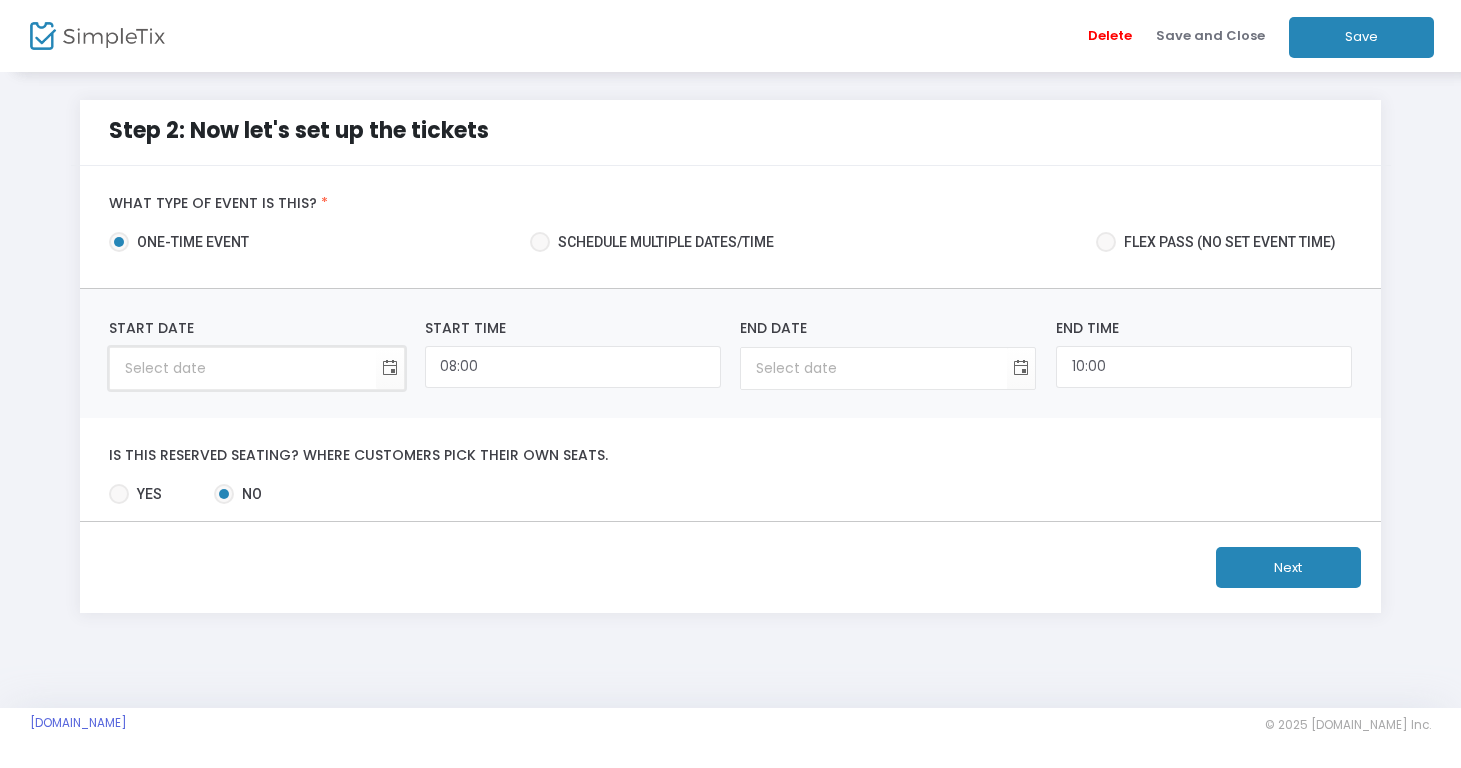 type on "day/month/year" 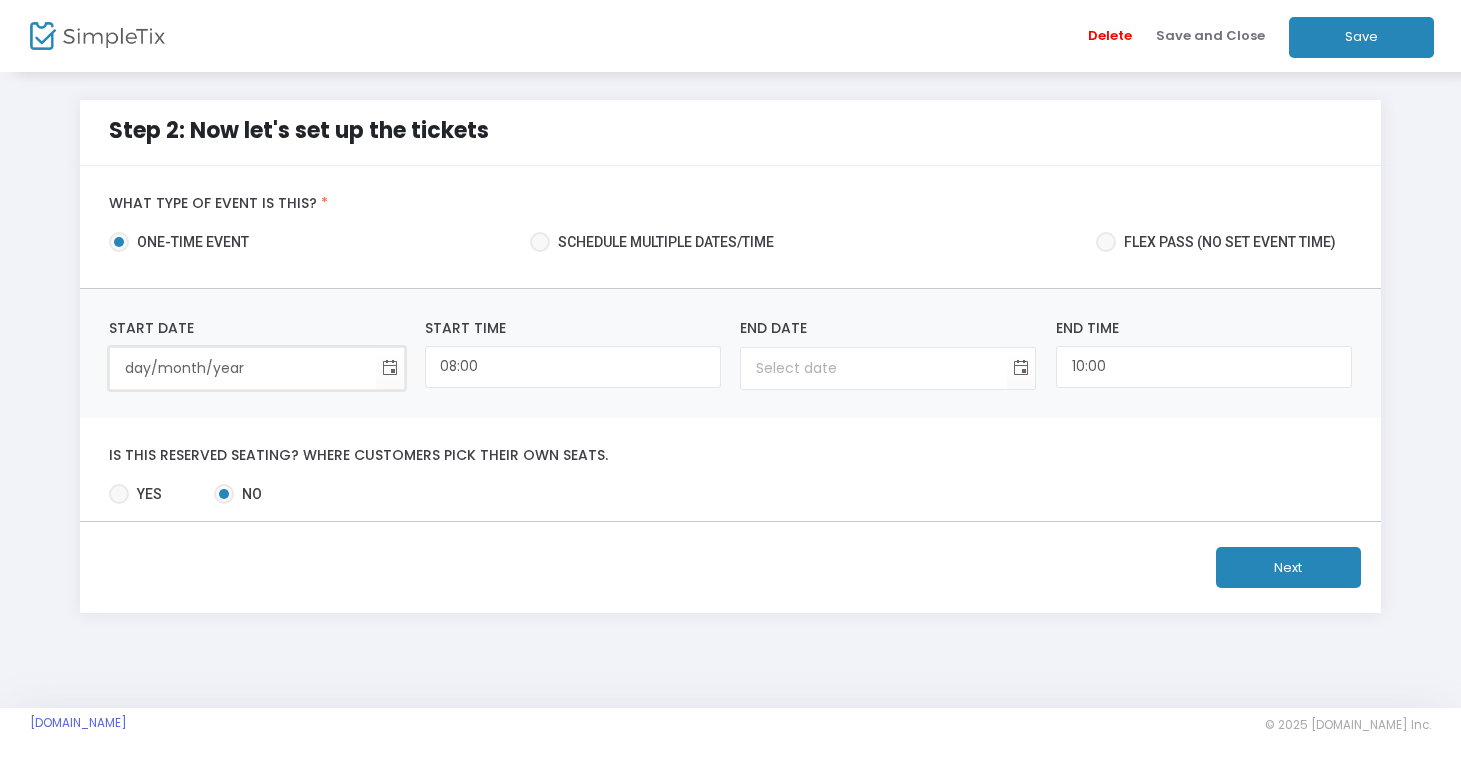 click on "day/month/year" at bounding box center [243, 368] 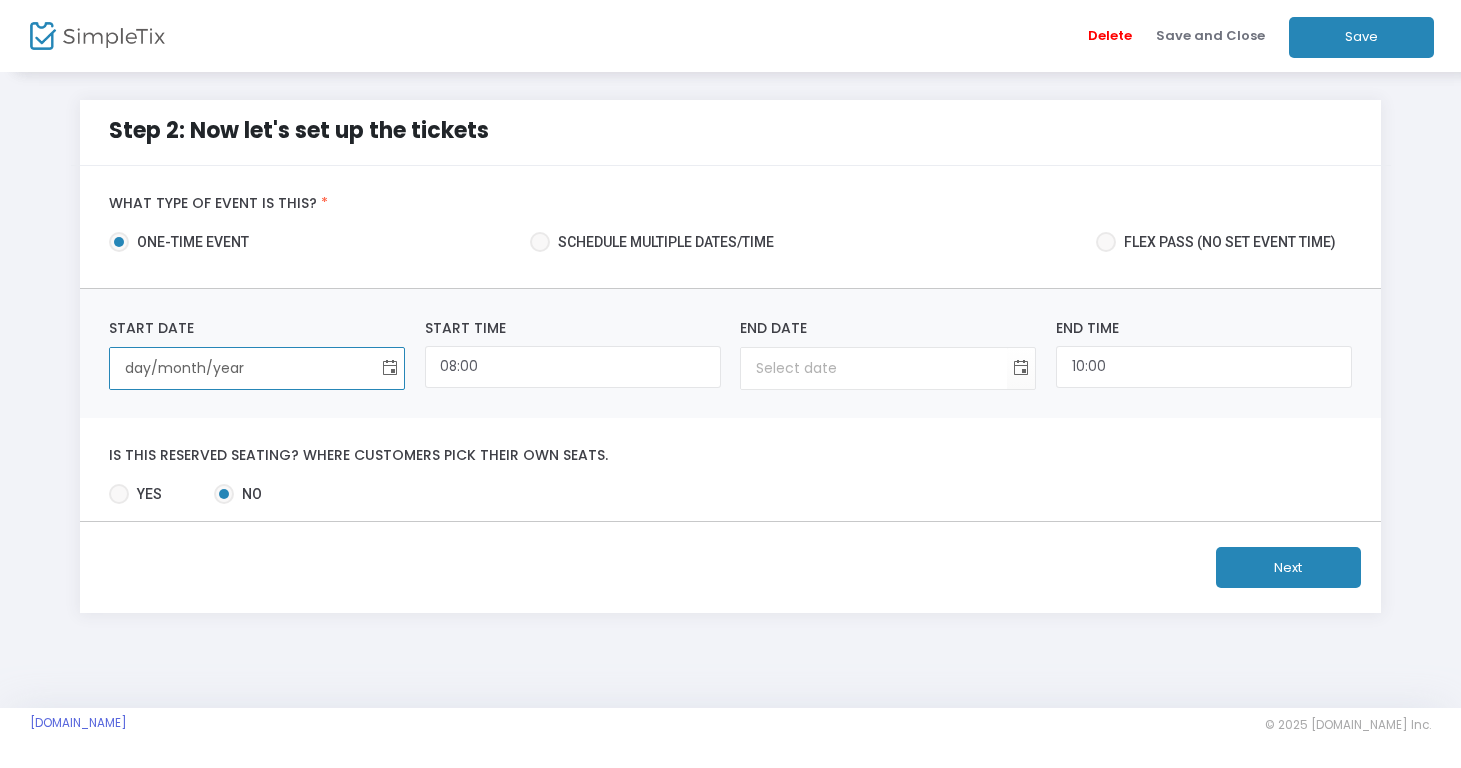 click 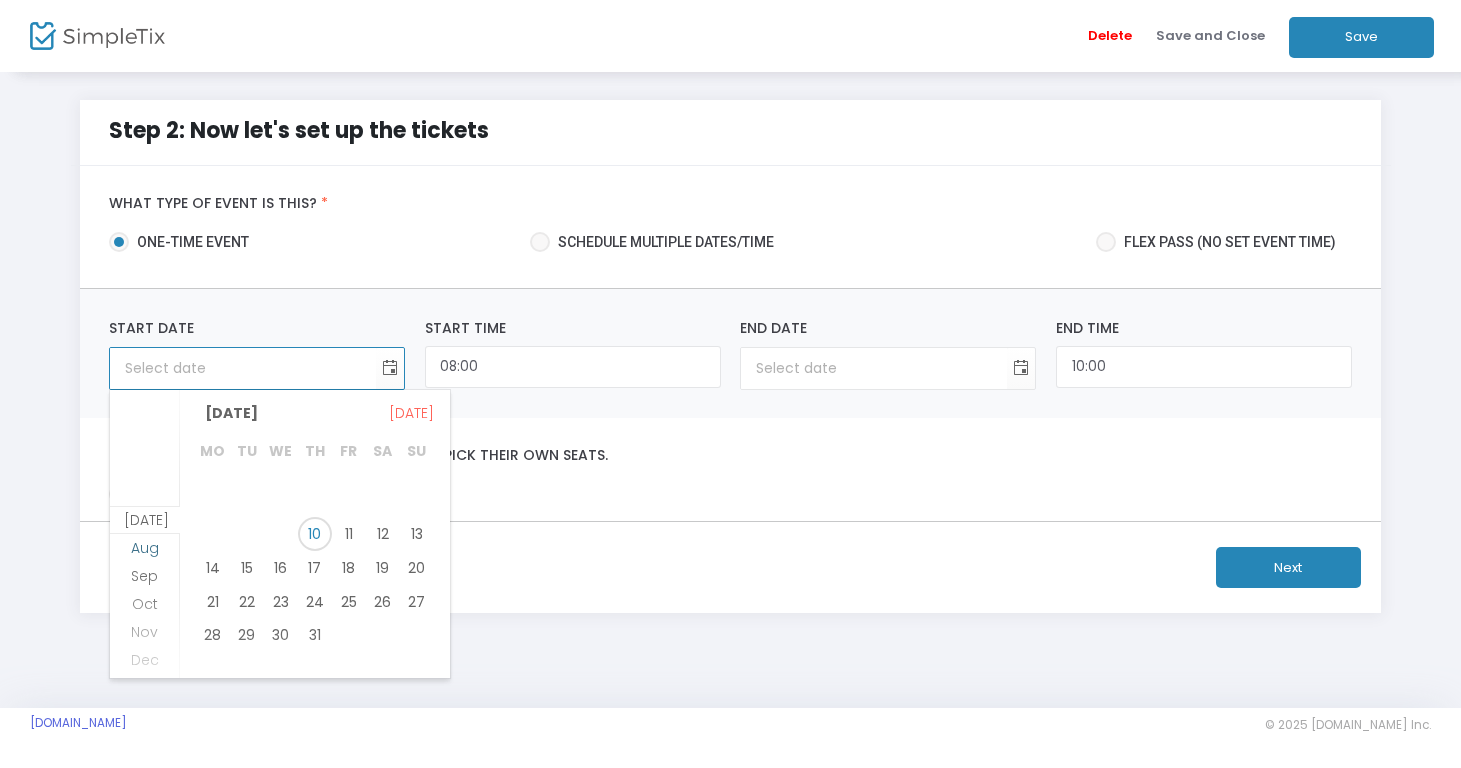 scroll, scrollTop: 115, scrollLeft: 0, axis: vertical 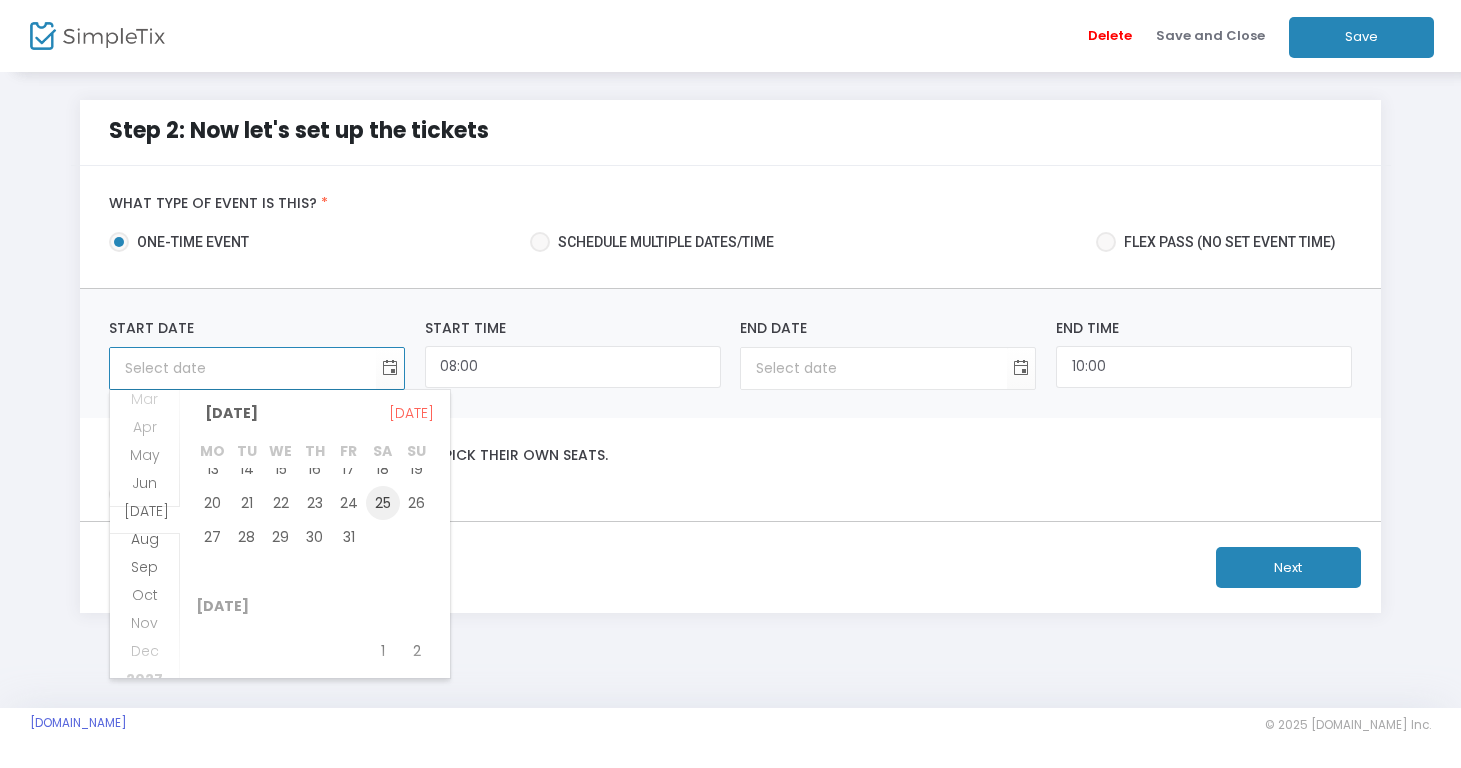 click on "25" at bounding box center [383, 503] 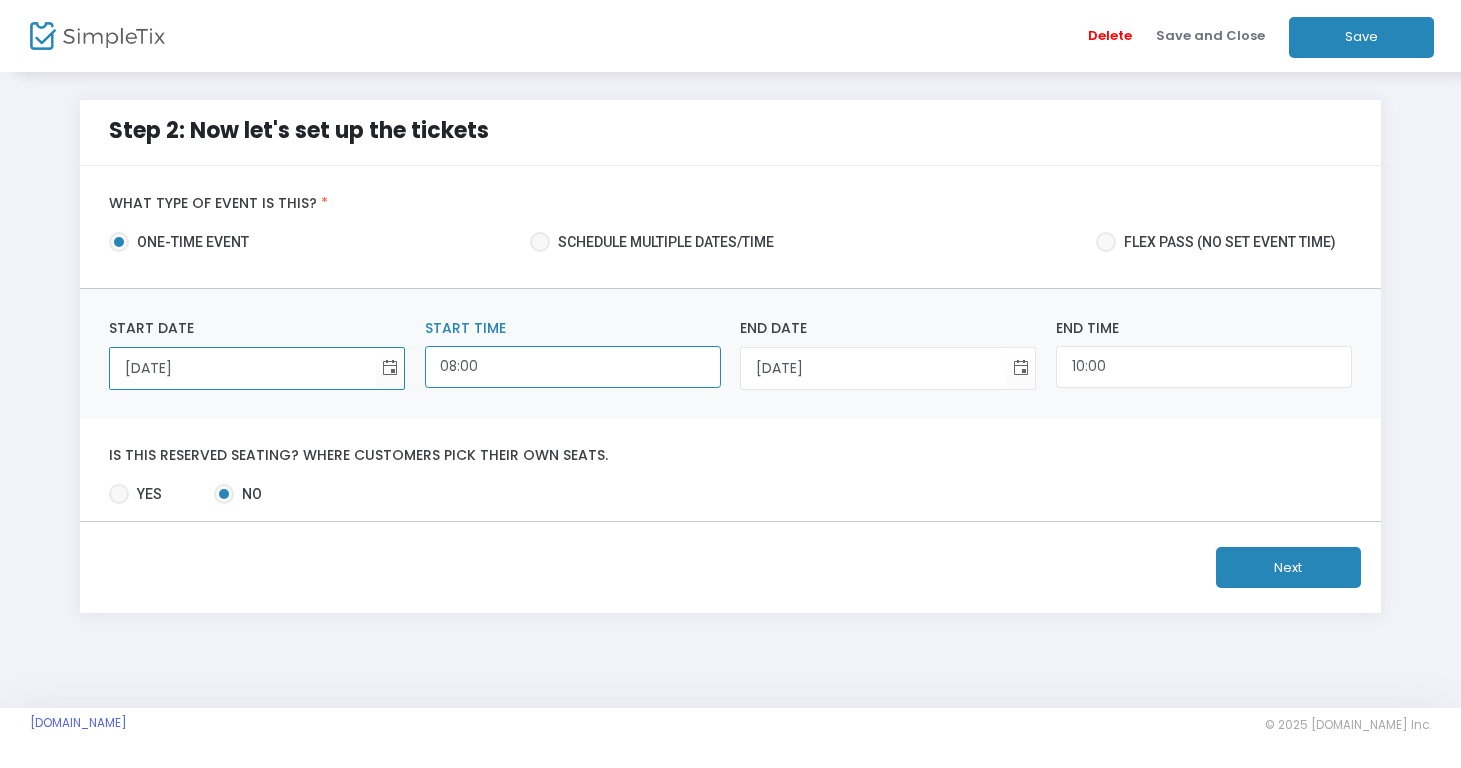 click on "08:00" 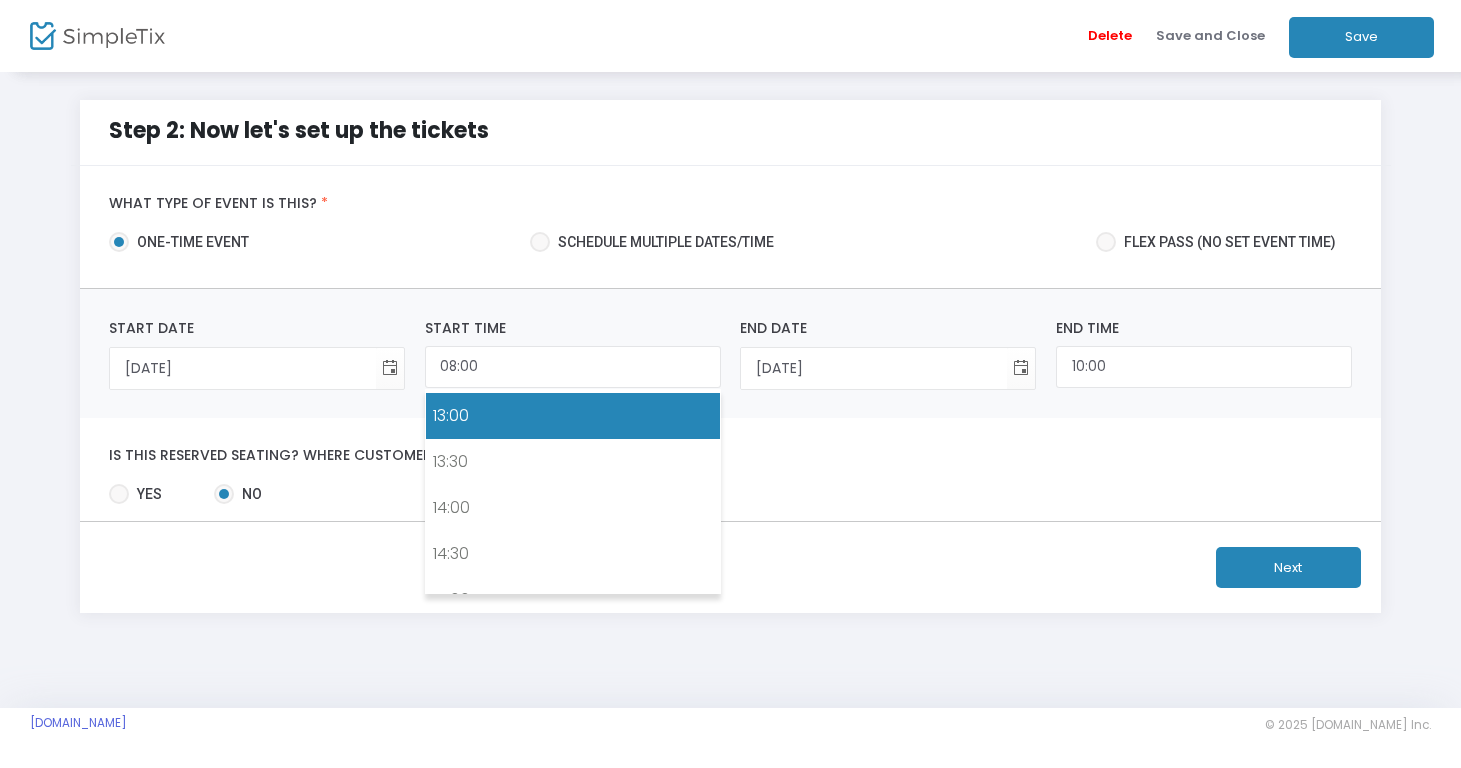 click on "13:00" at bounding box center [573, 416] 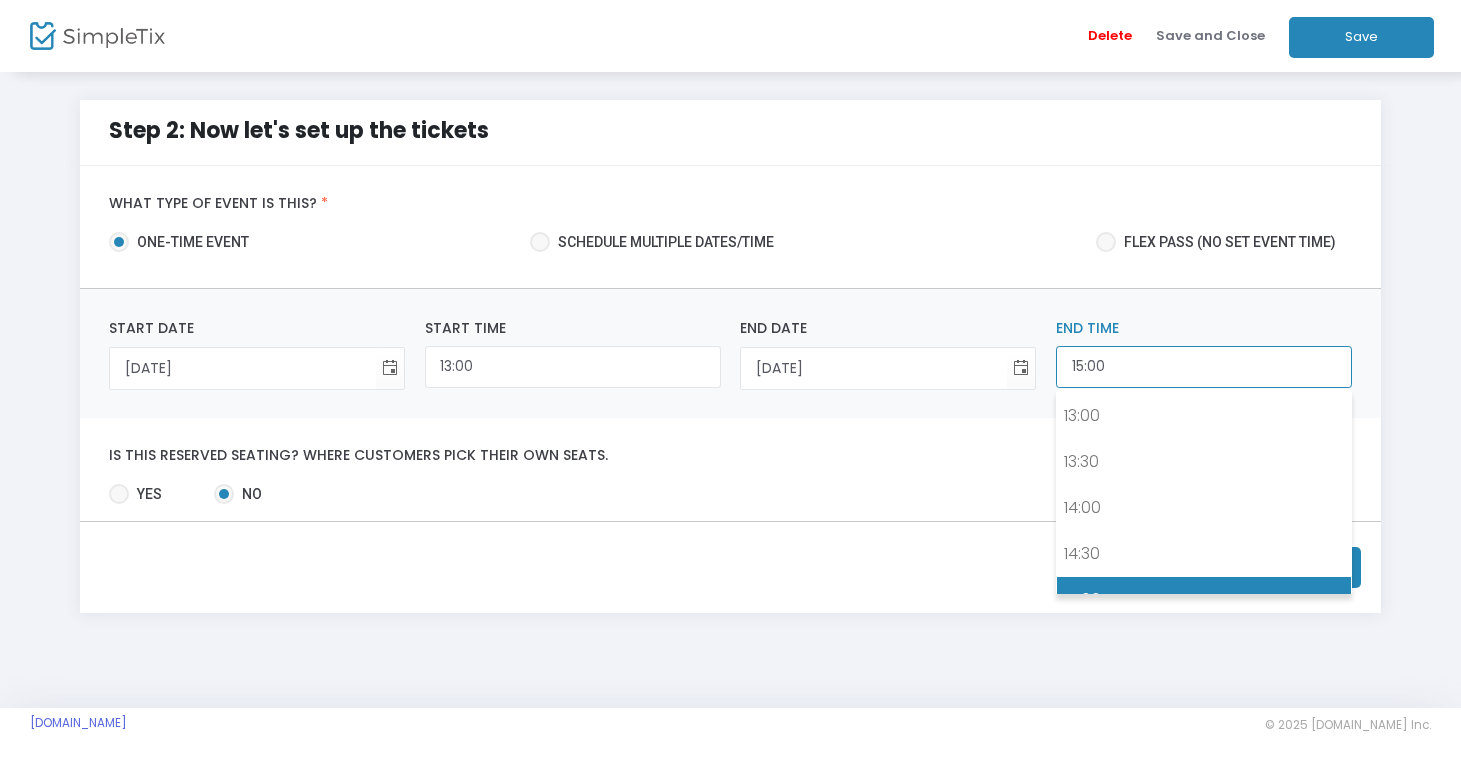 click on "15:00" 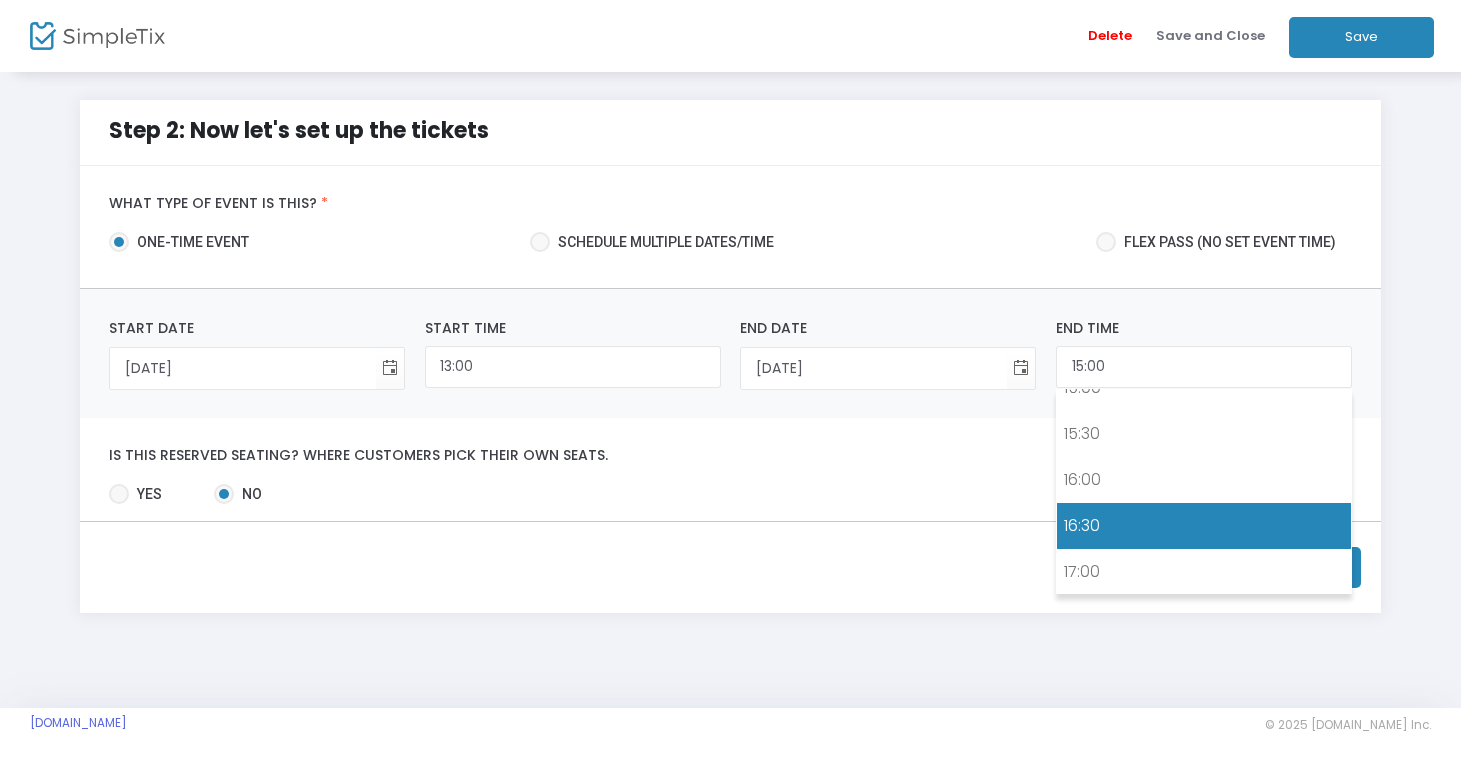 click on "16:30" at bounding box center [1204, 526] 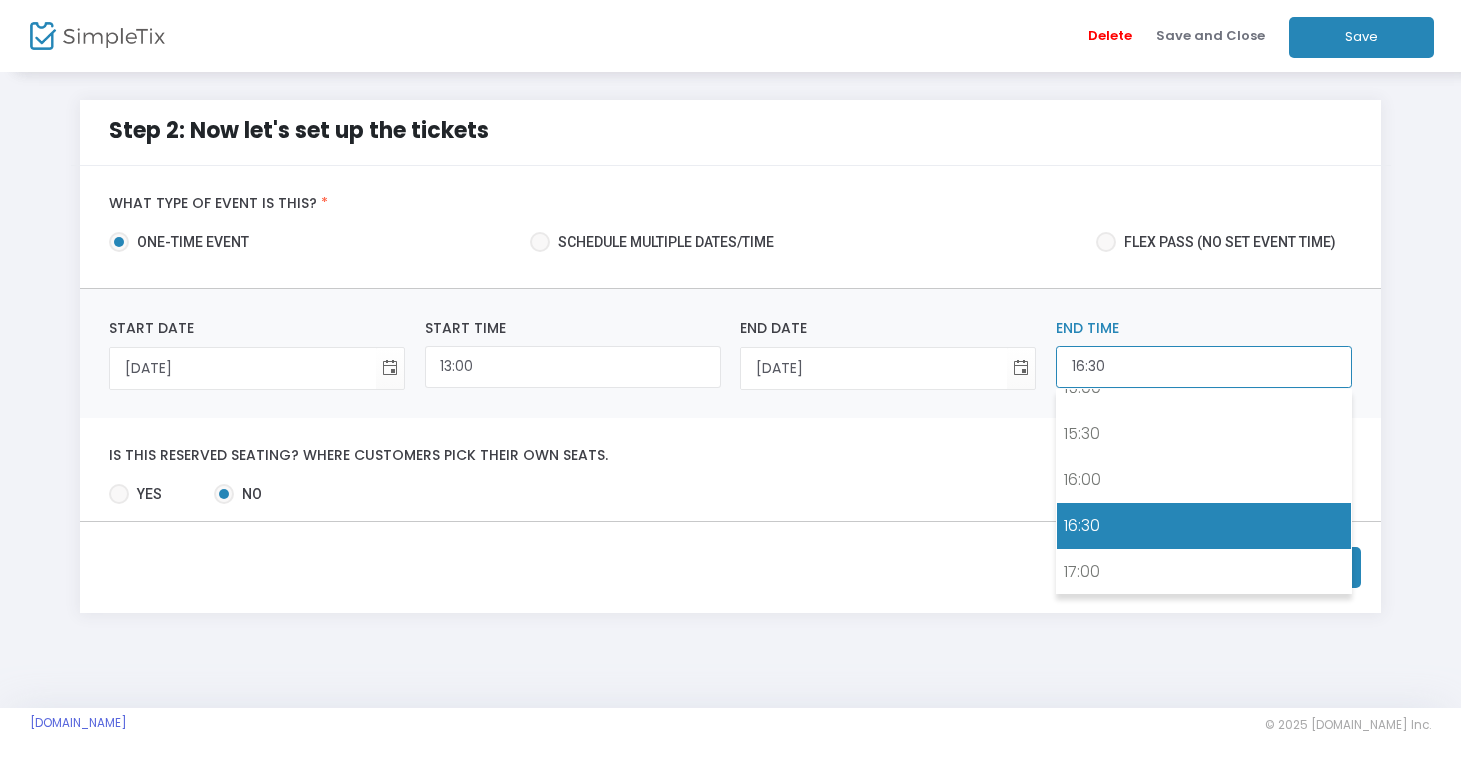 click on "16:30" 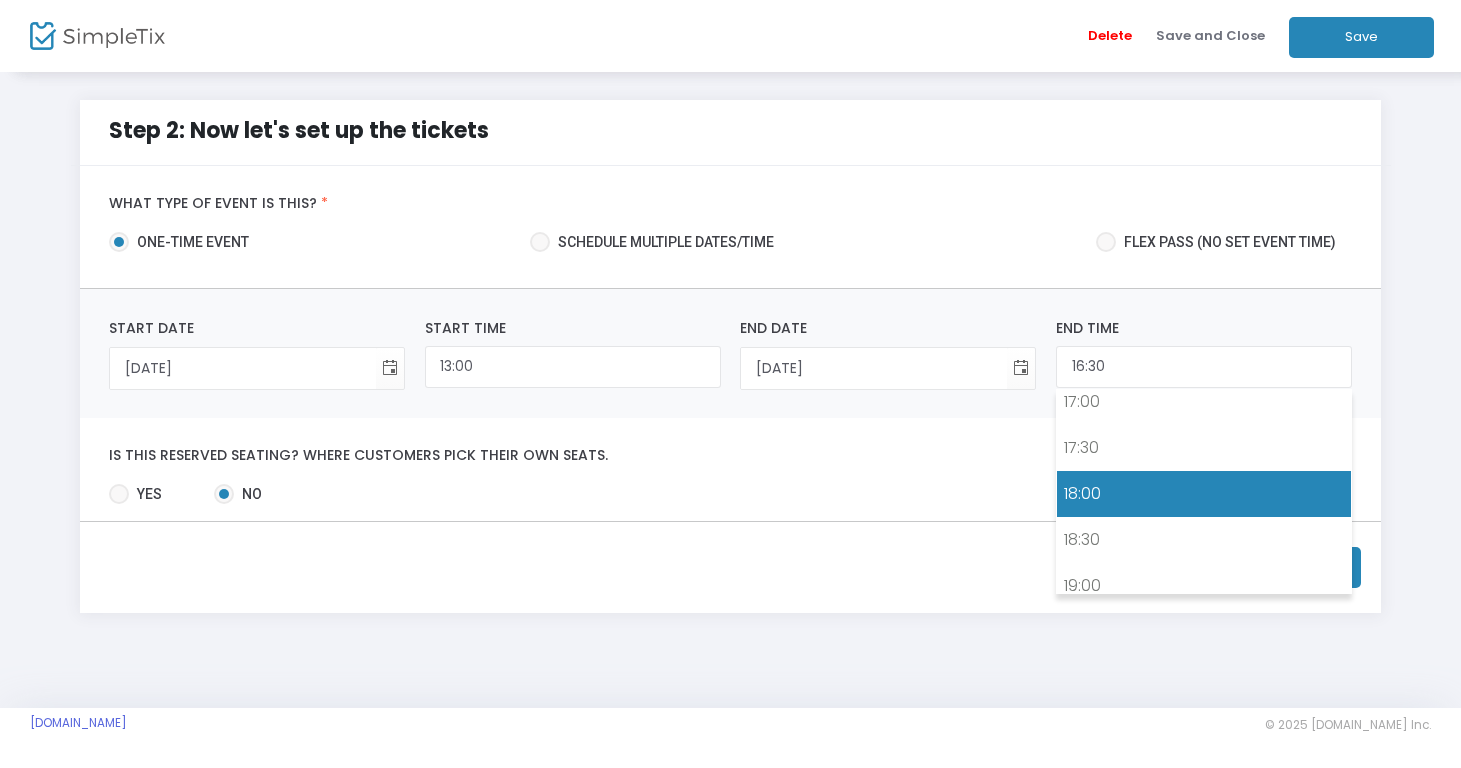 click on "18:00" at bounding box center [1204, 494] 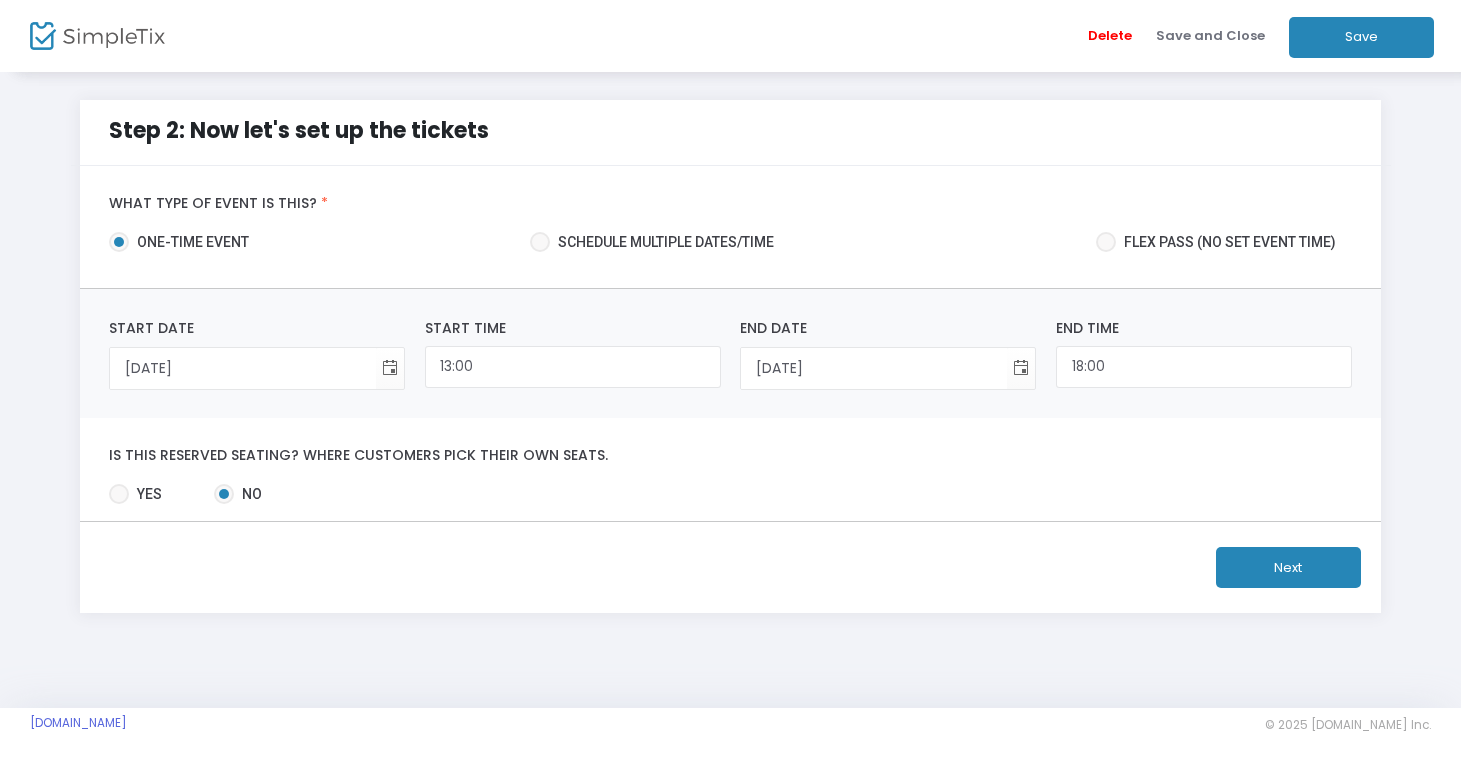 click on "Next" 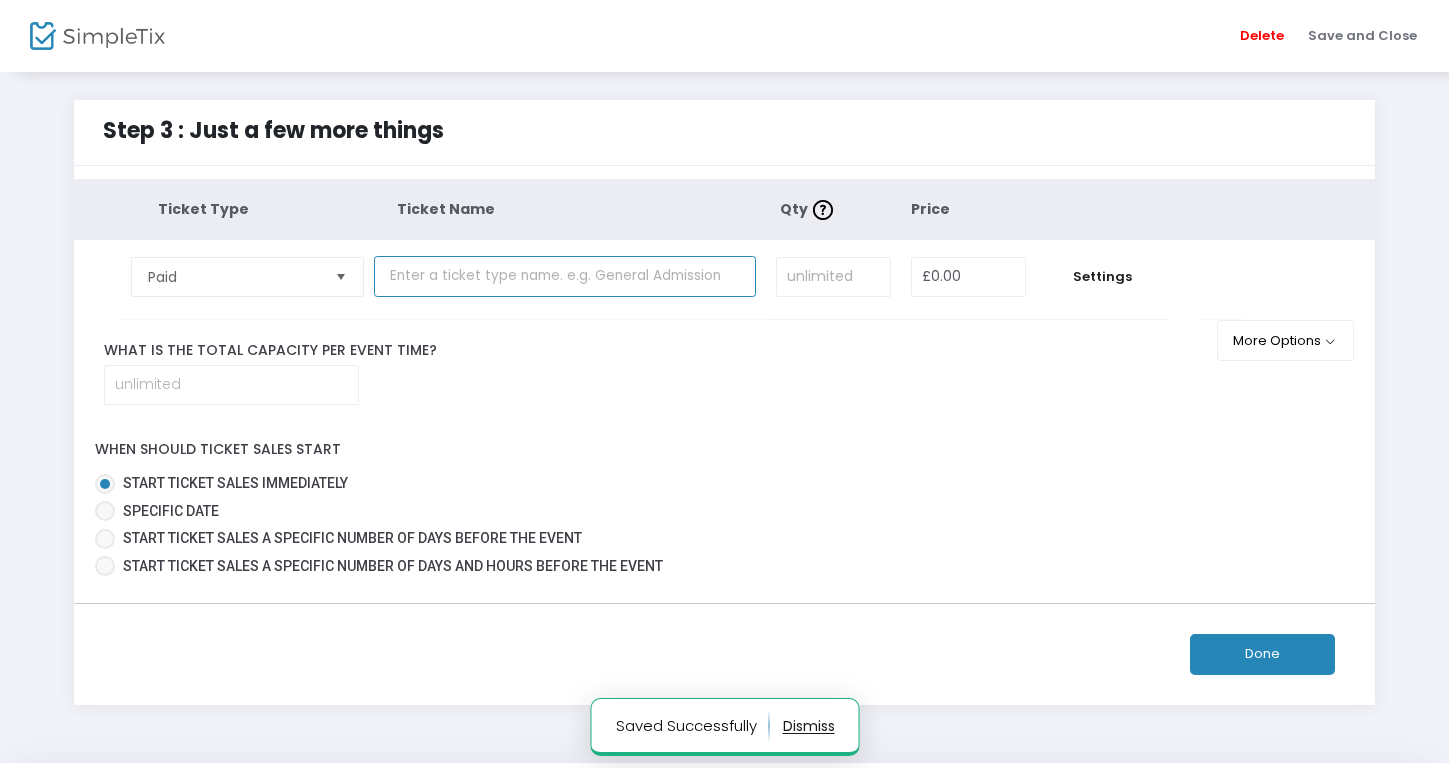 click at bounding box center [565, 276] 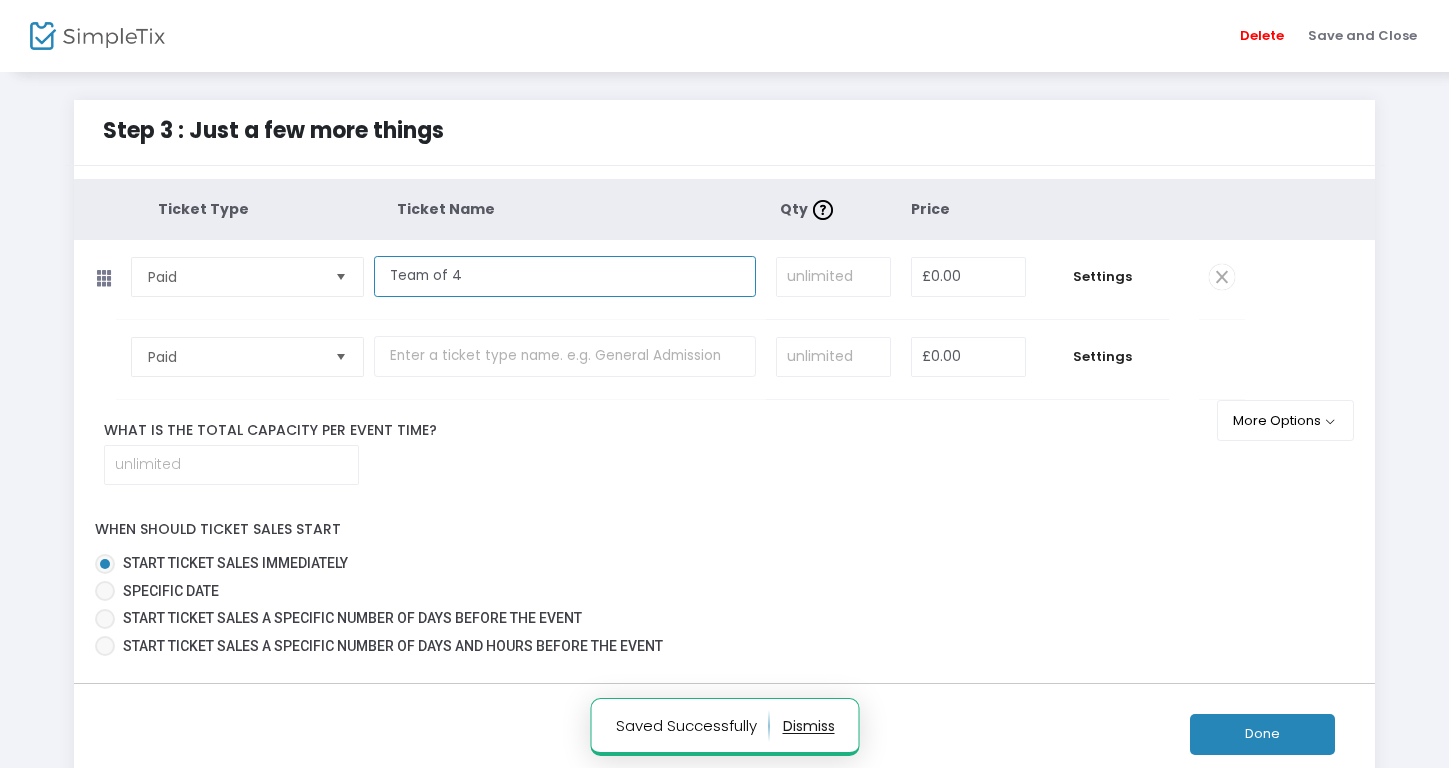 type on "Team of 4" 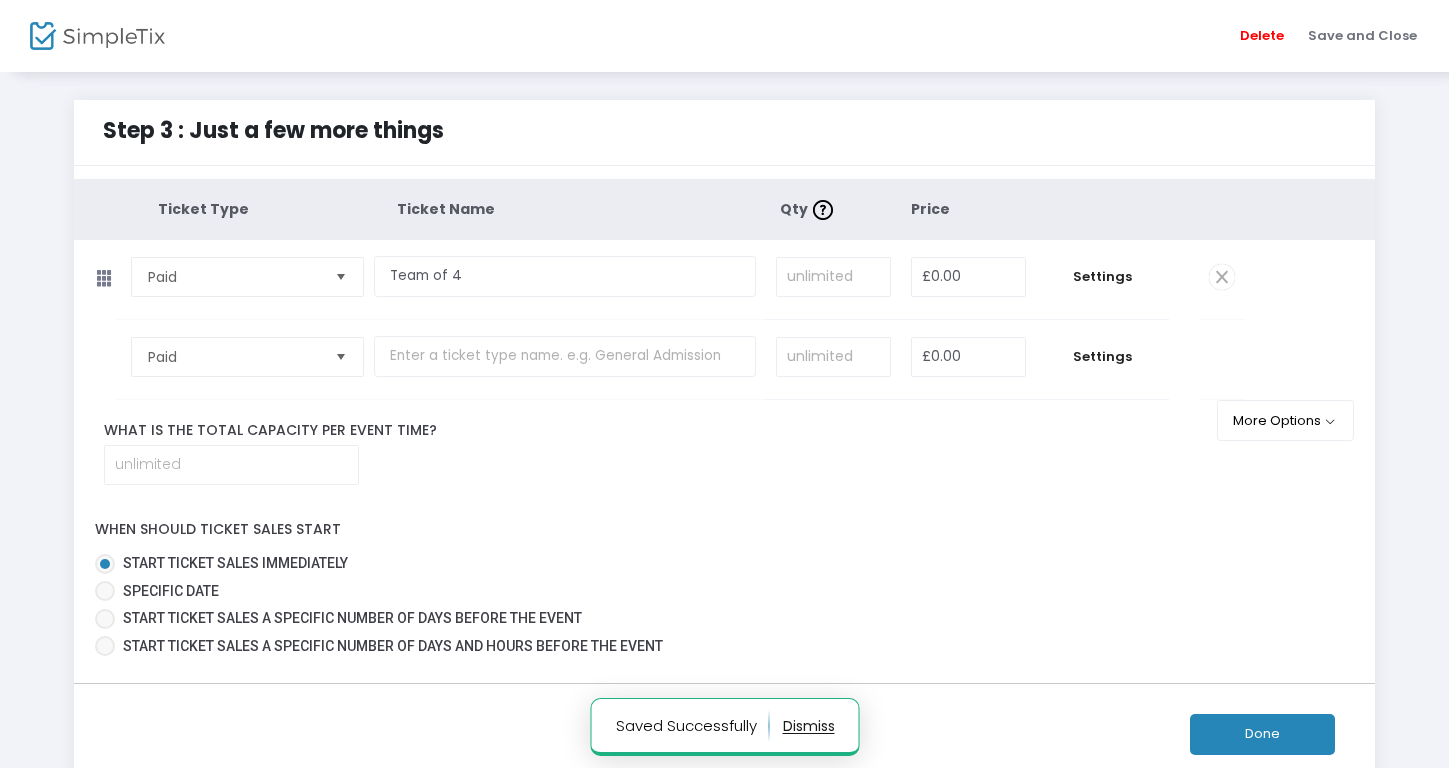 click on "When should ticket sales start    Start ticket sales immediately   Specific Date   Start ticket sales a specific number of days before the event   Start ticket sales a specific number of days and hours before the event" 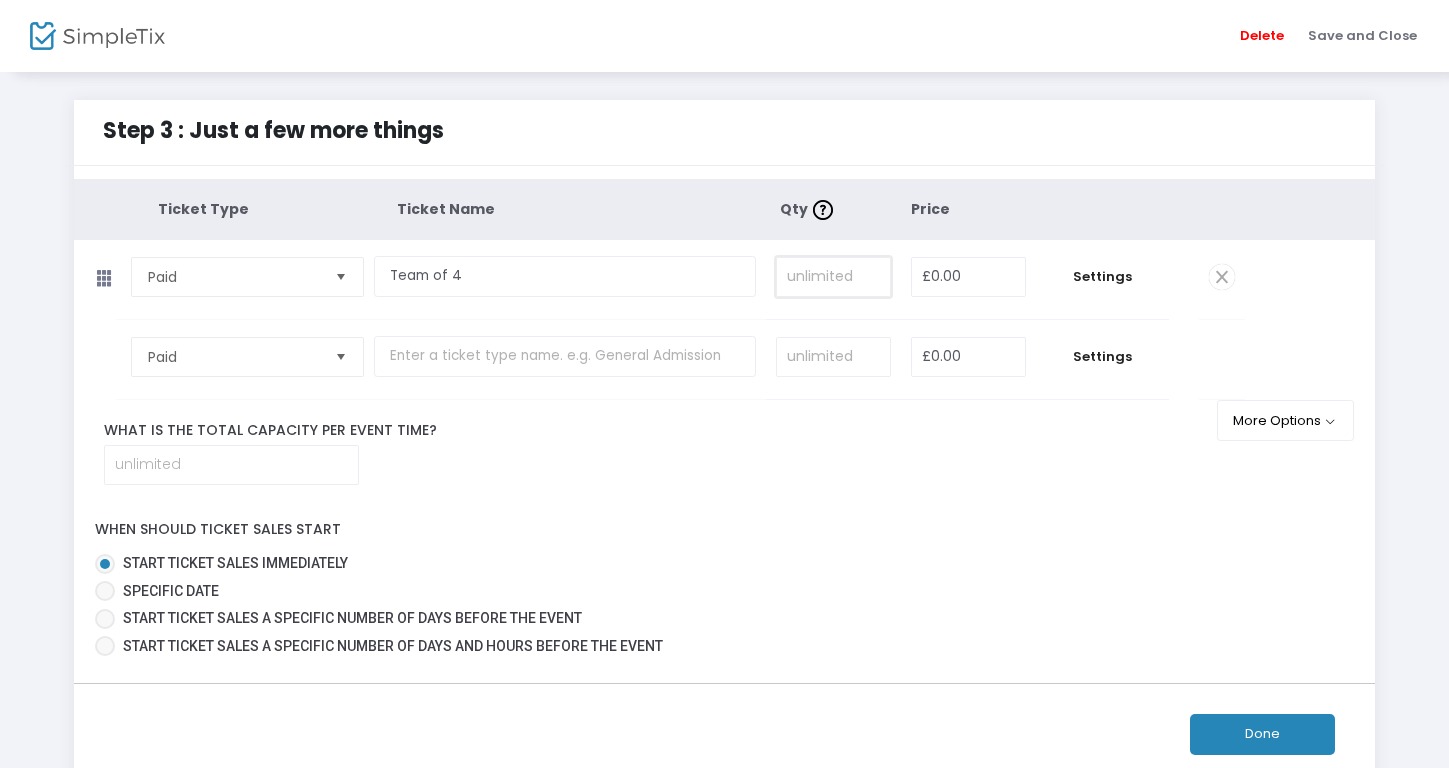 click at bounding box center [833, 277] 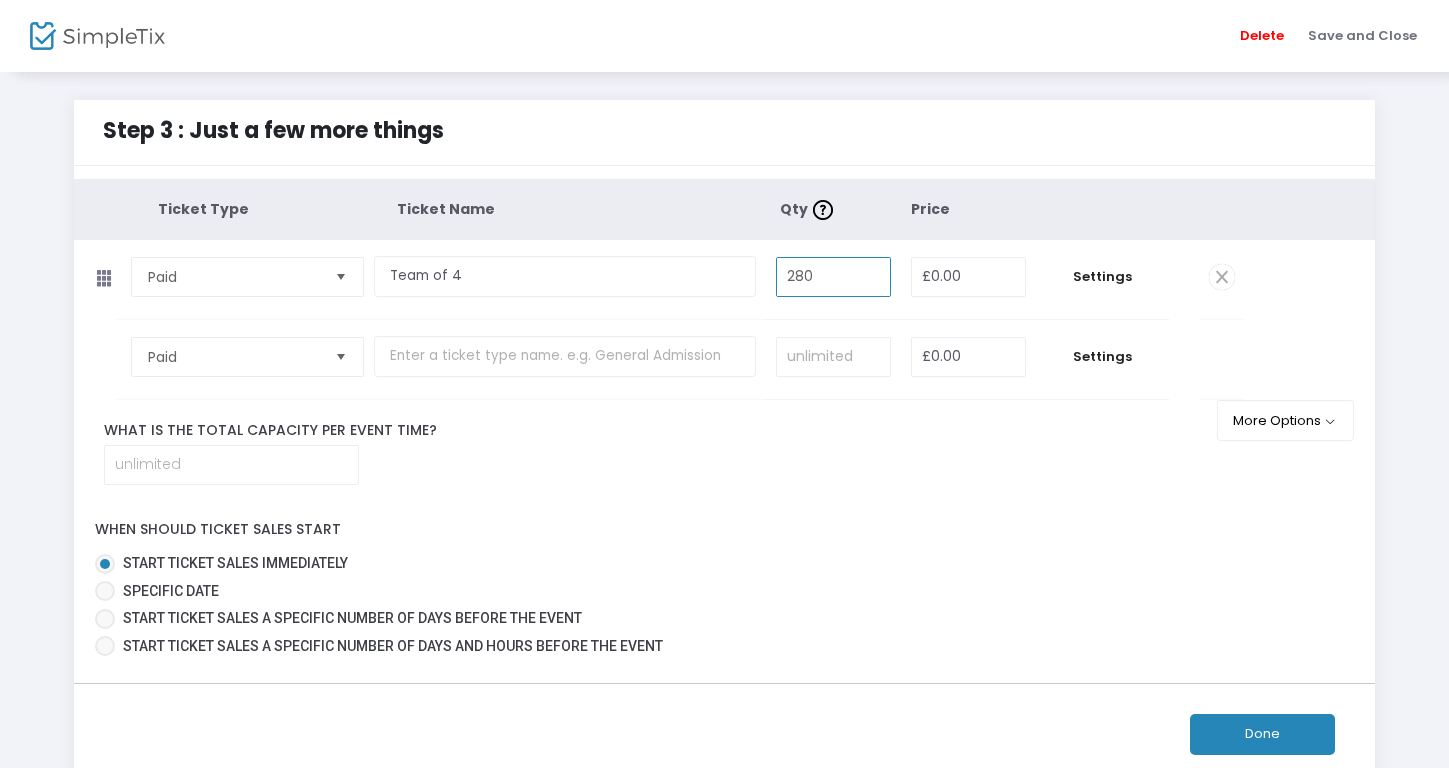 type on "280" 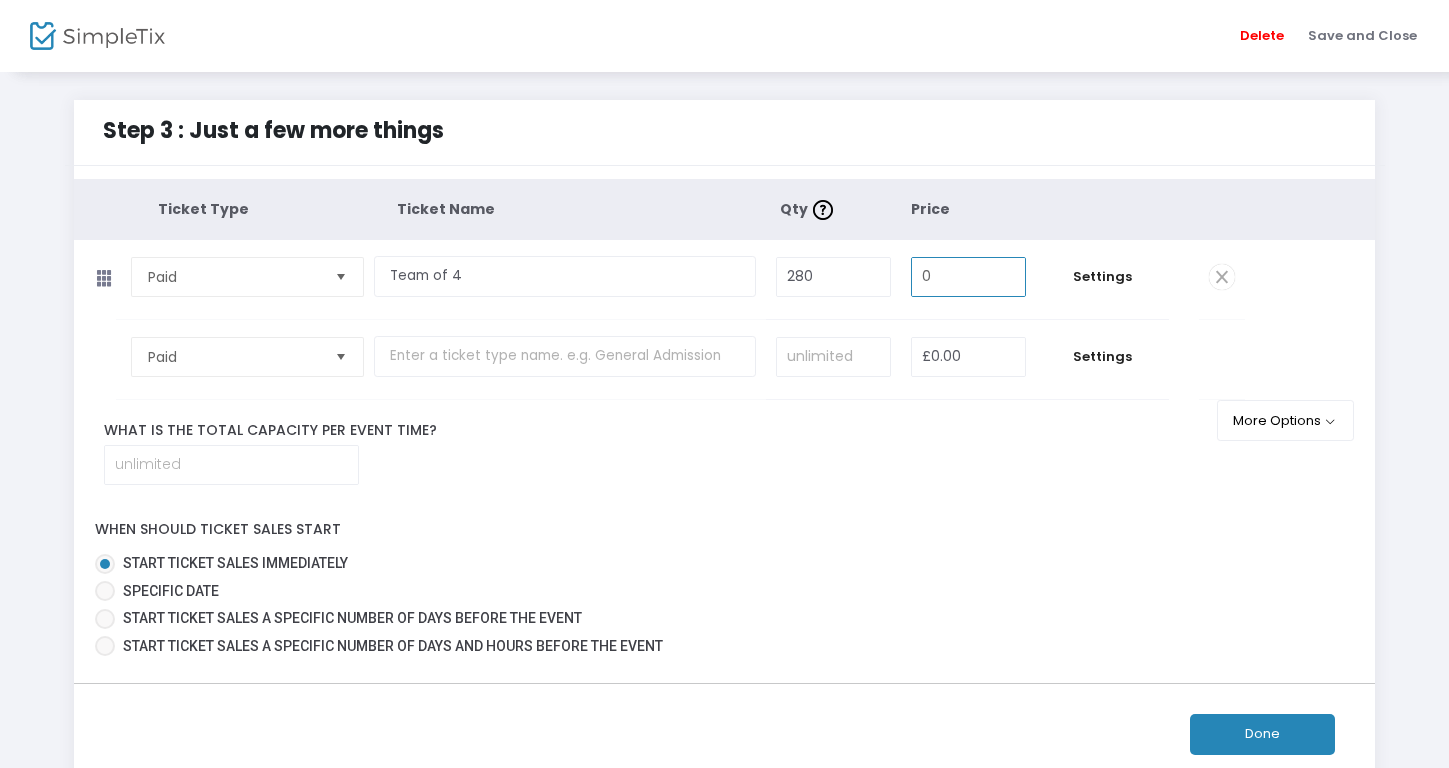 click on "0" at bounding box center [969, 277] 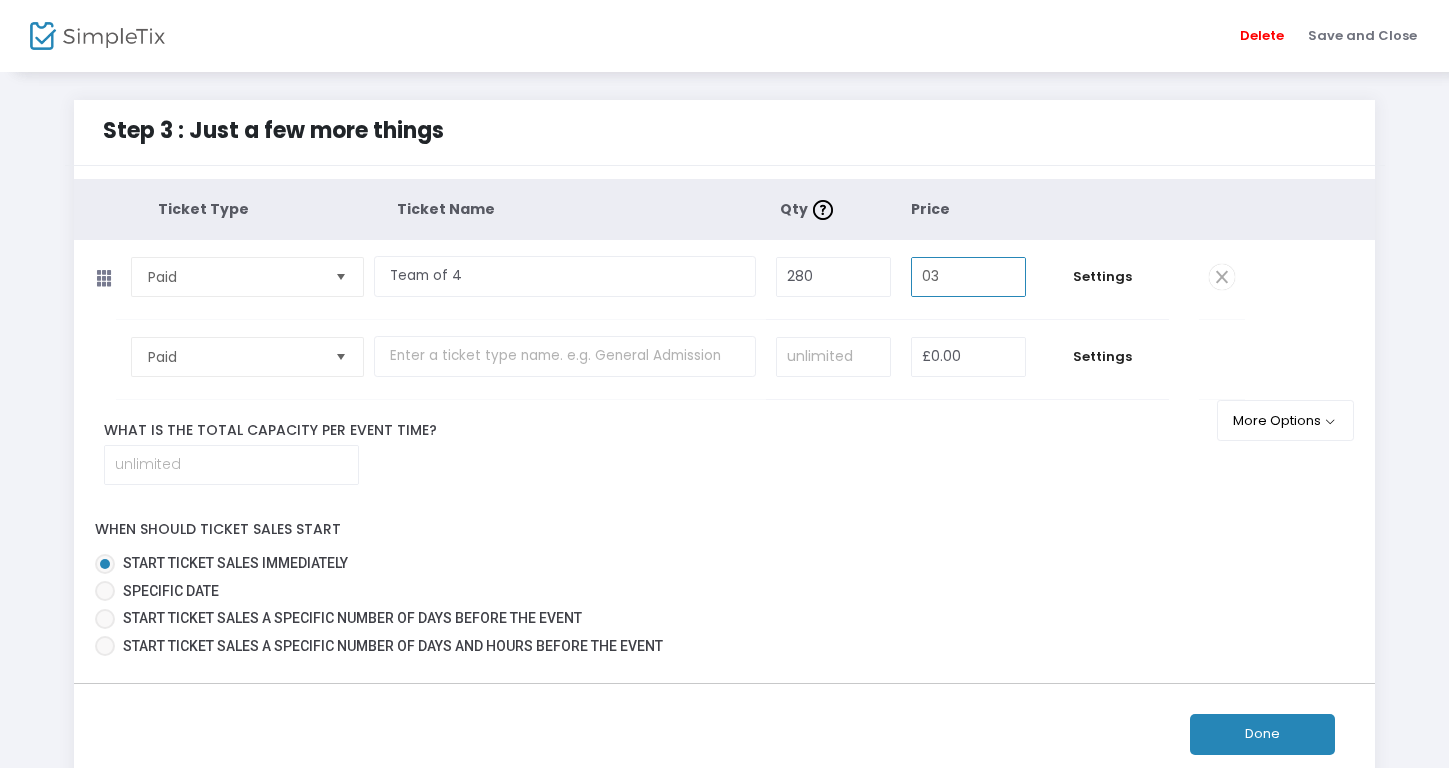 type on "0" 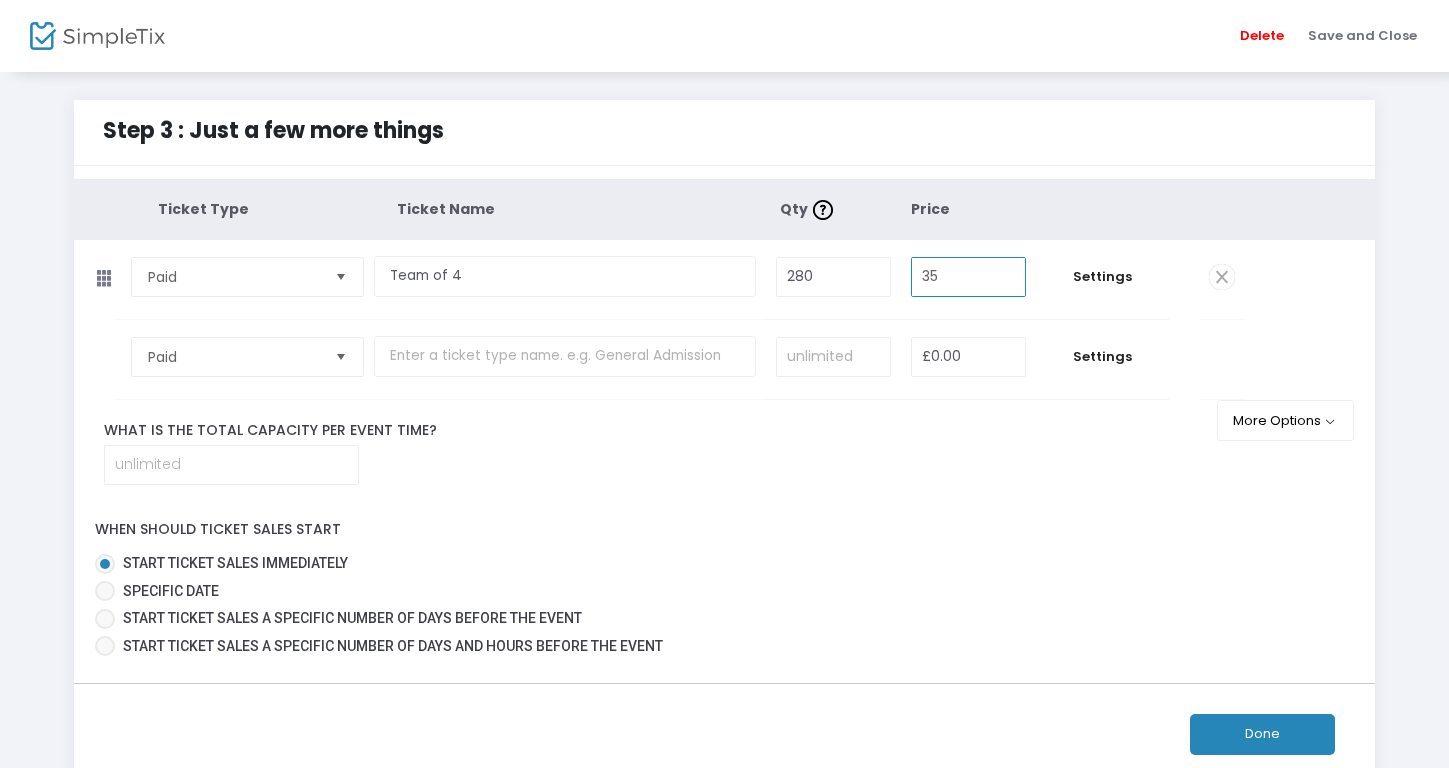 type on "£35.00" 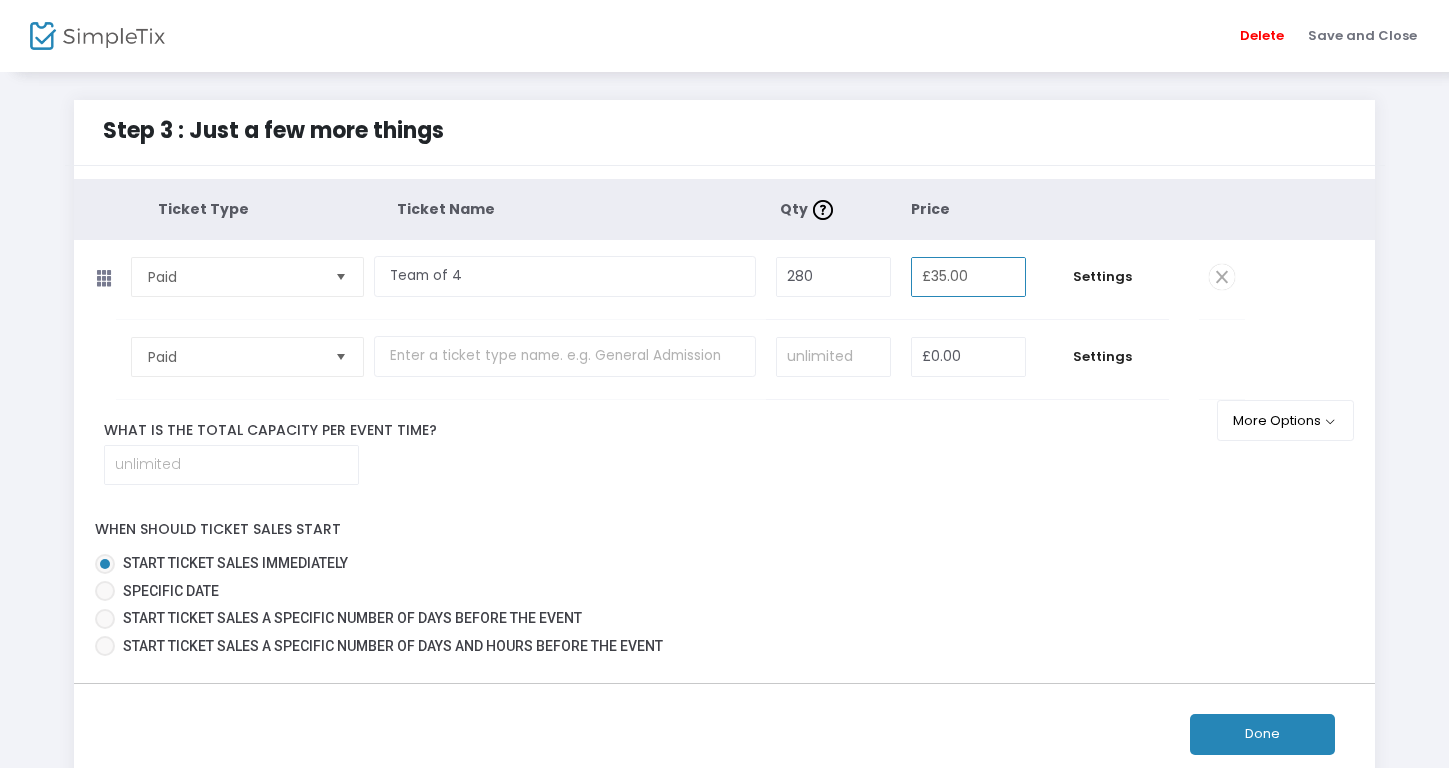 click on "Start ticket sales immediately" at bounding box center [717, 563] 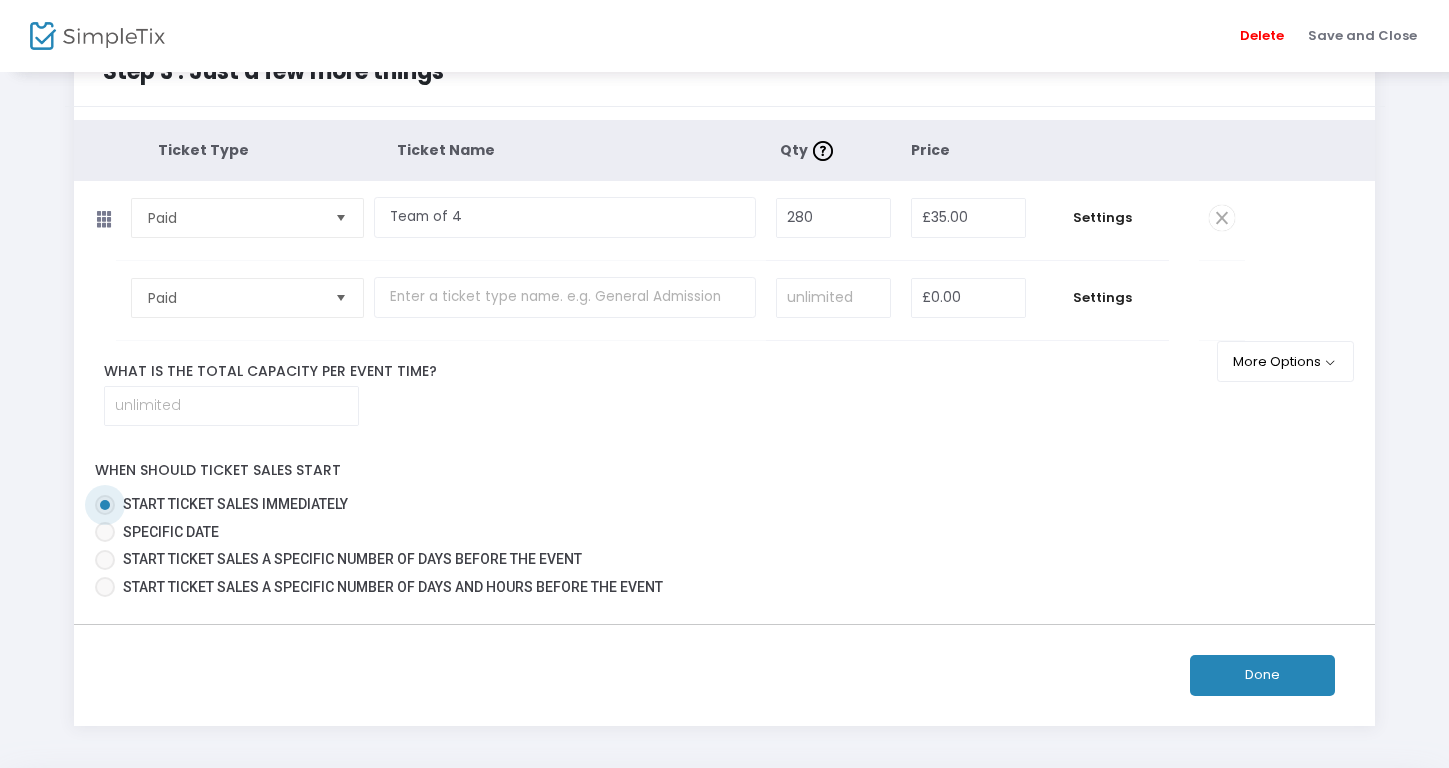 click on "Start ticket sales a specific number of days and hours before the event" at bounding box center (393, 587) 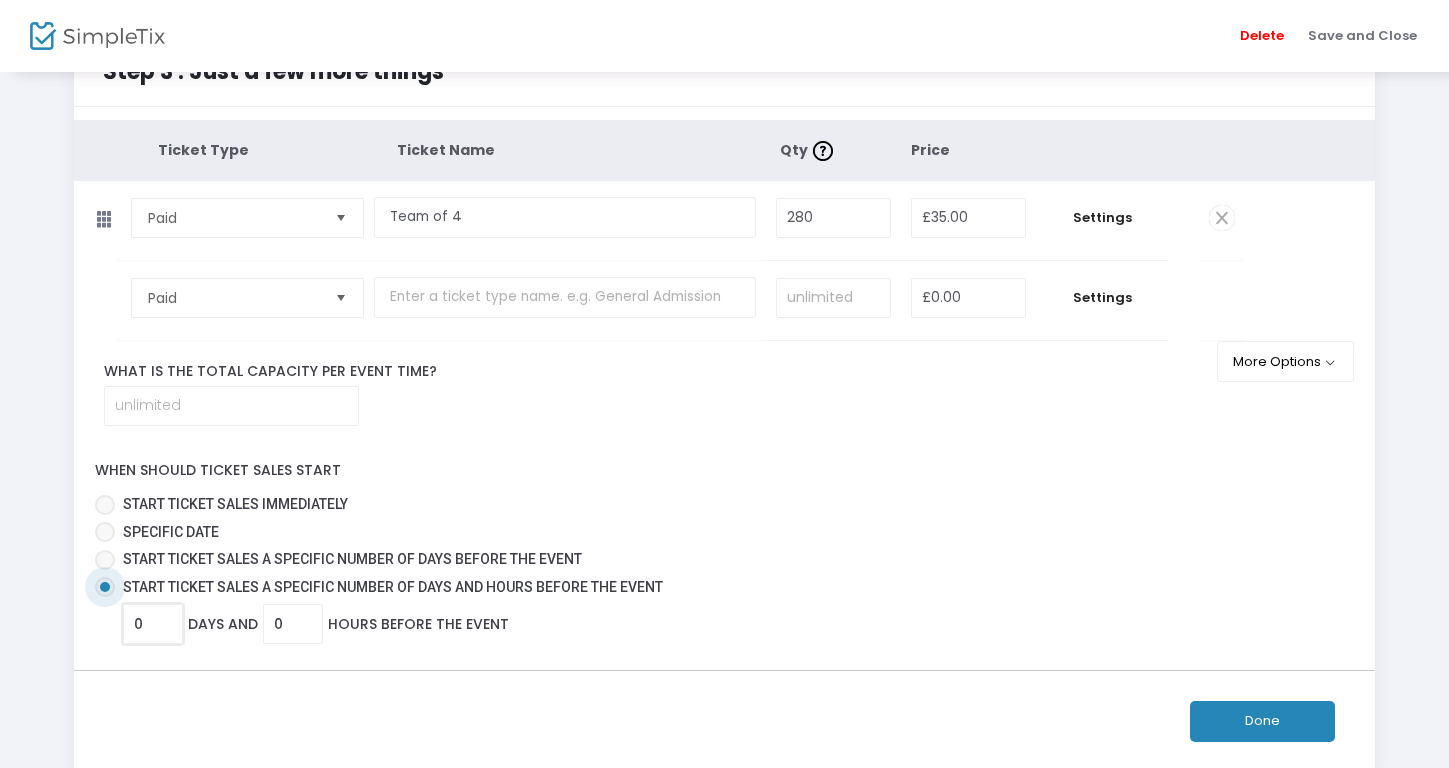 click on "0" at bounding box center (153, 624) 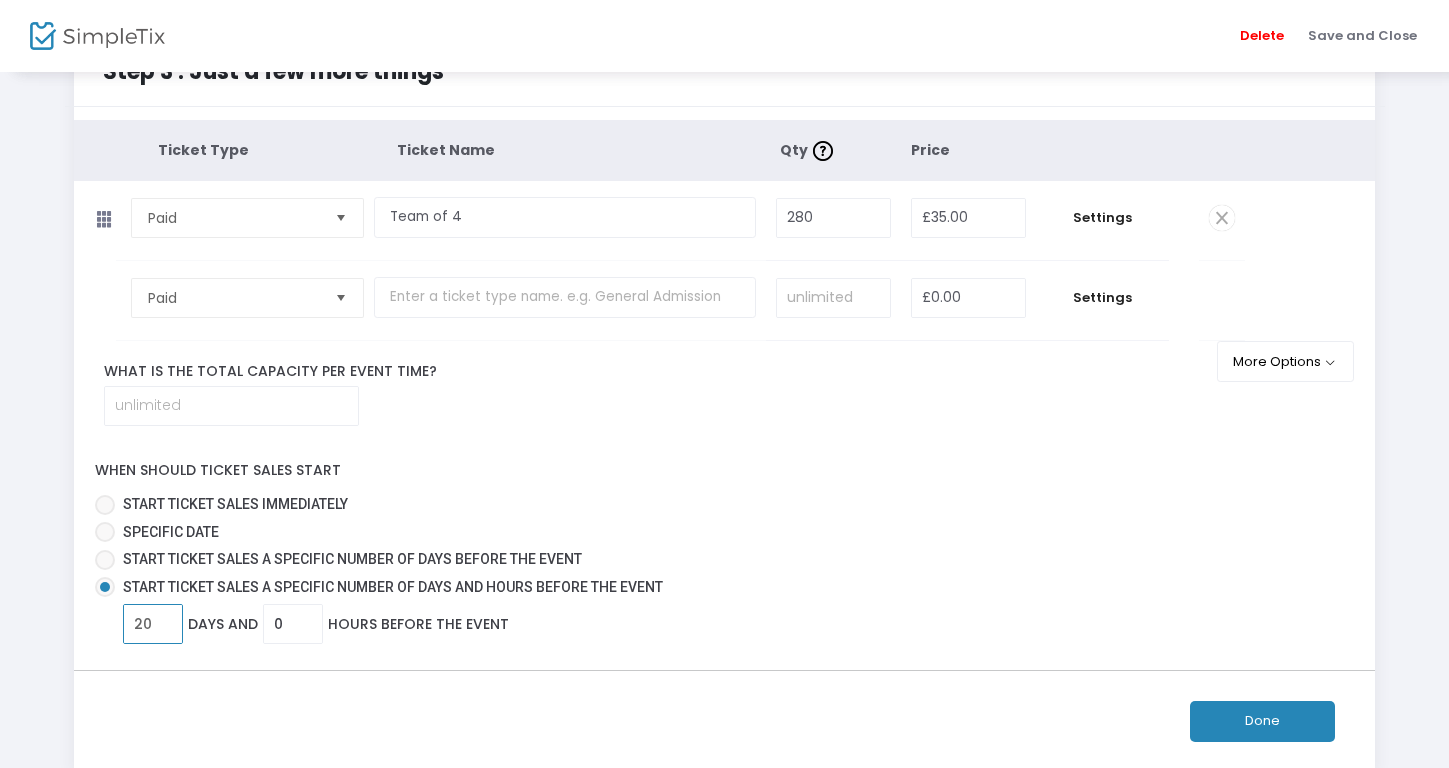 type on "31" 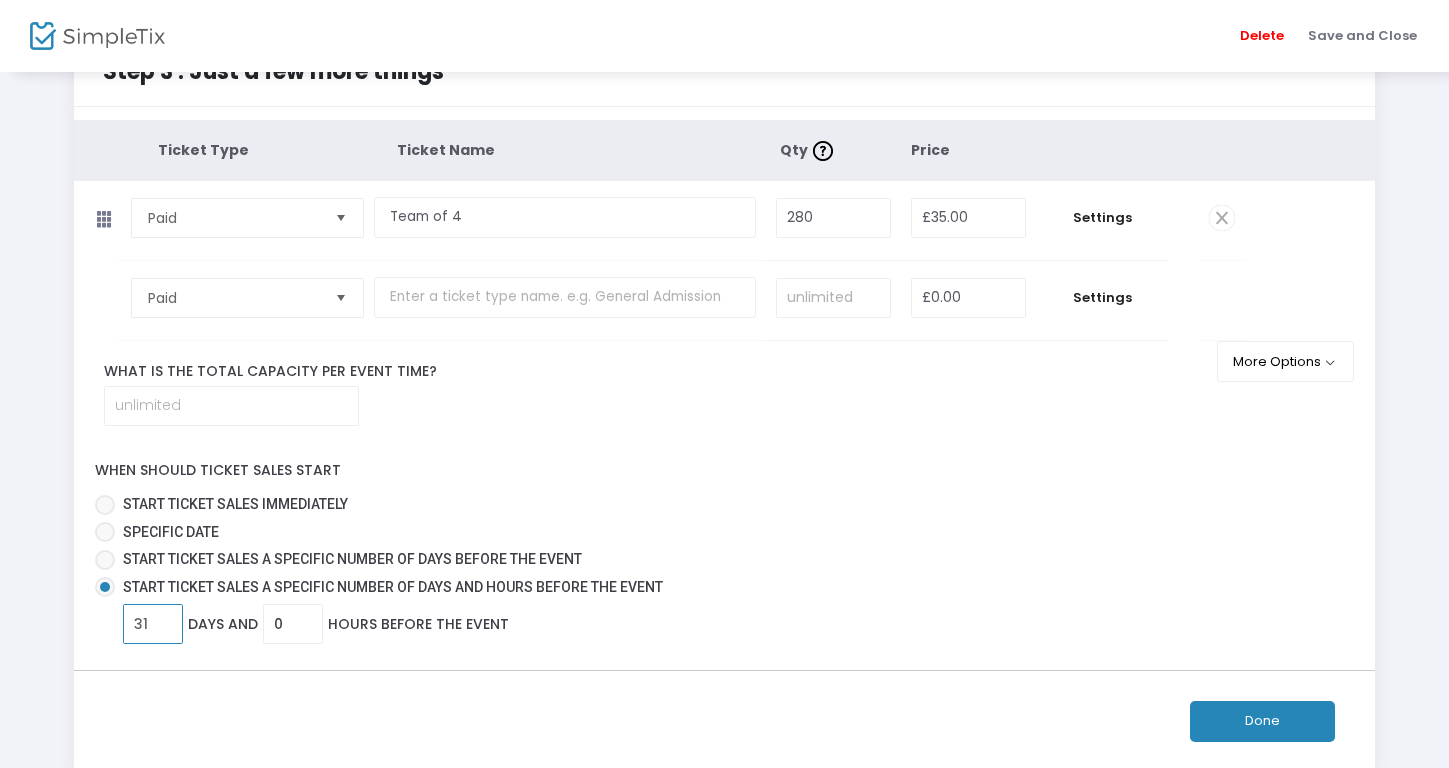 click on "Done" 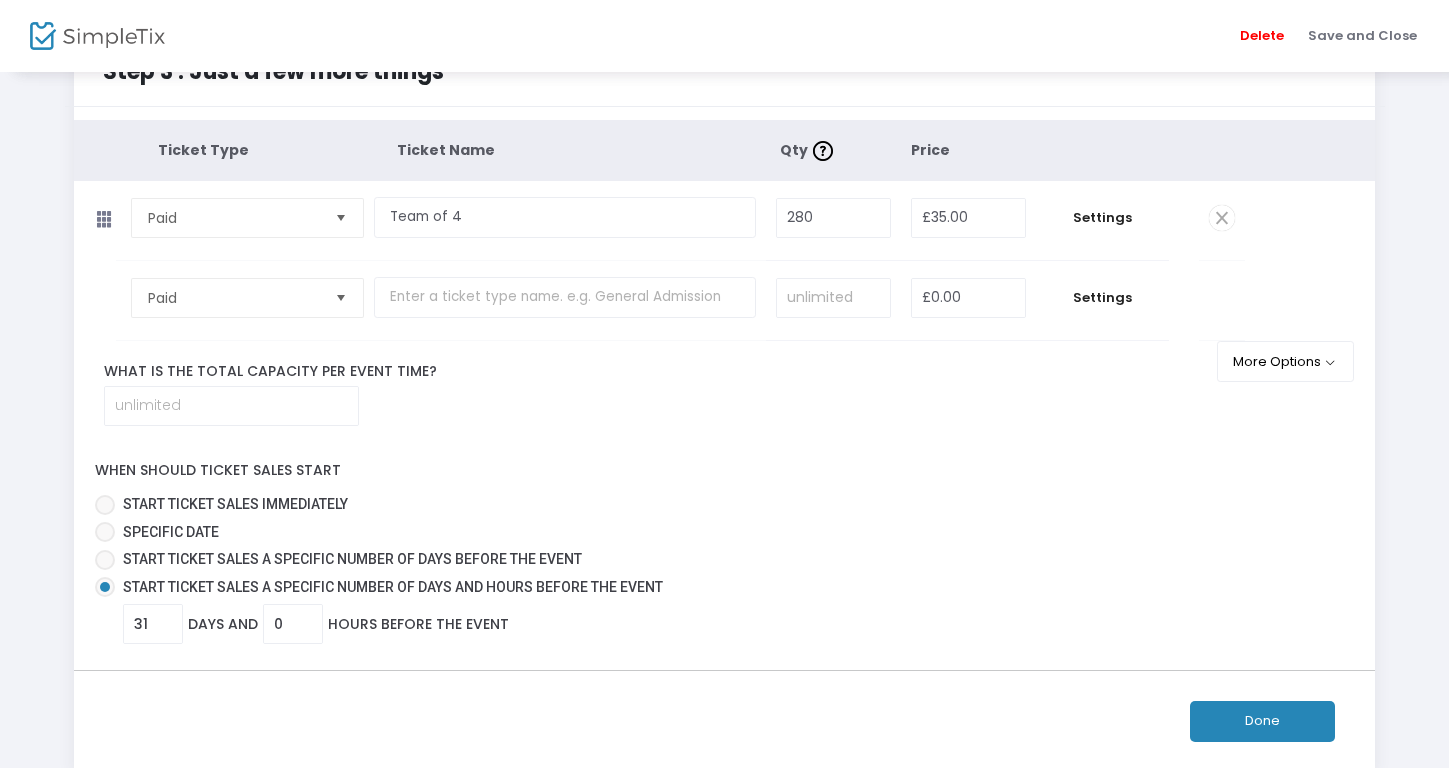 scroll, scrollTop: 61, scrollLeft: 0, axis: vertical 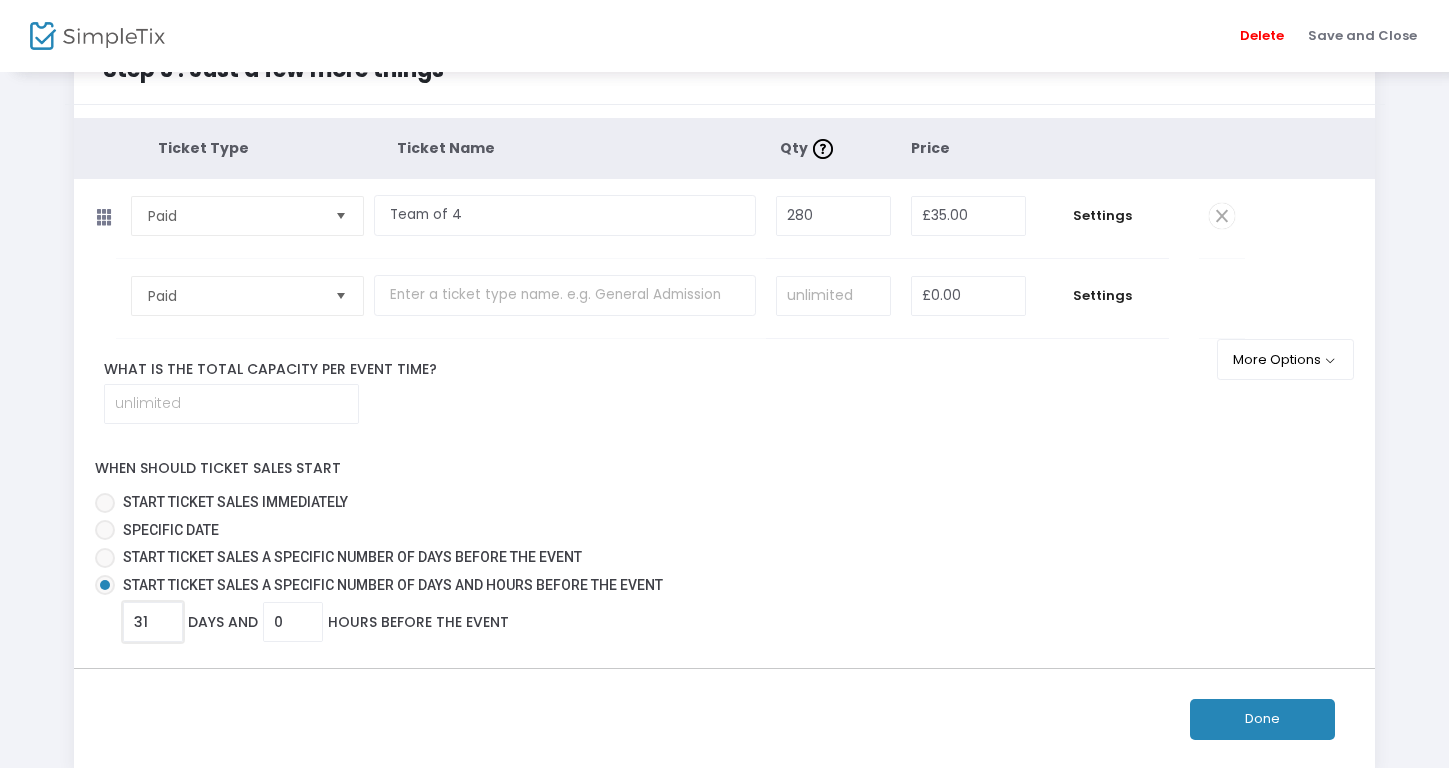 click on "31" at bounding box center [153, 622] 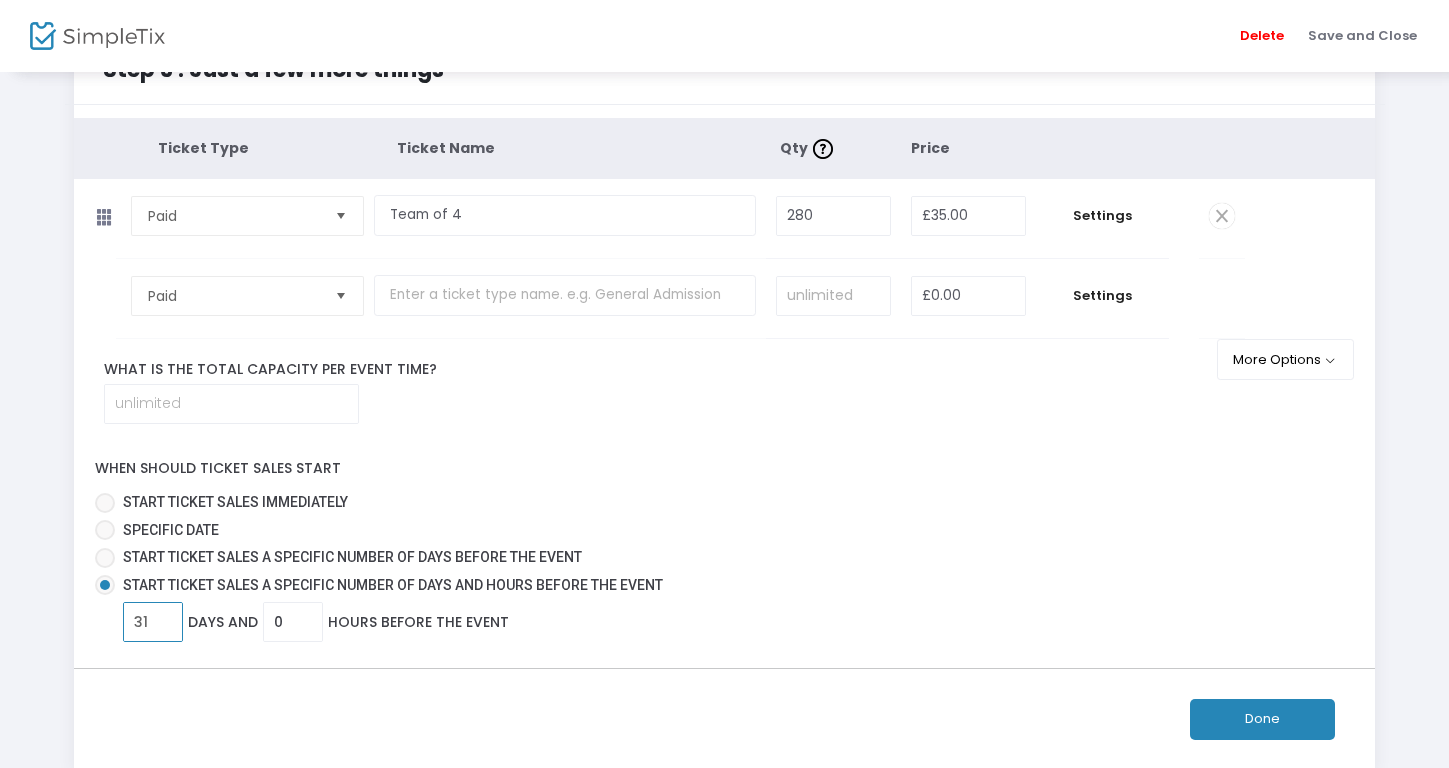 type on "3" 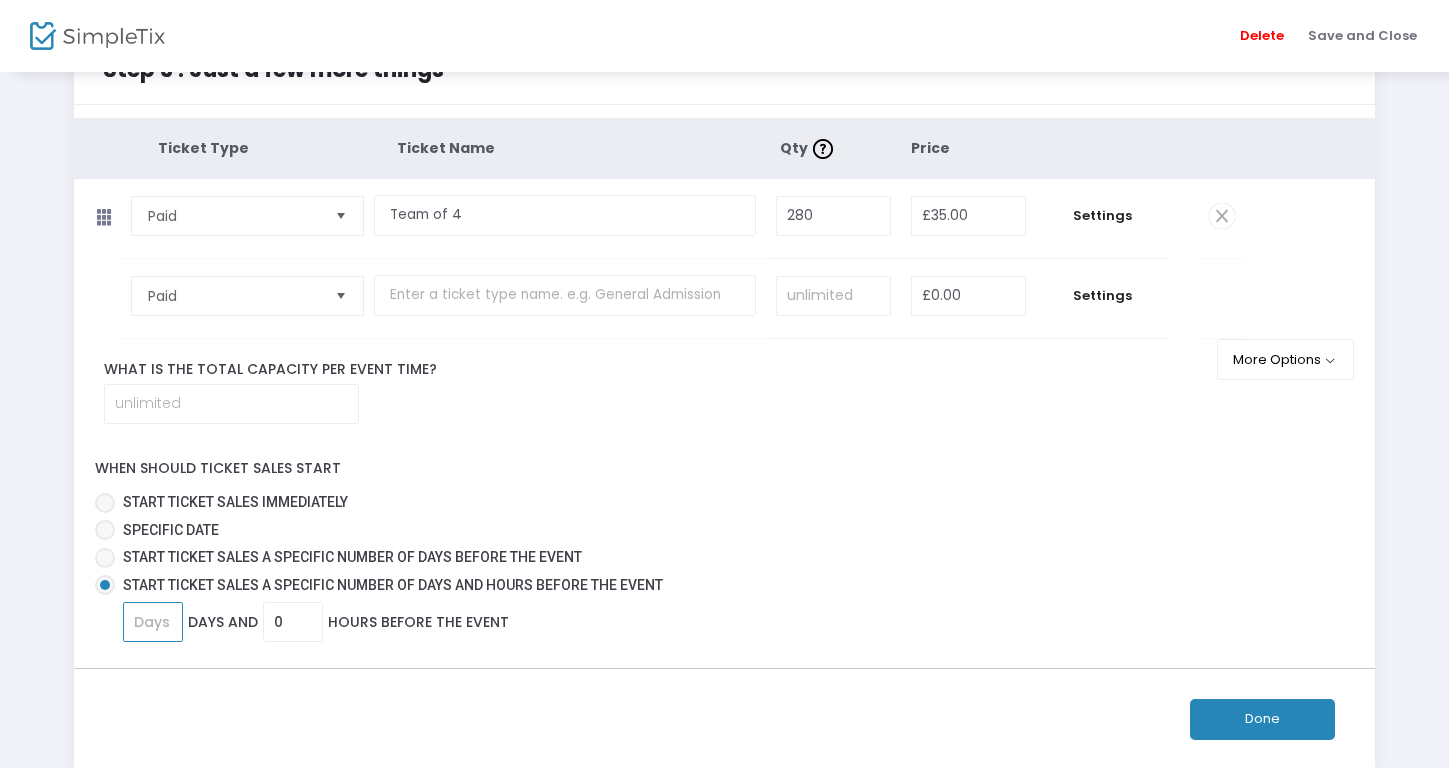 type on "0" 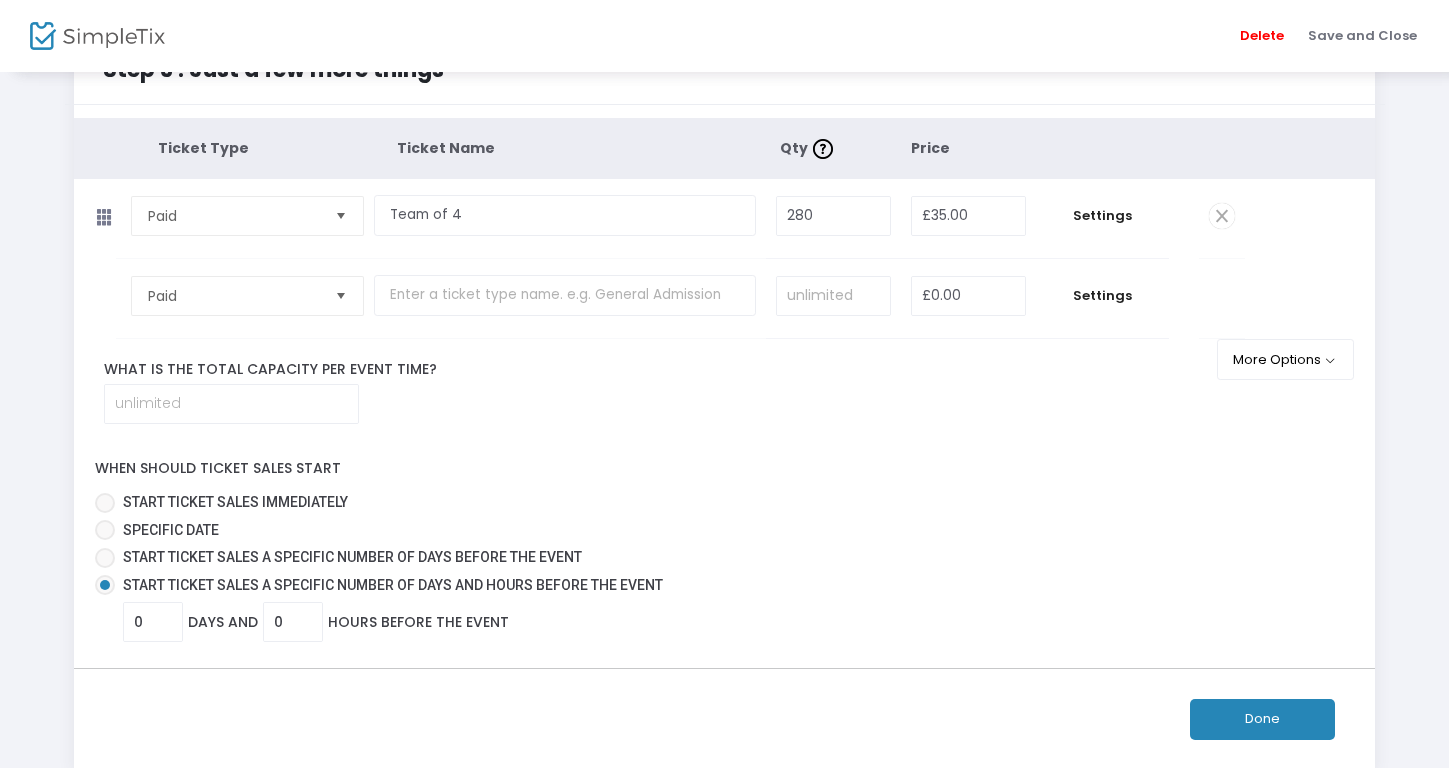click on "Start ticket sales a specific number of days before the event" at bounding box center [352, 557] 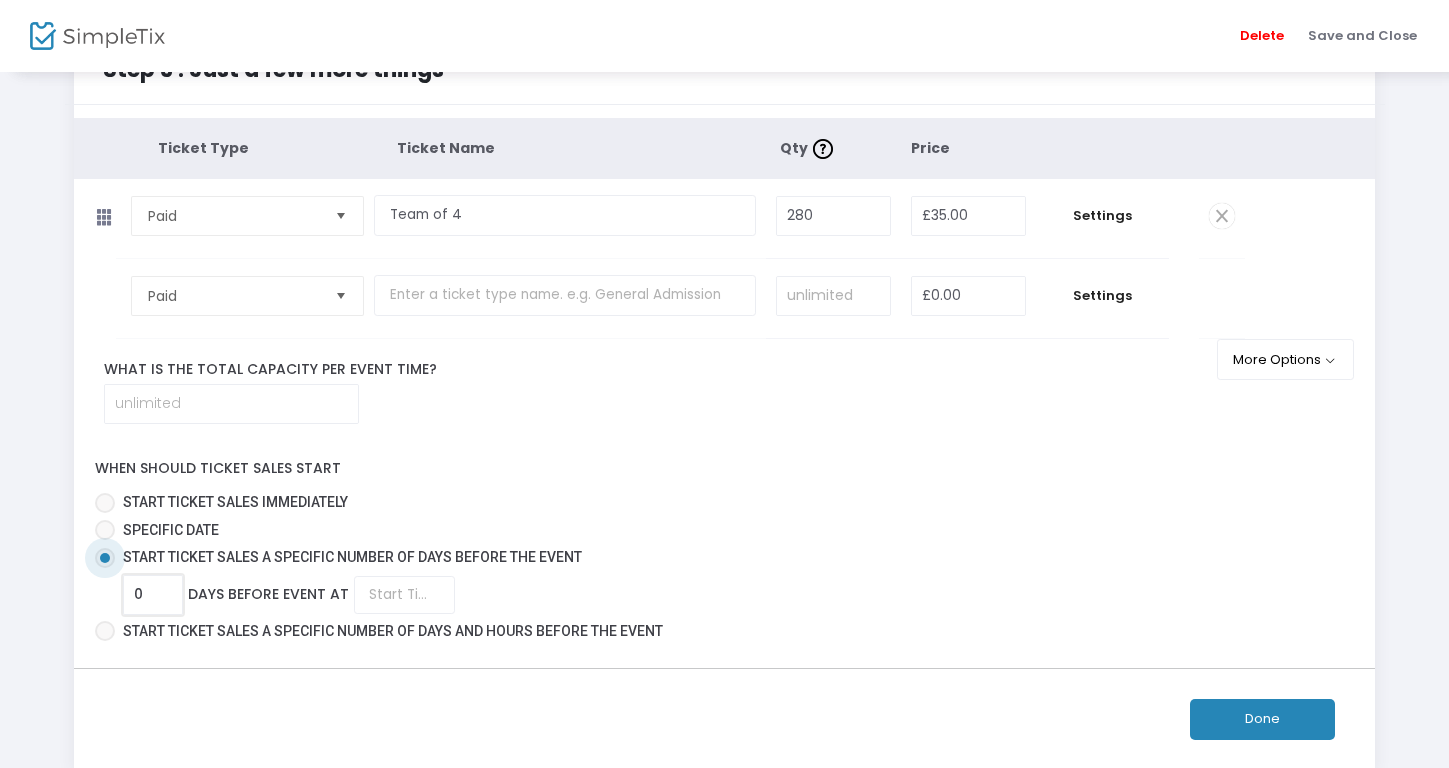 click on "0" at bounding box center [153, 595] 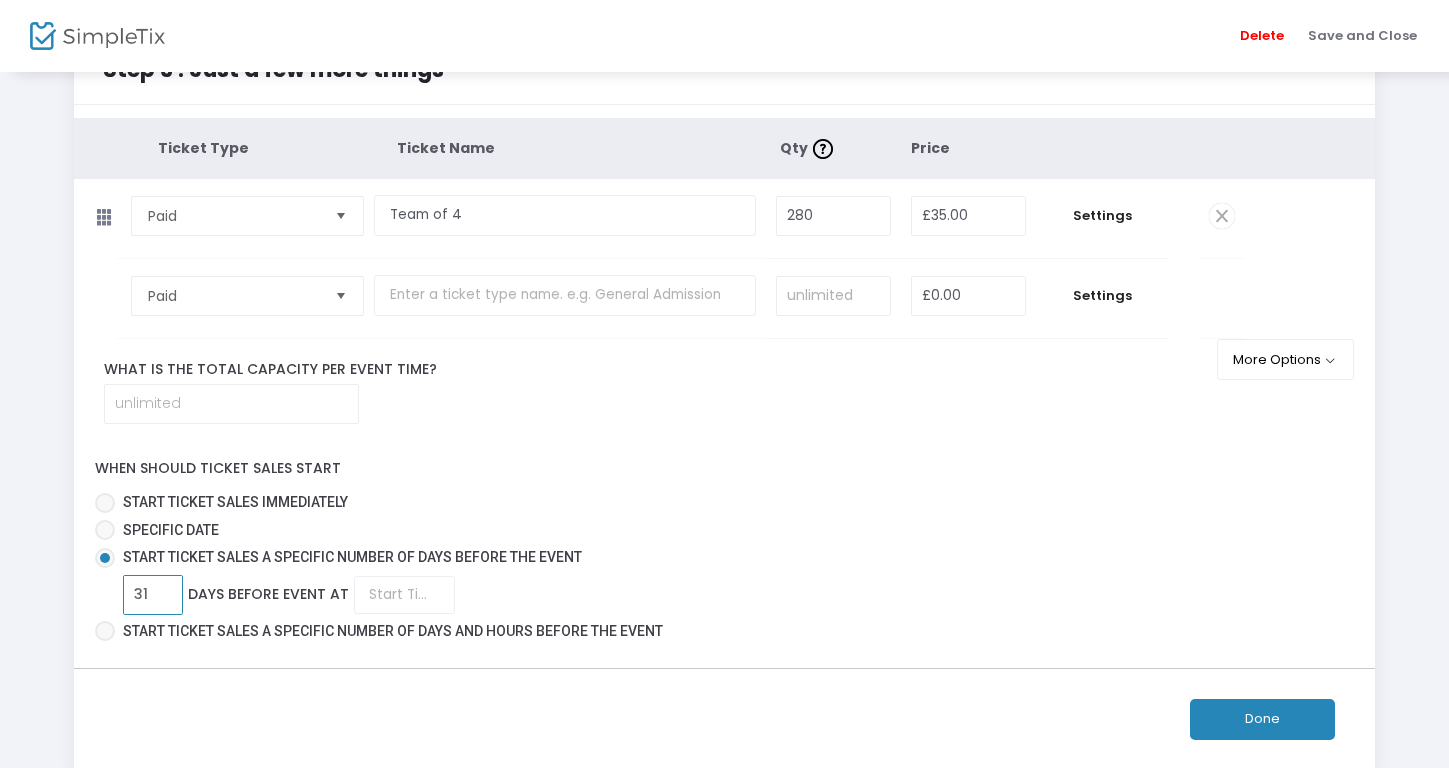 type on "3" 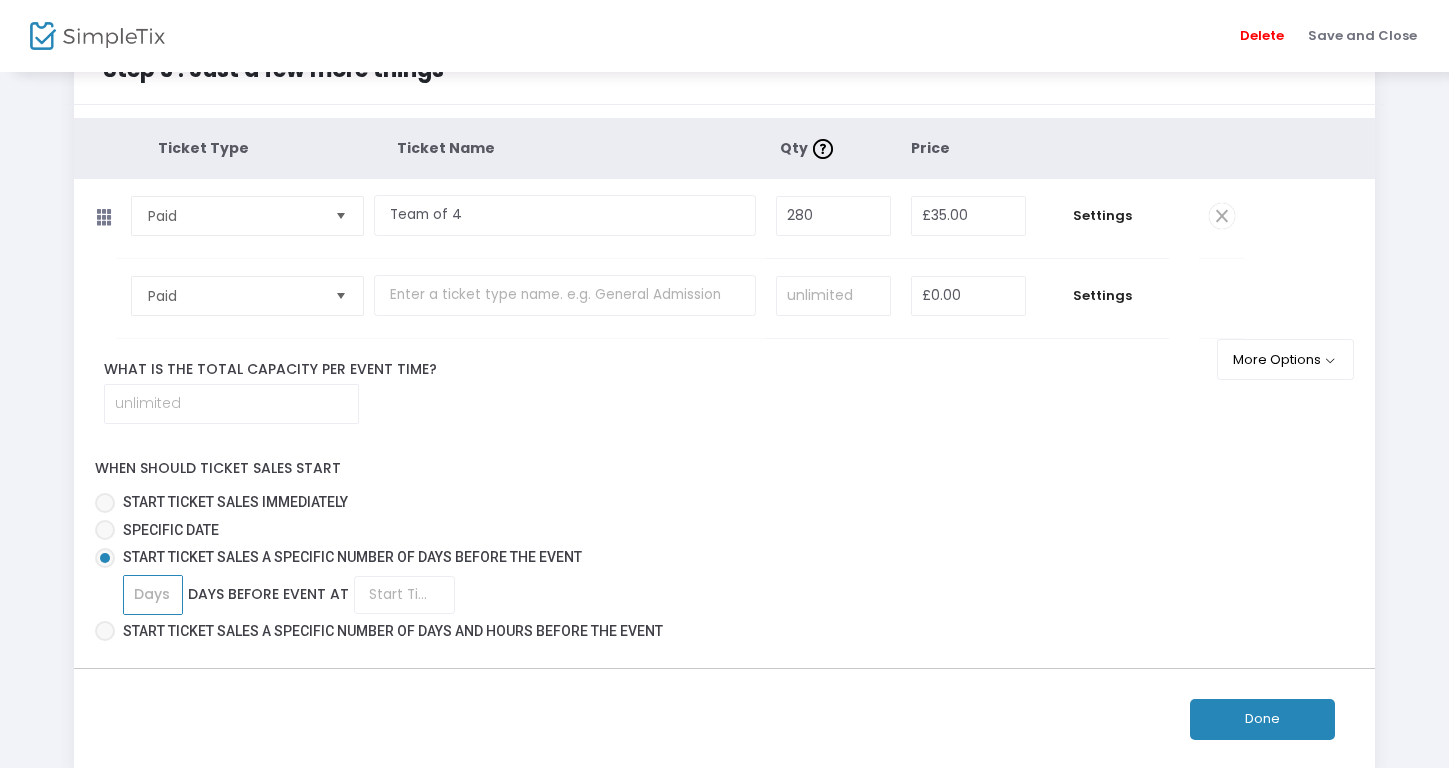 type on "2" 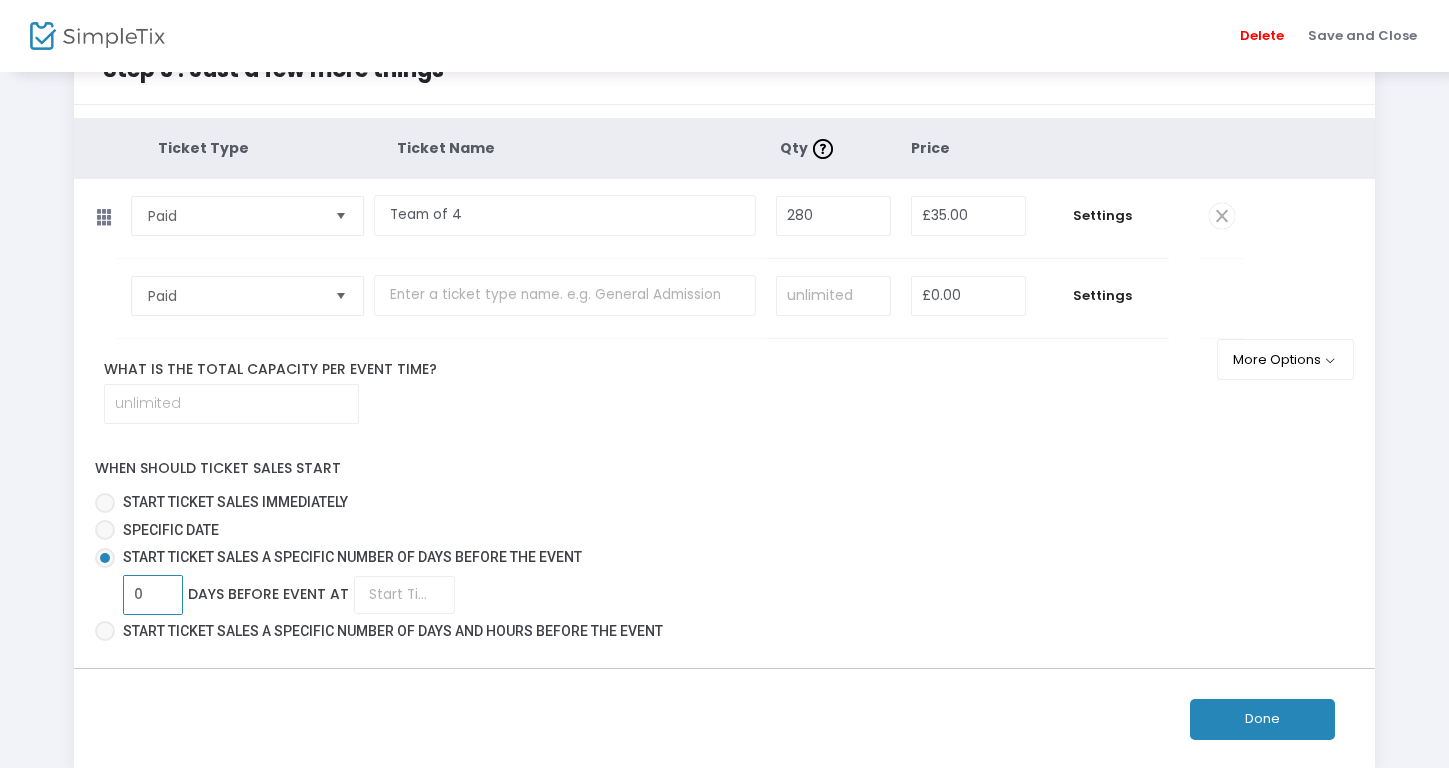 click on "Specific Date" at bounding box center [717, 530] 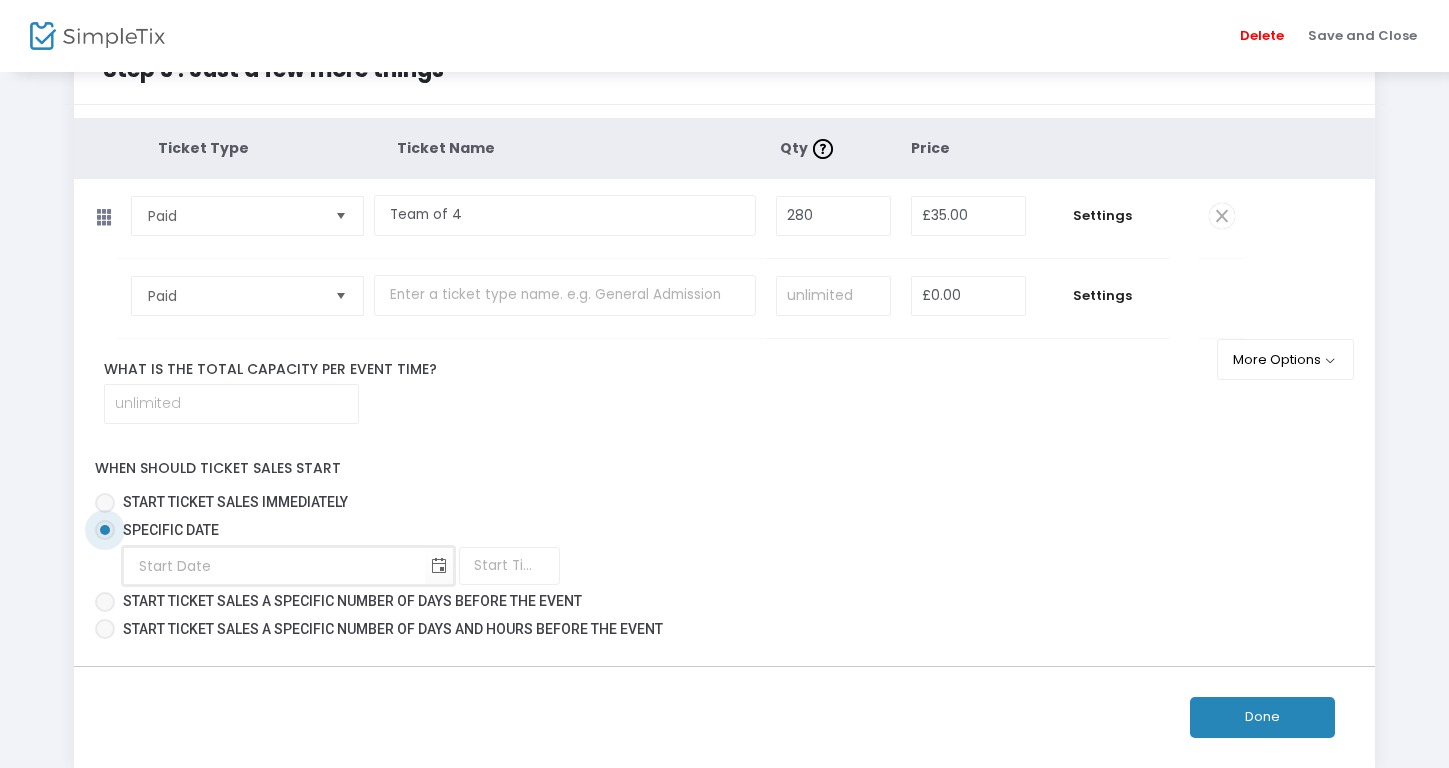 type on "day/month/year" 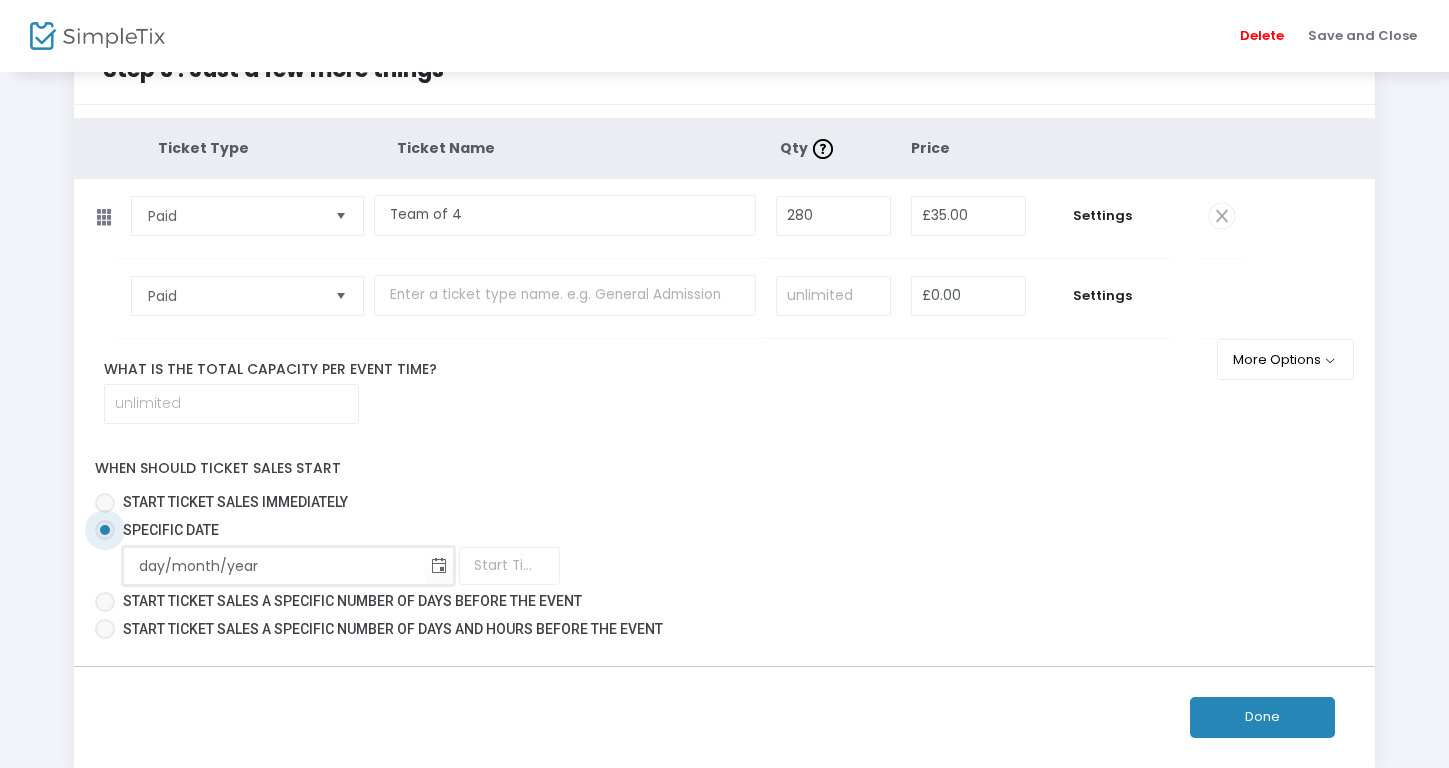 click on "day/month/year" at bounding box center (274, 566) 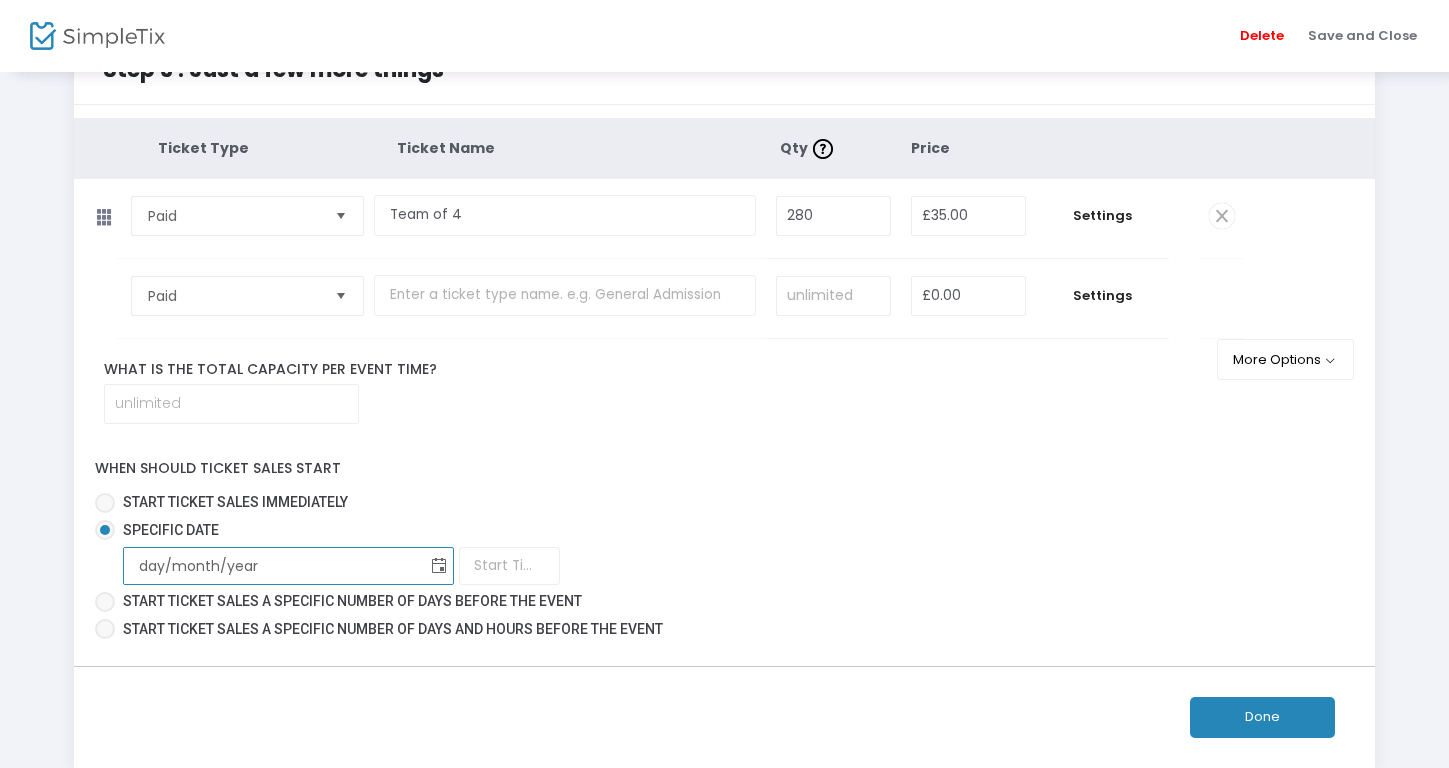 click 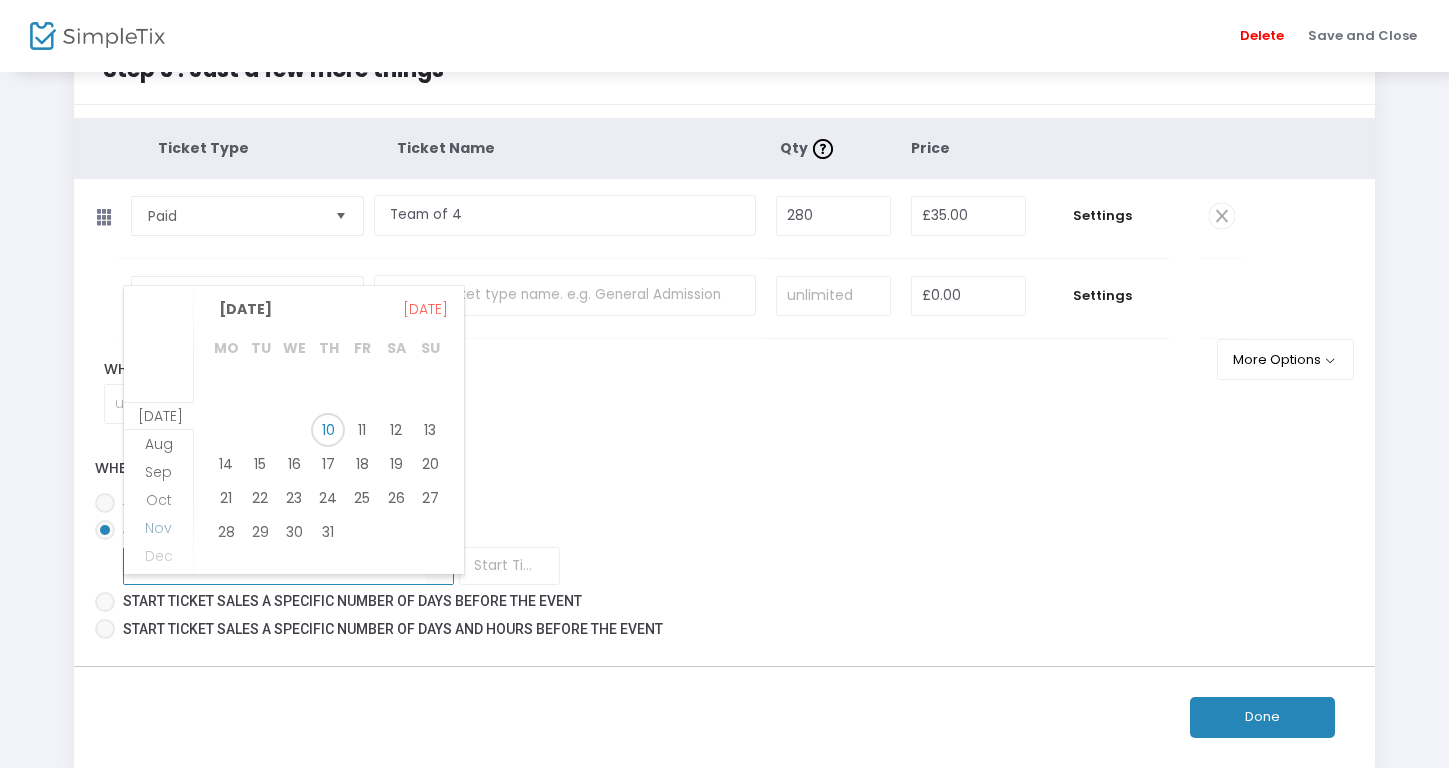 scroll, scrollTop: 68, scrollLeft: 0, axis: vertical 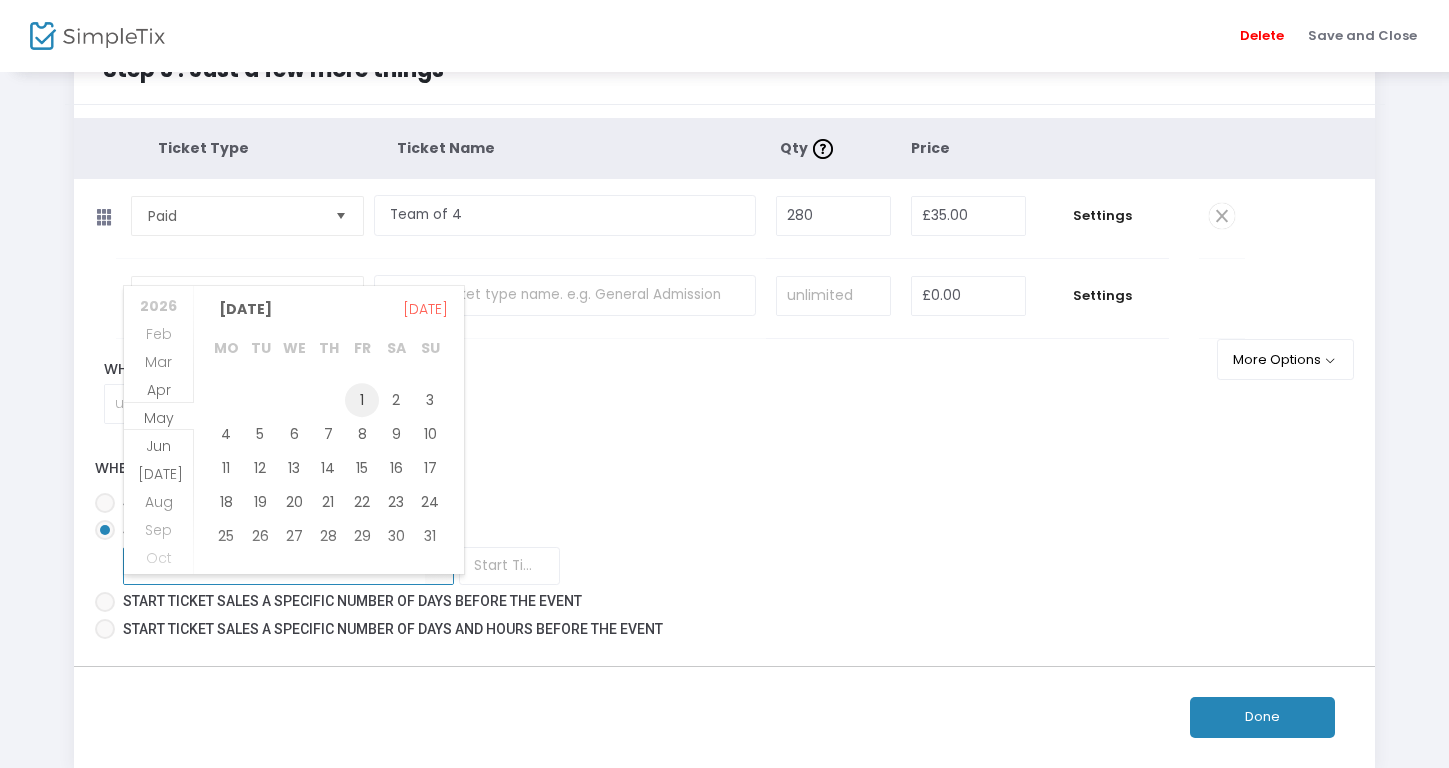 click on "1" at bounding box center (362, 400) 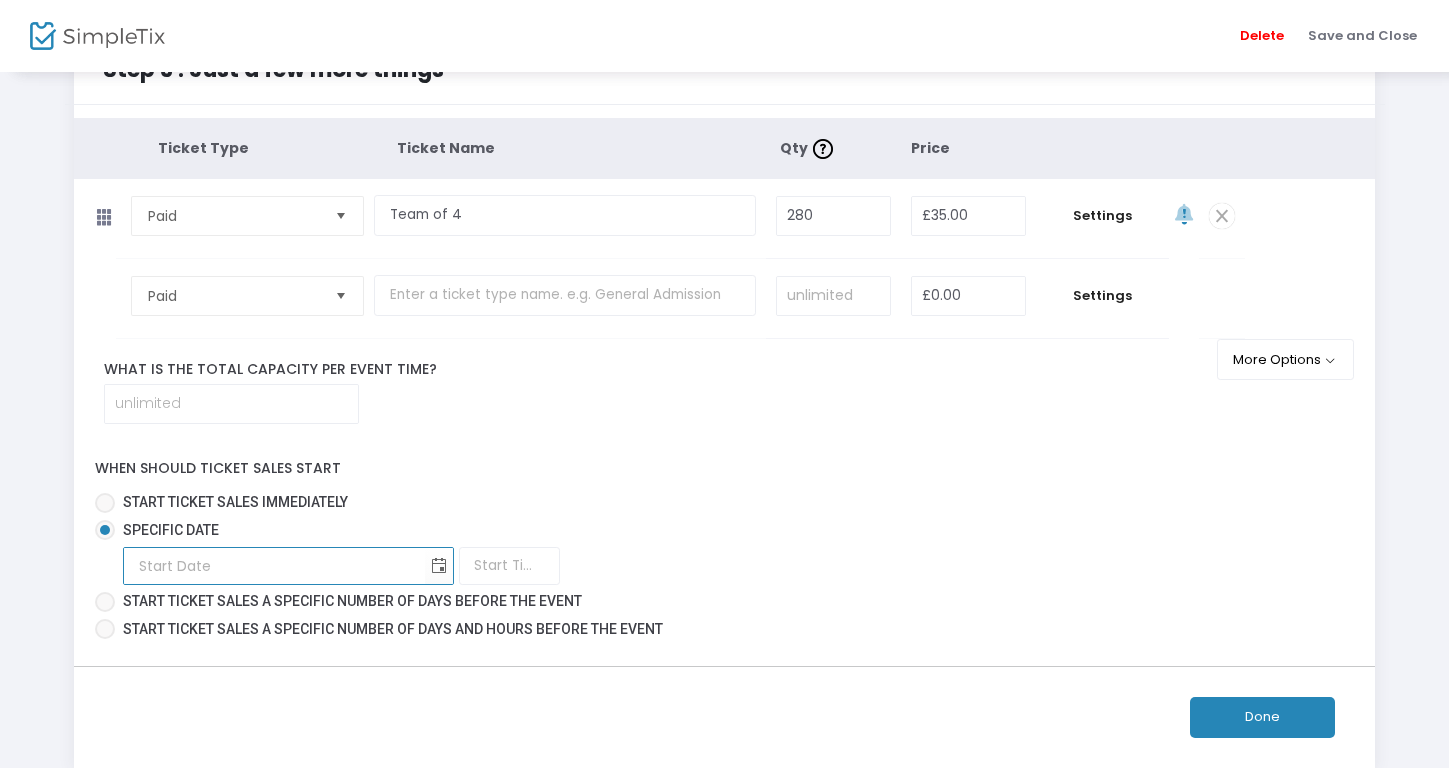 type on "[DATE]" 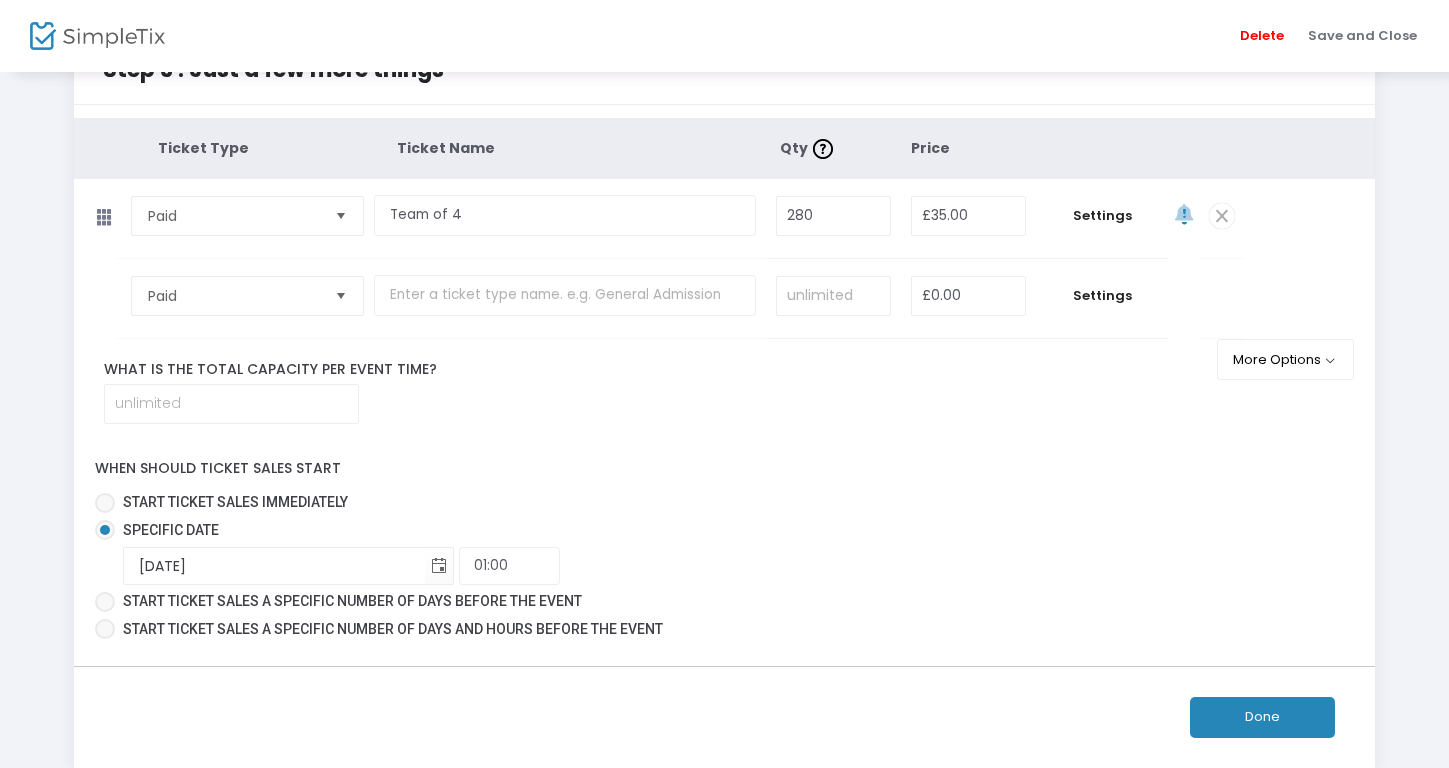 click on "[DATE]  Required.  01:00  Required." 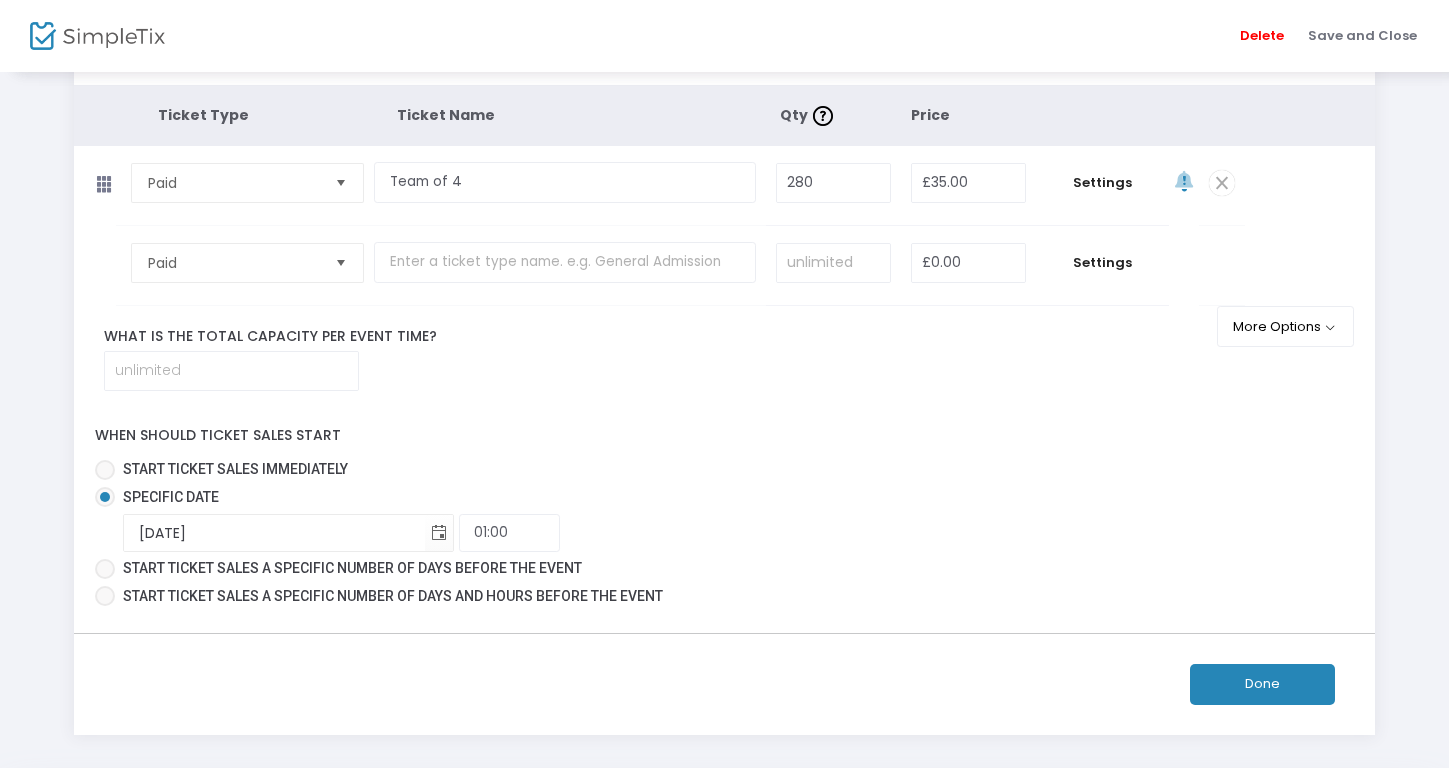 click on "Done" 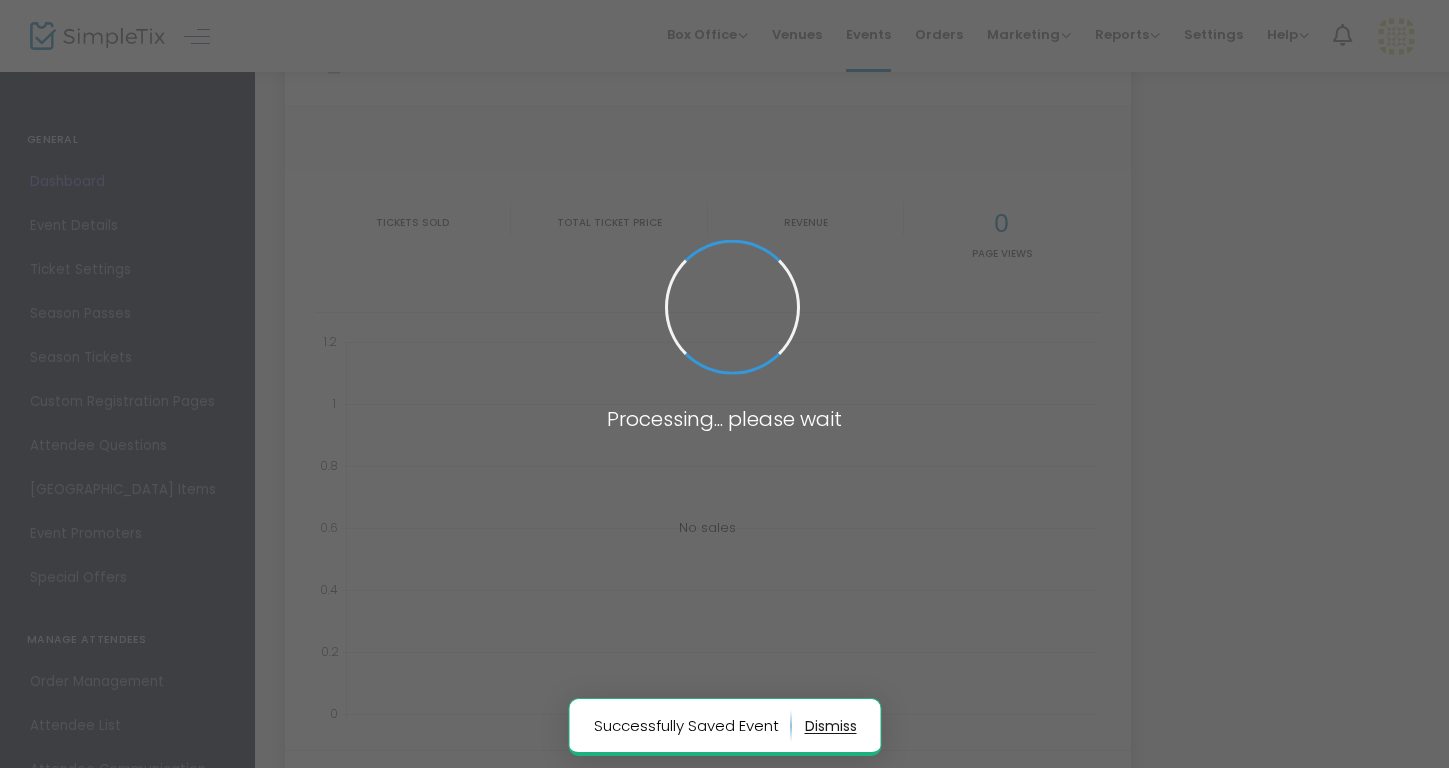 type on "[URL][DOMAIN_NAME]" 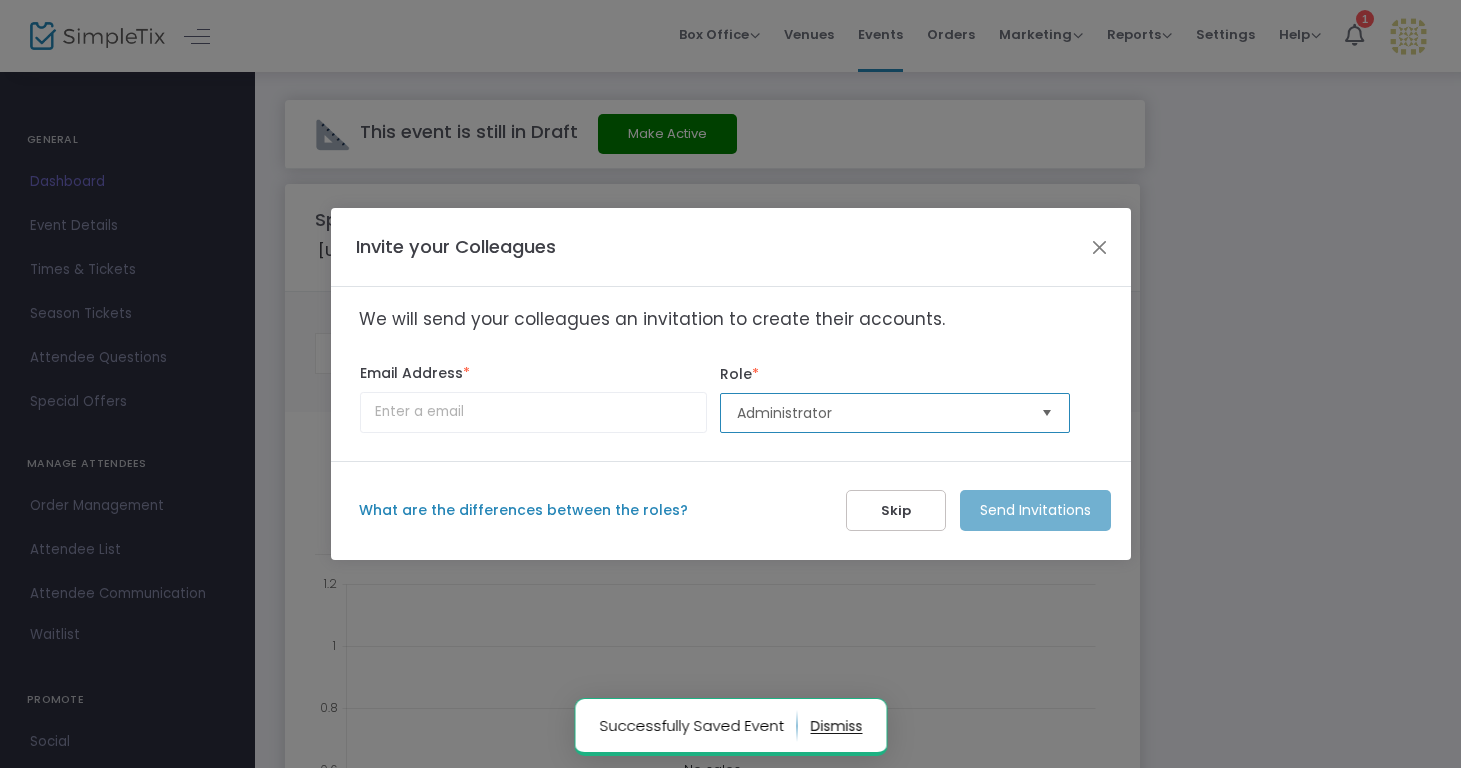 click on "Administrator" at bounding box center [881, 413] 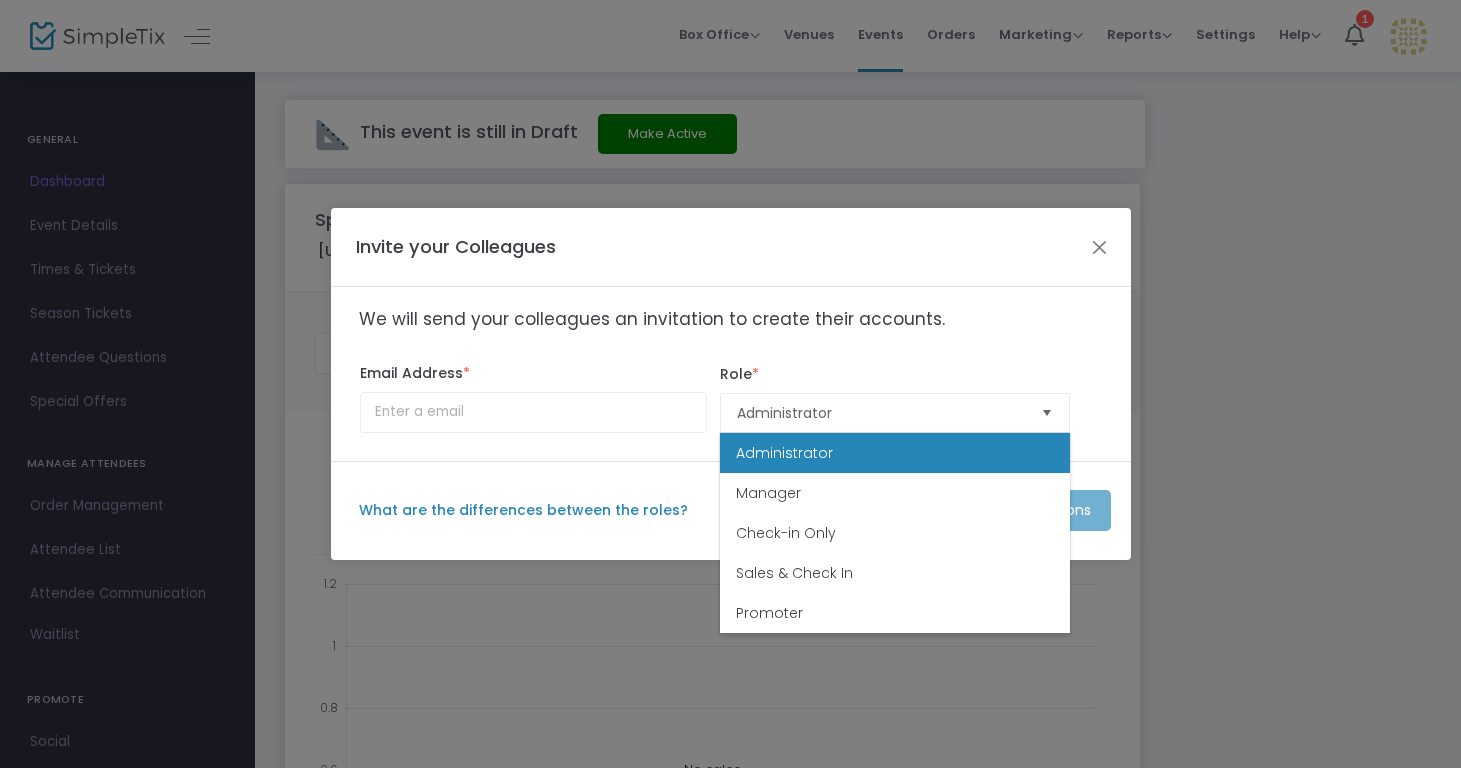 click 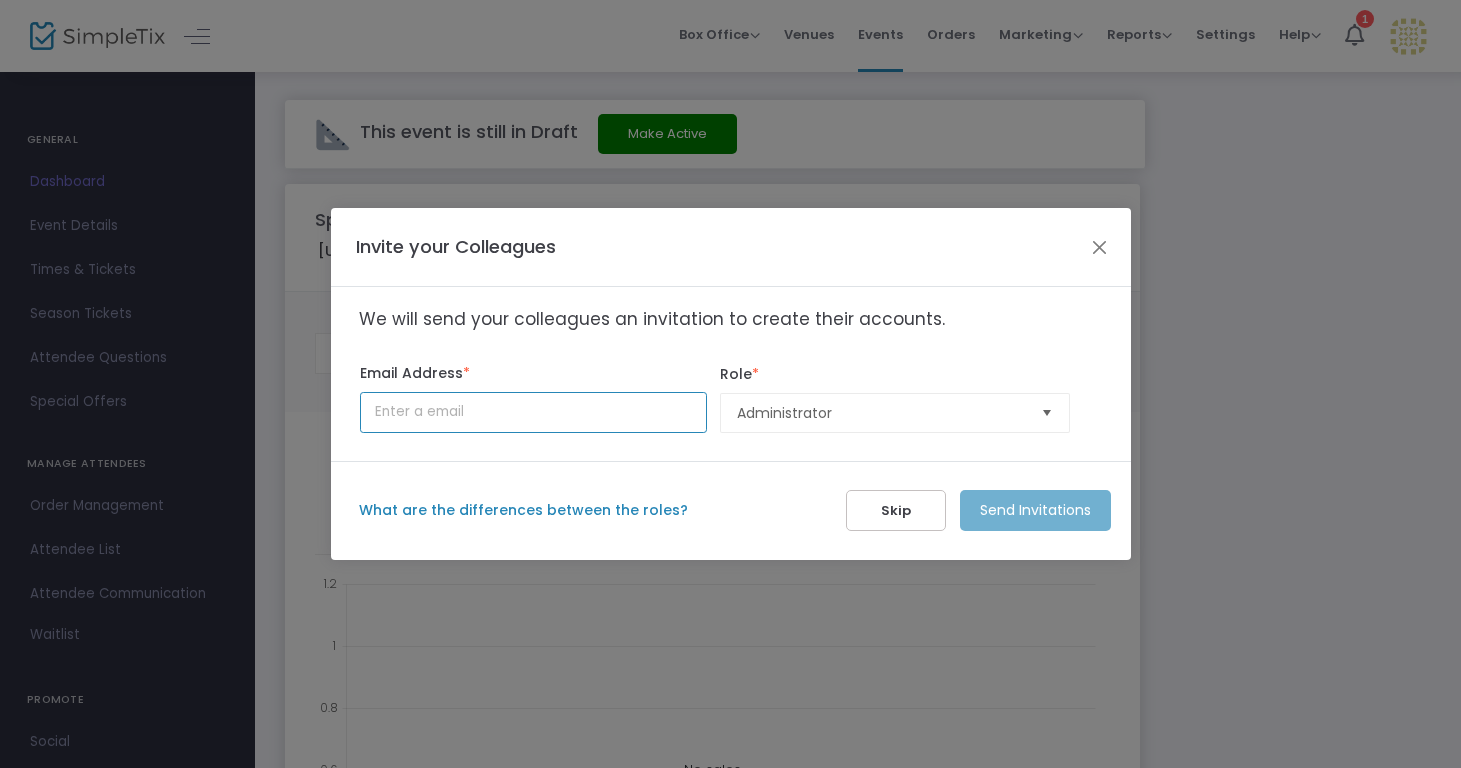 click at bounding box center [533, 412] 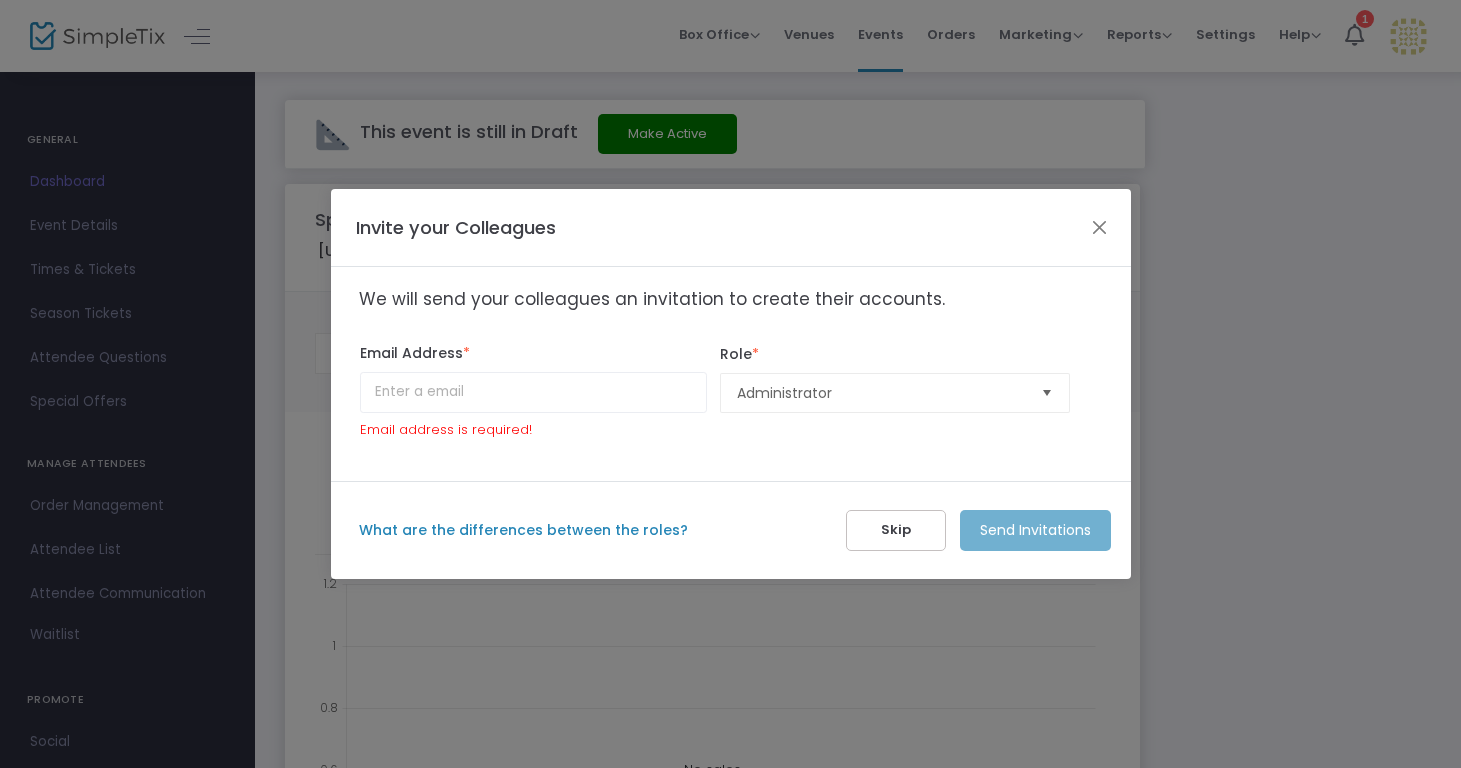 click on "What are the differences between the roles?  Skip   Send Invitations" 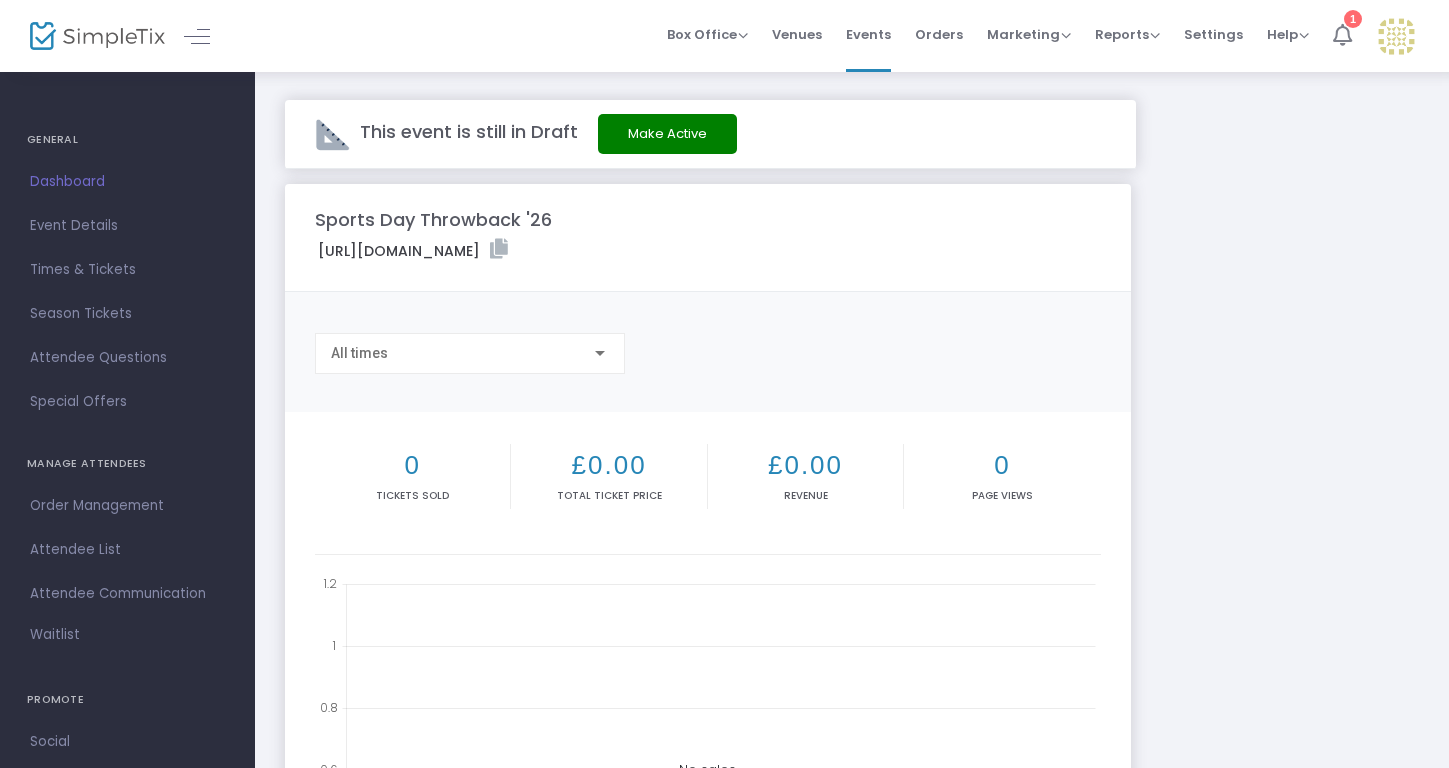 click at bounding box center [1342, 35] 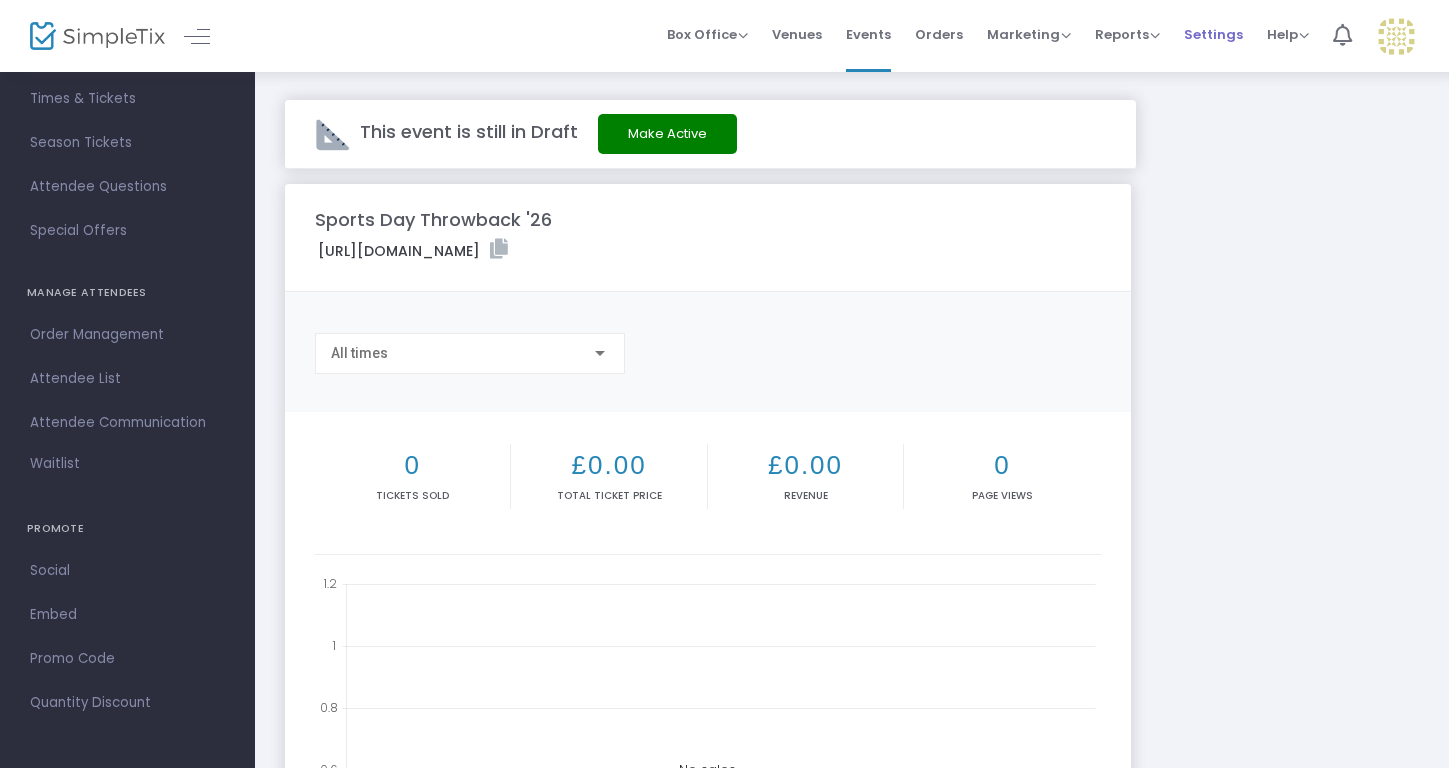 click on "Settings" at bounding box center [1213, 34] 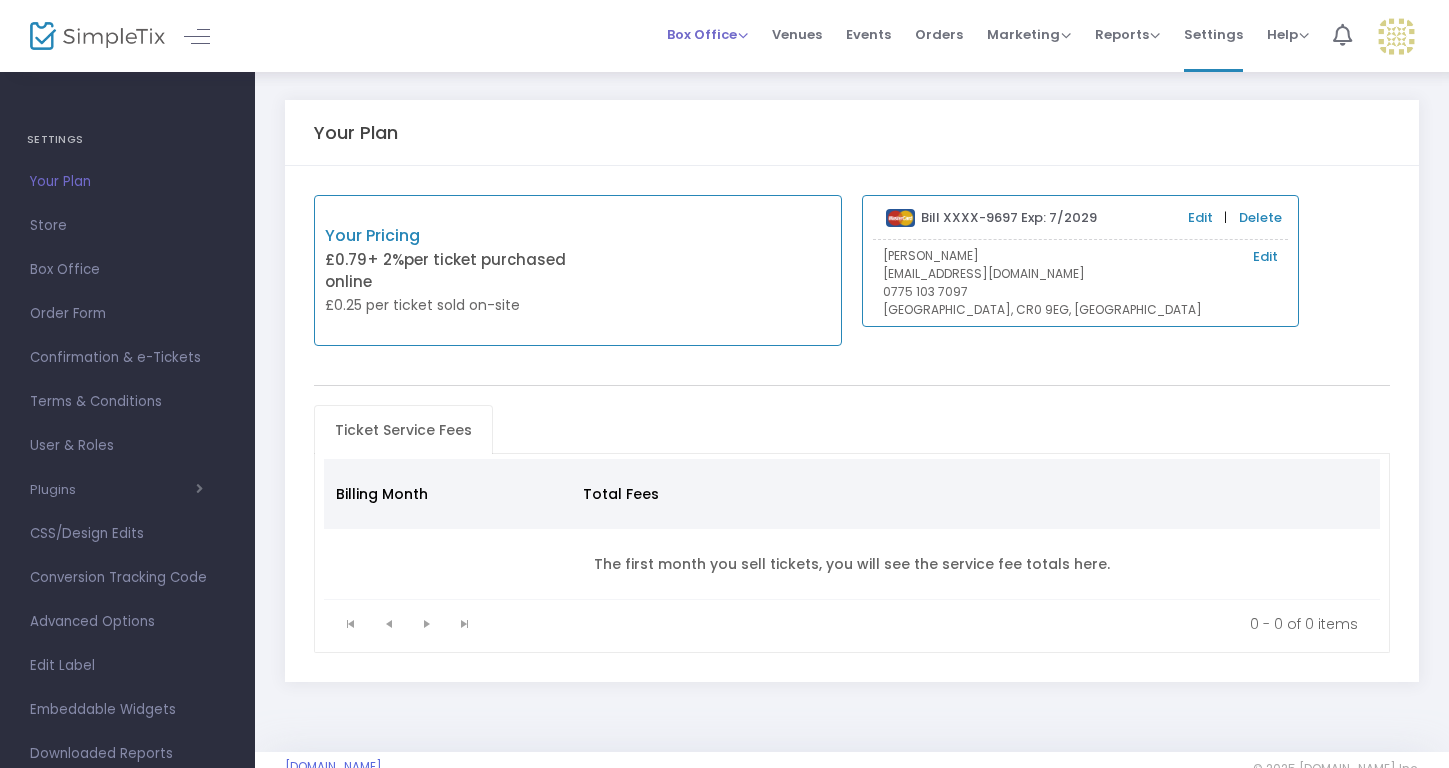 click on "Box Office" at bounding box center [707, 34] 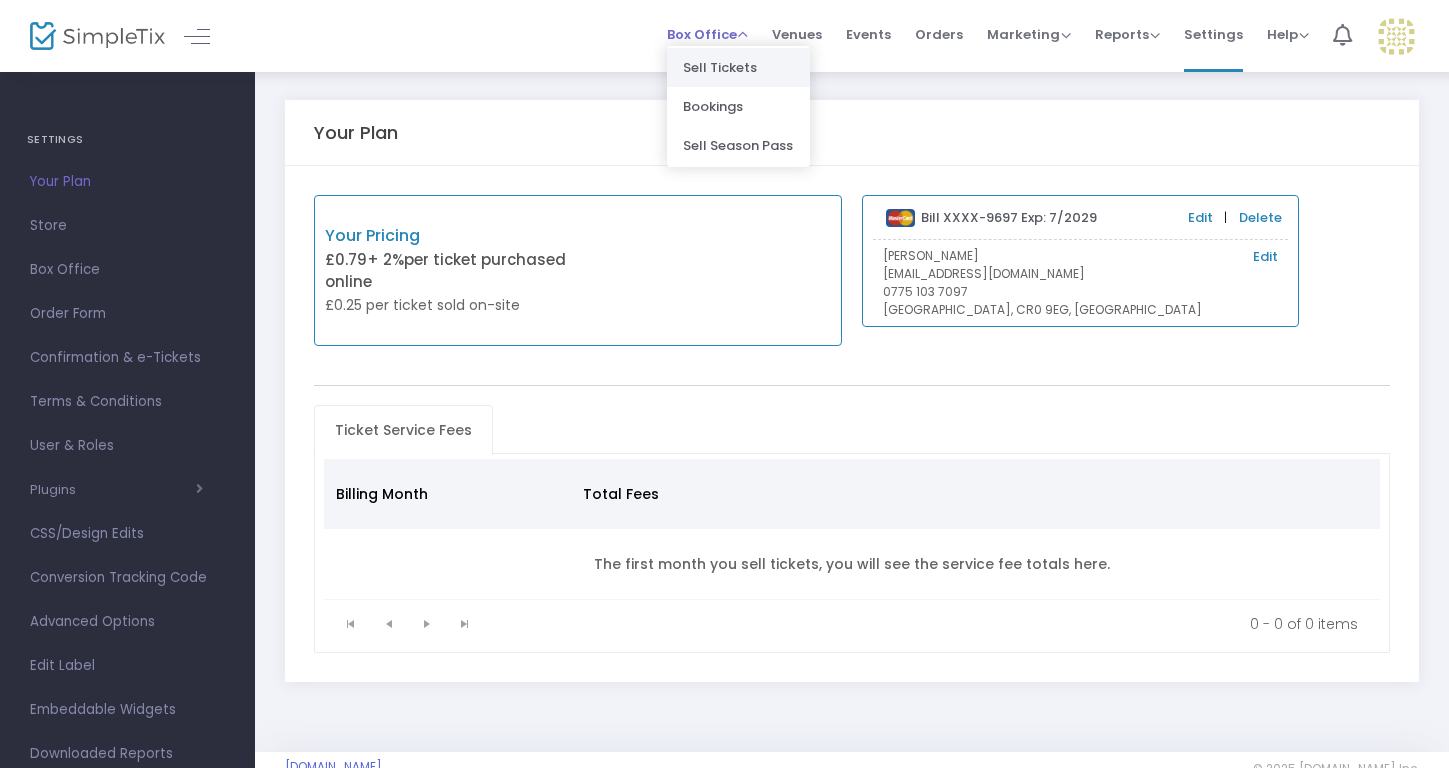 click on "Sell Tickets" at bounding box center [738, 67] 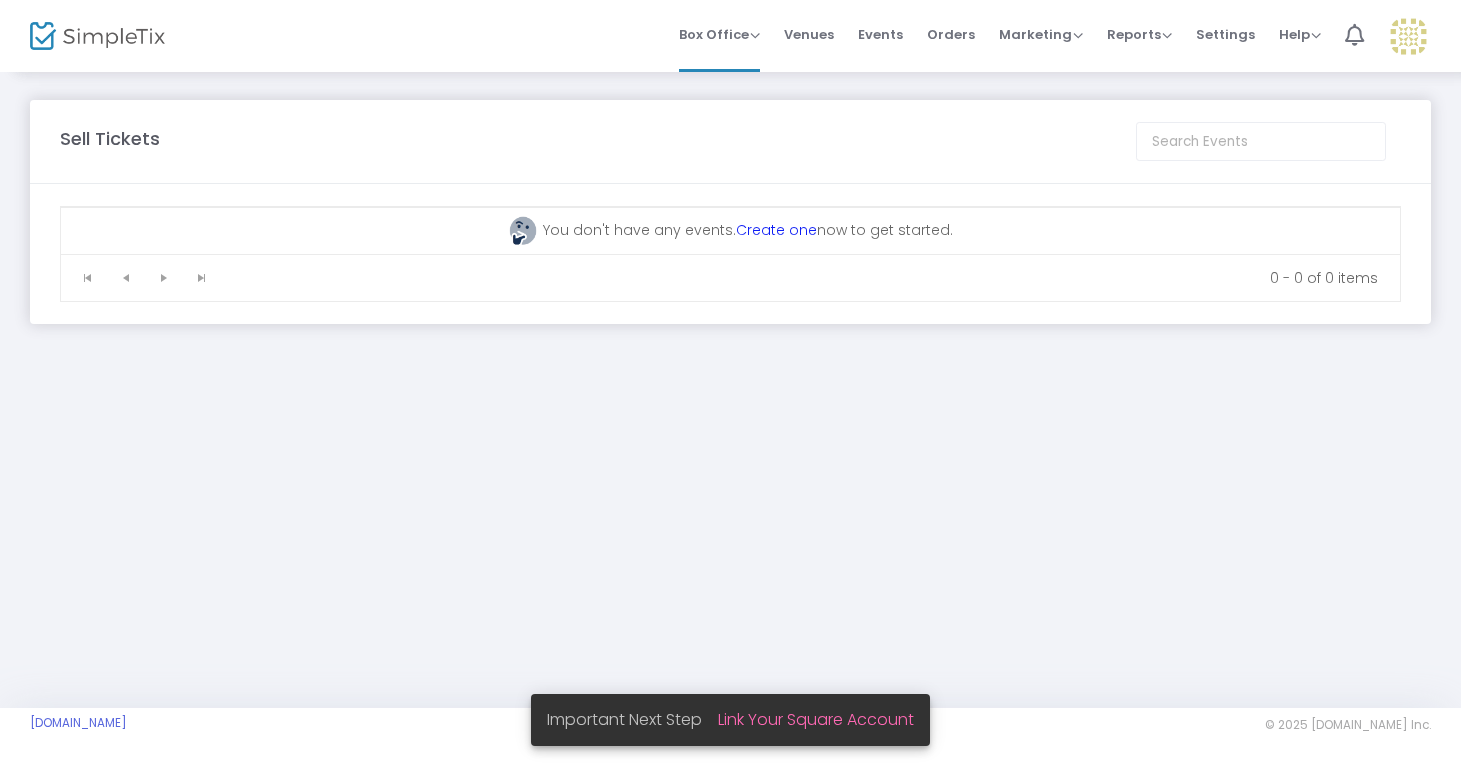 click 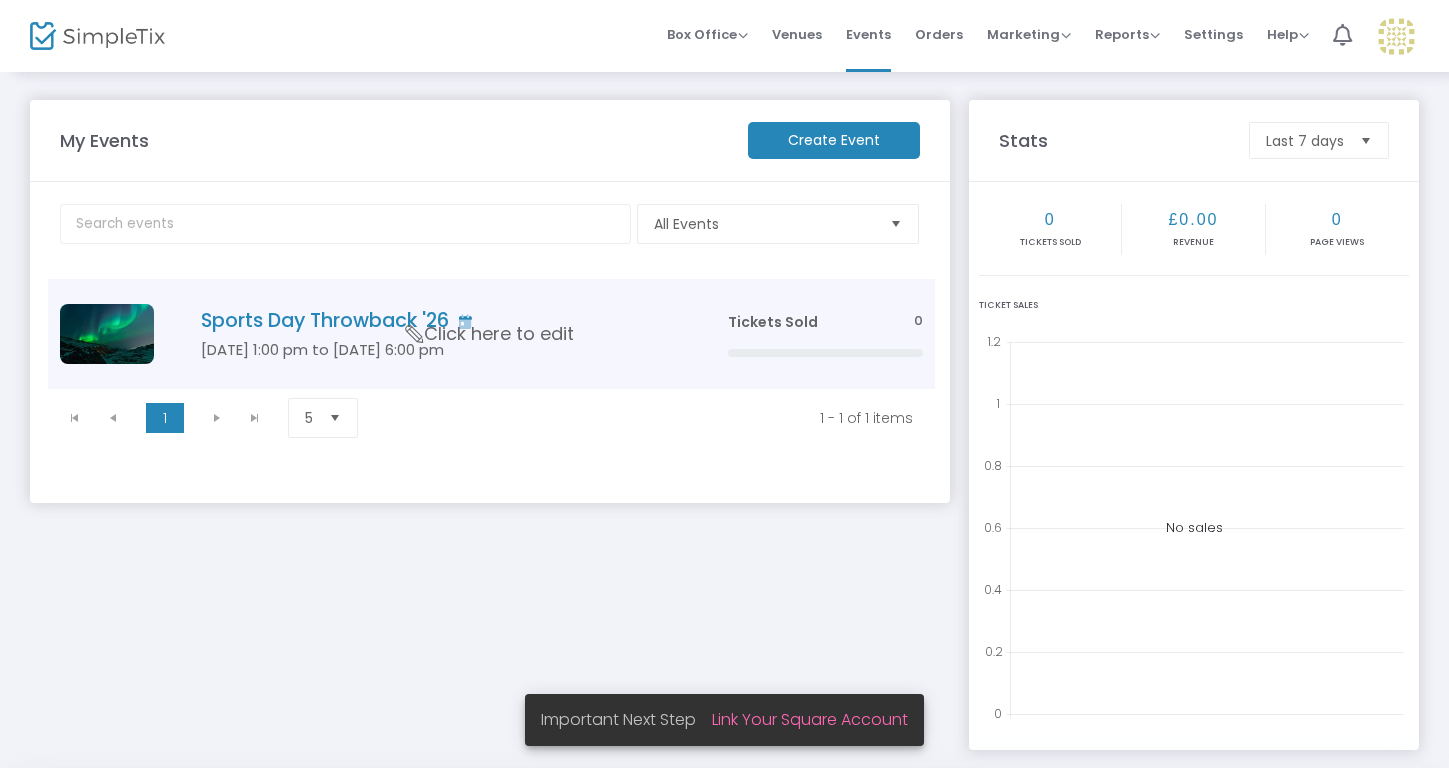 click on "Sports Day Throwback '26" 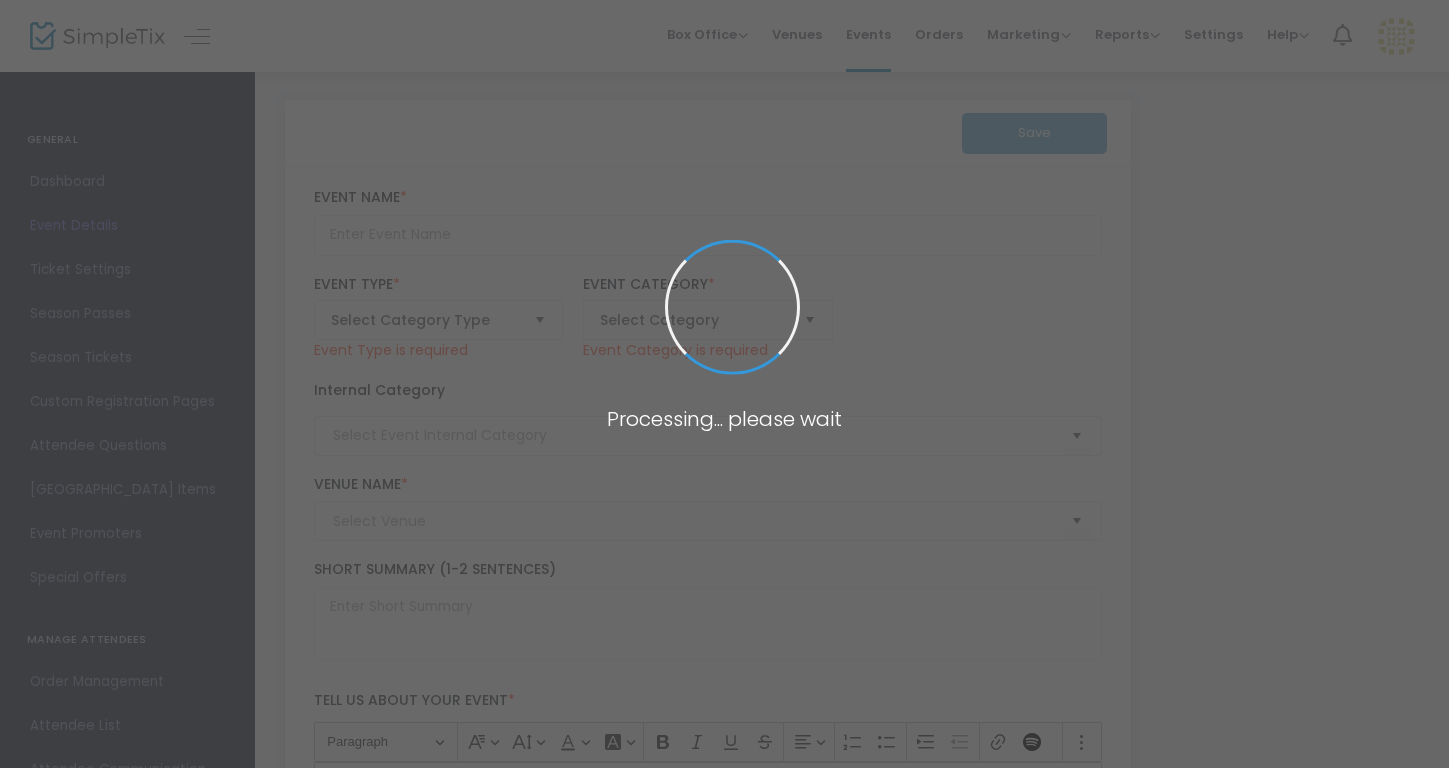 type on "Sports Day Throwback '26" 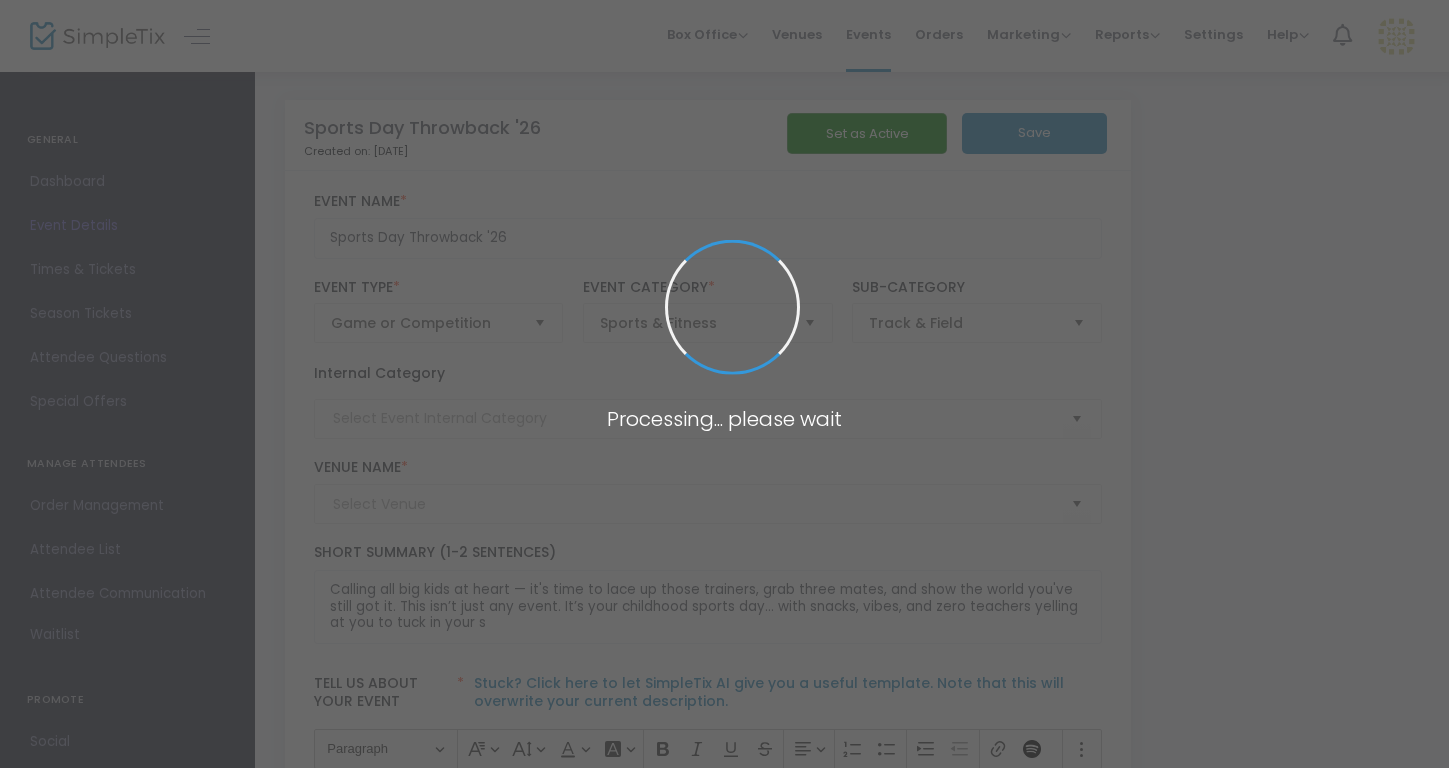 type on "[GEOGRAPHIC_DATA]" 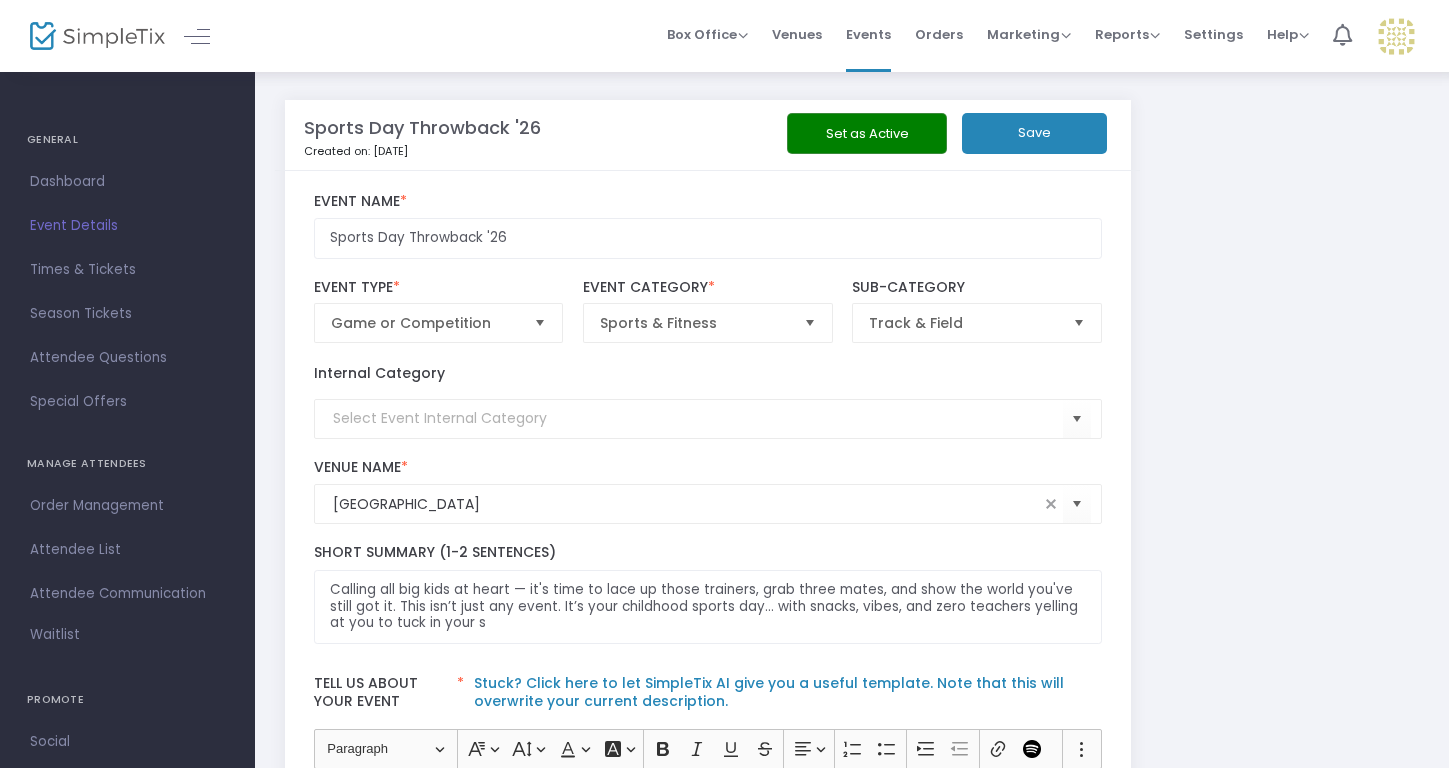scroll, scrollTop: 13, scrollLeft: 0, axis: vertical 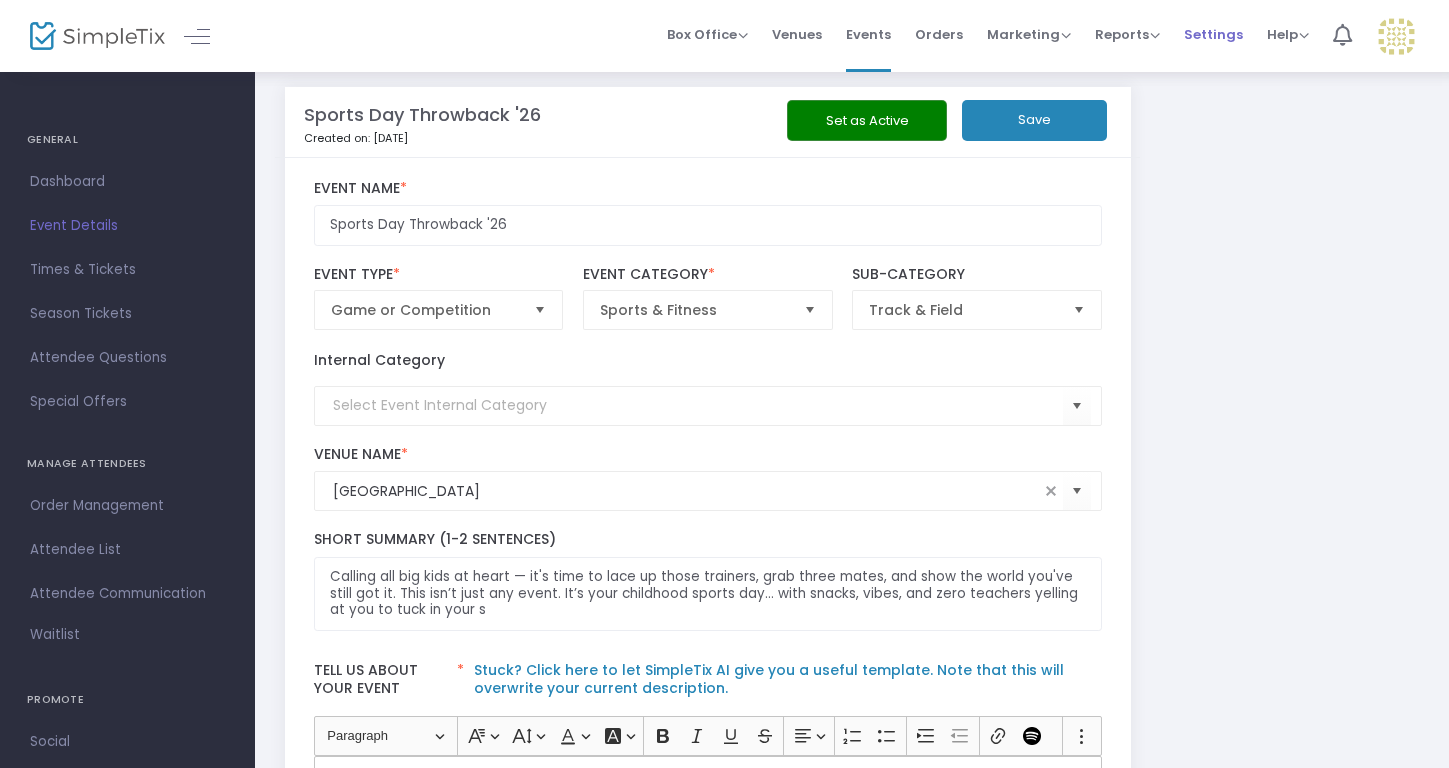 click on "Settings" at bounding box center (1213, 36) 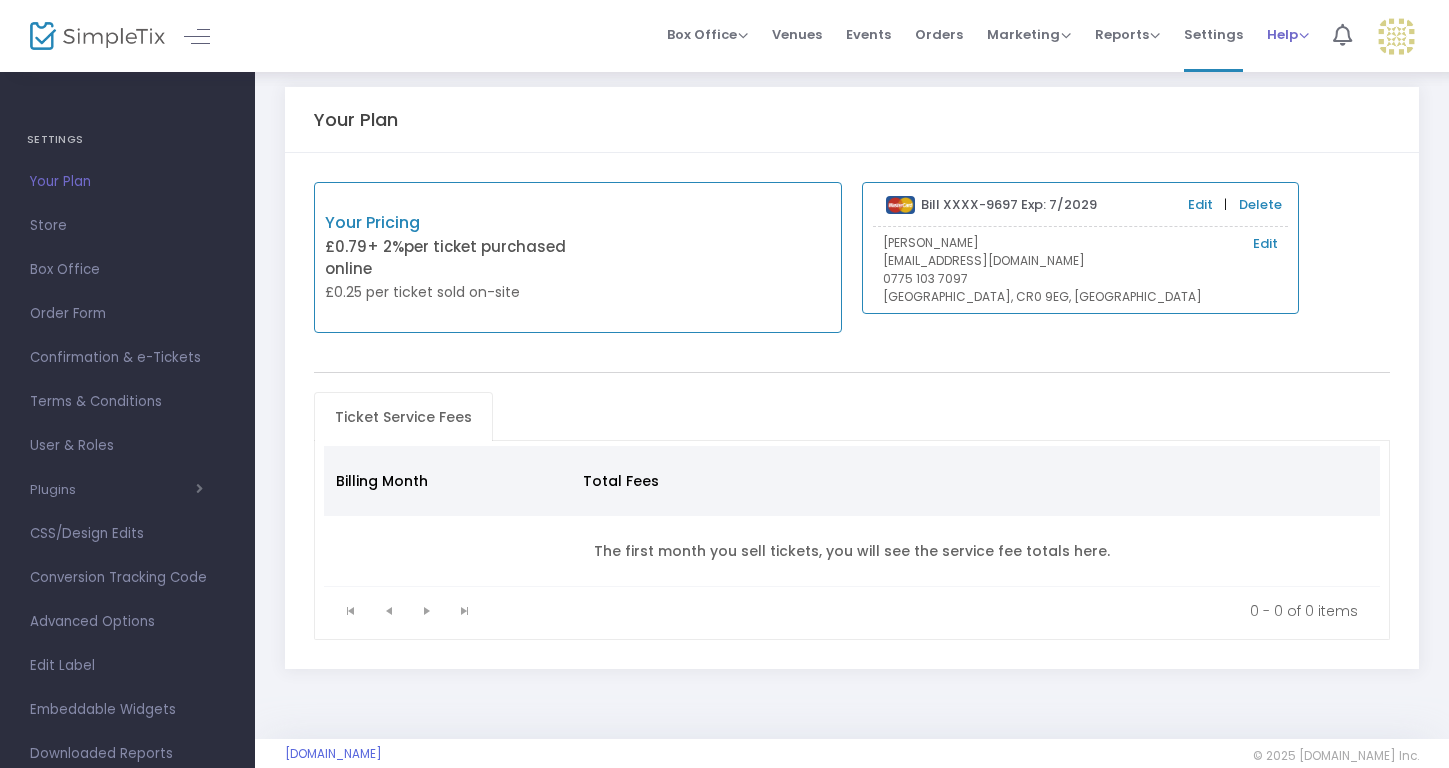 click on "Help" at bounding box center [1288, 34] 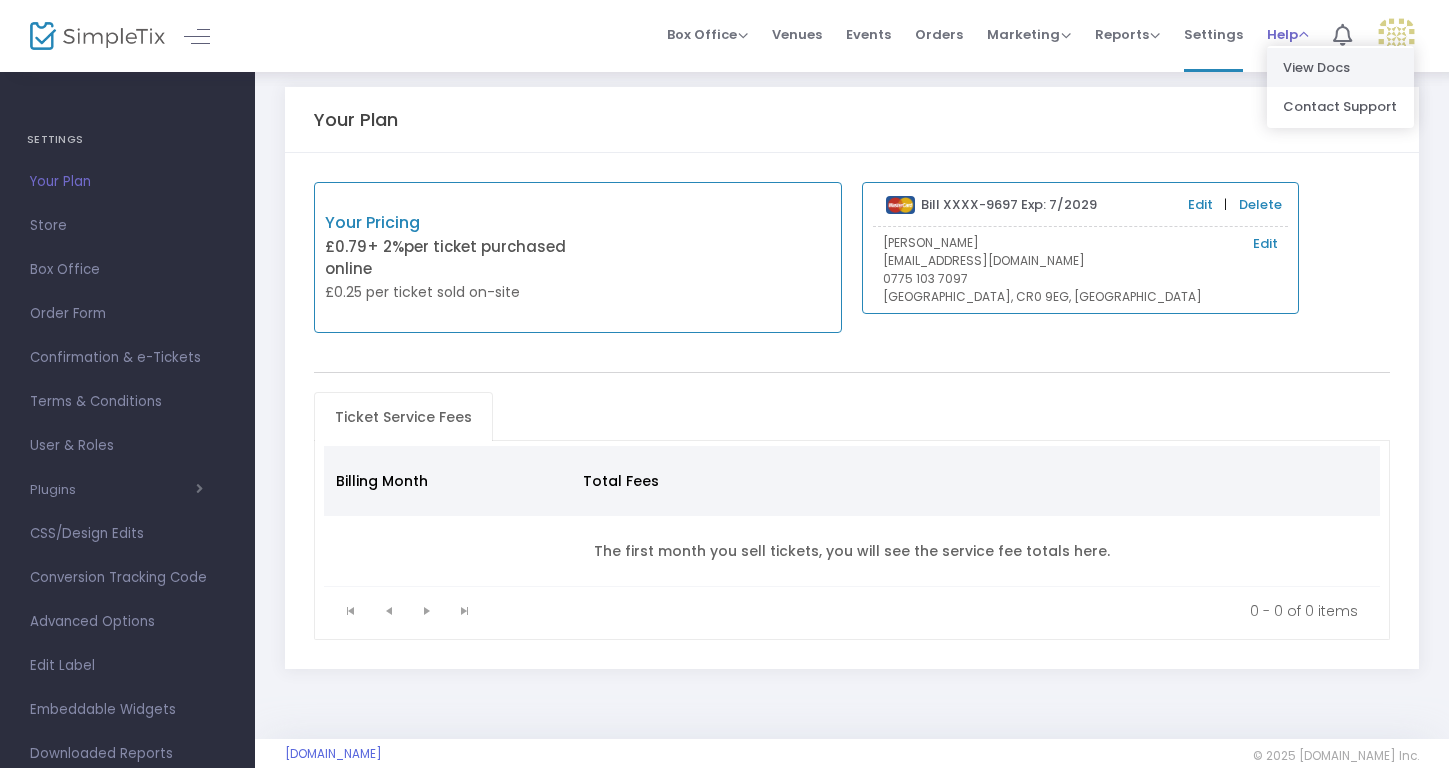 click on "View Docs" at bounding box center [1340, 67] 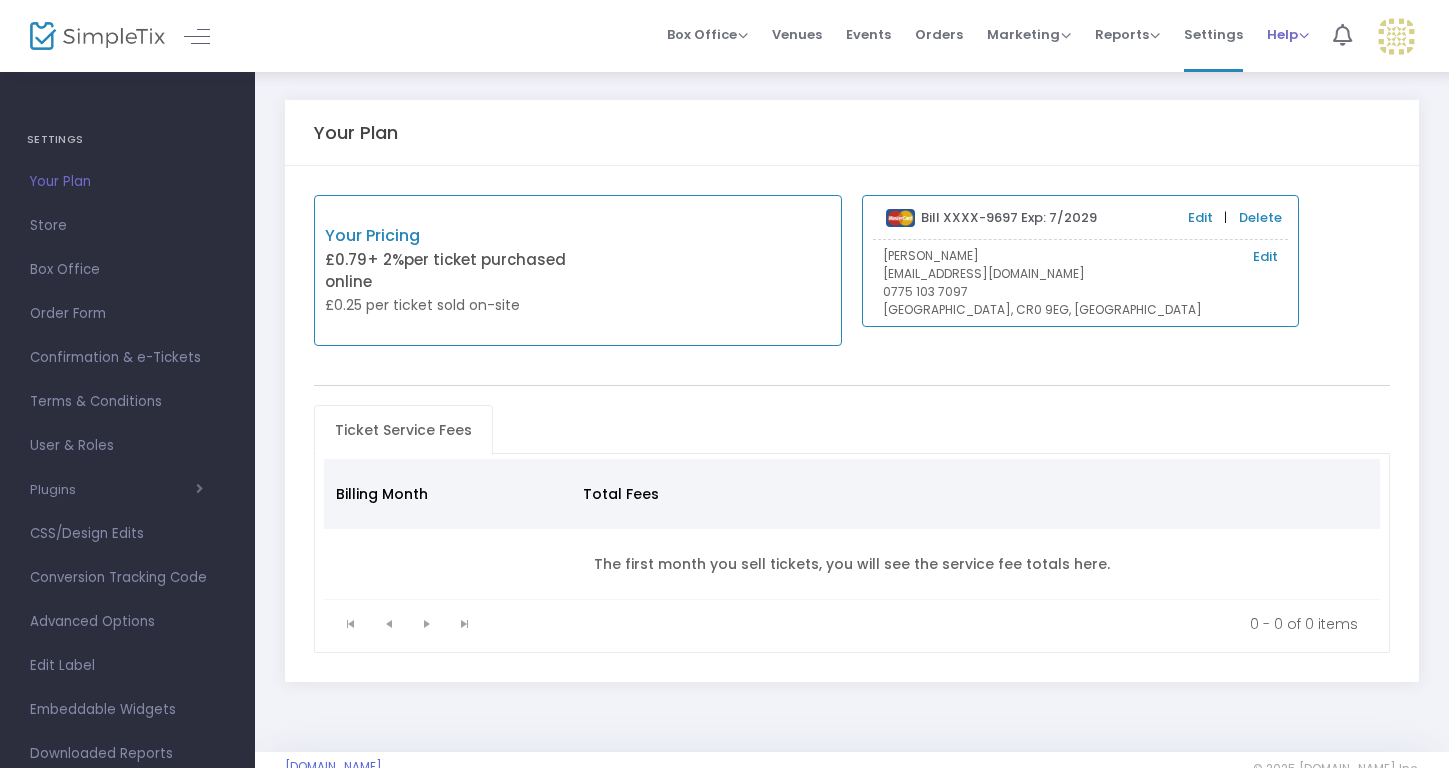scroll, scrollTop: 0, scrollLeft: 0, axis: both 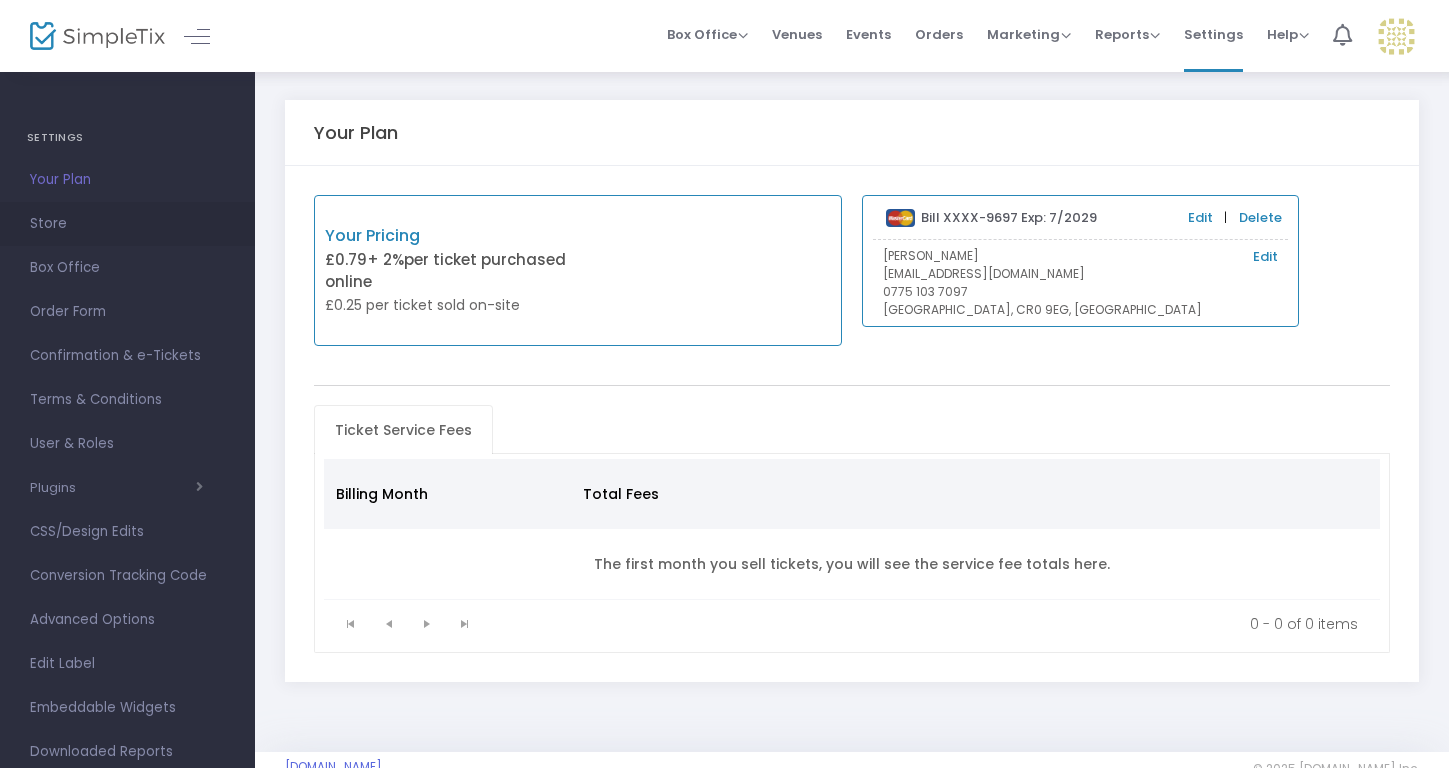click on "Store" at bounding box center [127, 224] 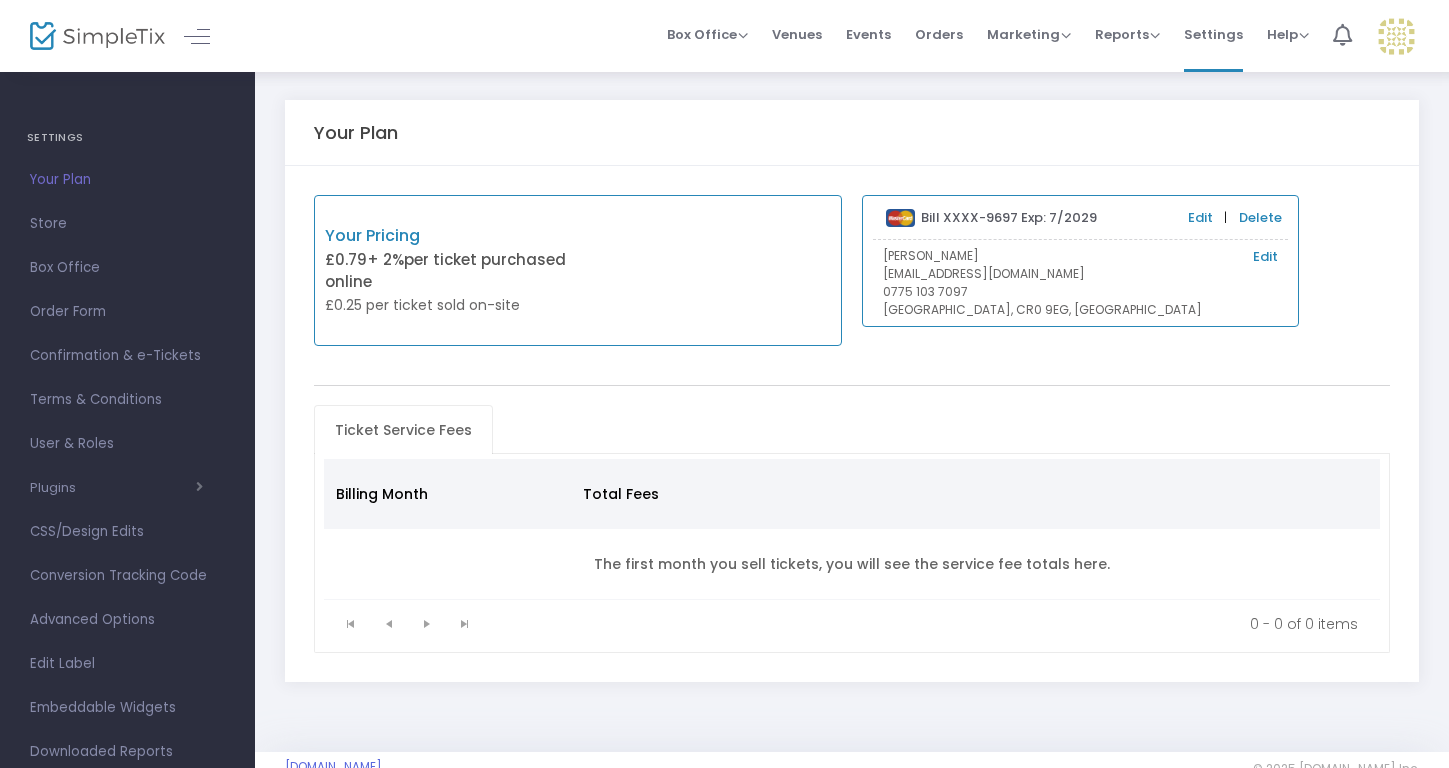 click at bounding box center (0, 0) 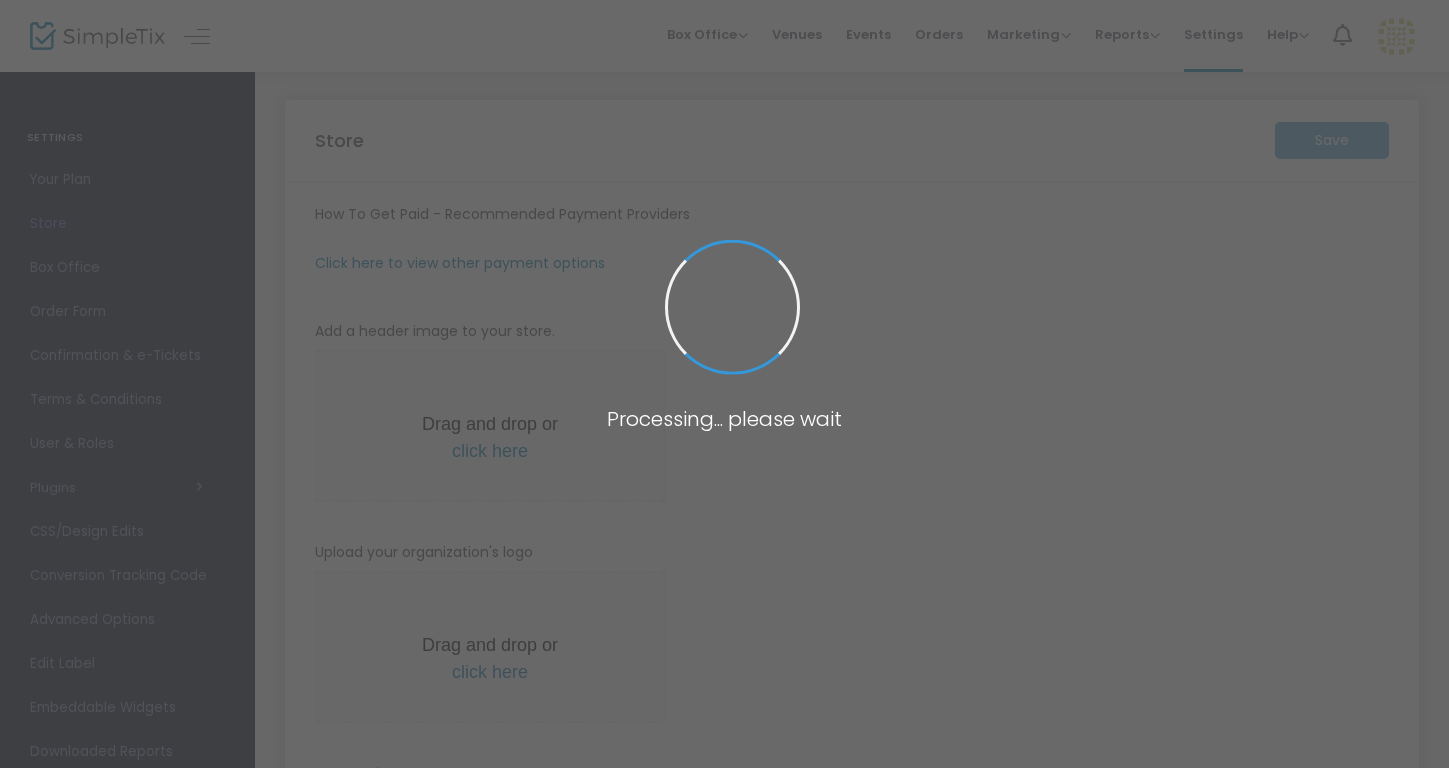type on "[URL]" 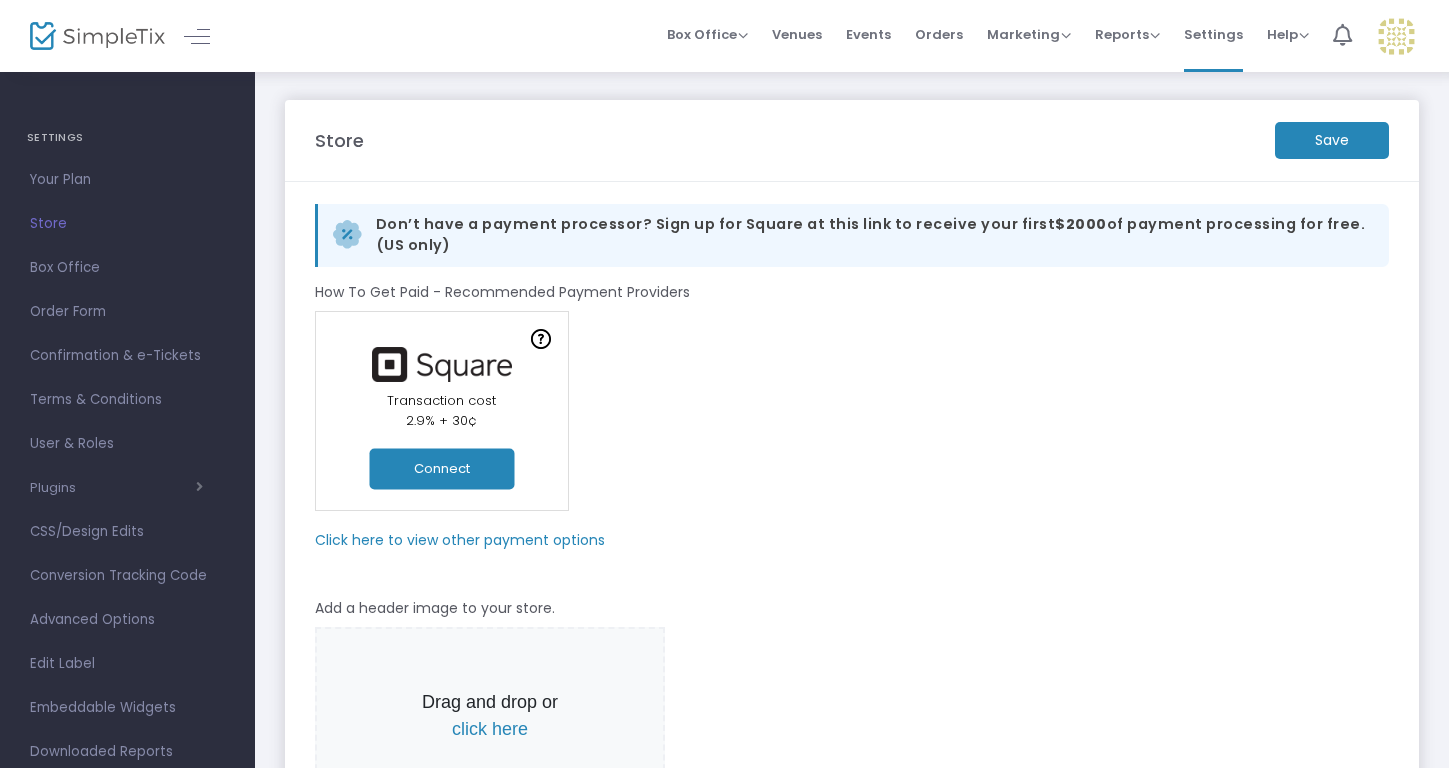 click on "Online Orders Transaction cost 2% + 0.79¢  Create a new payment account  In-Person Orders Transaction cost 2.9% + 30¢  Connect" 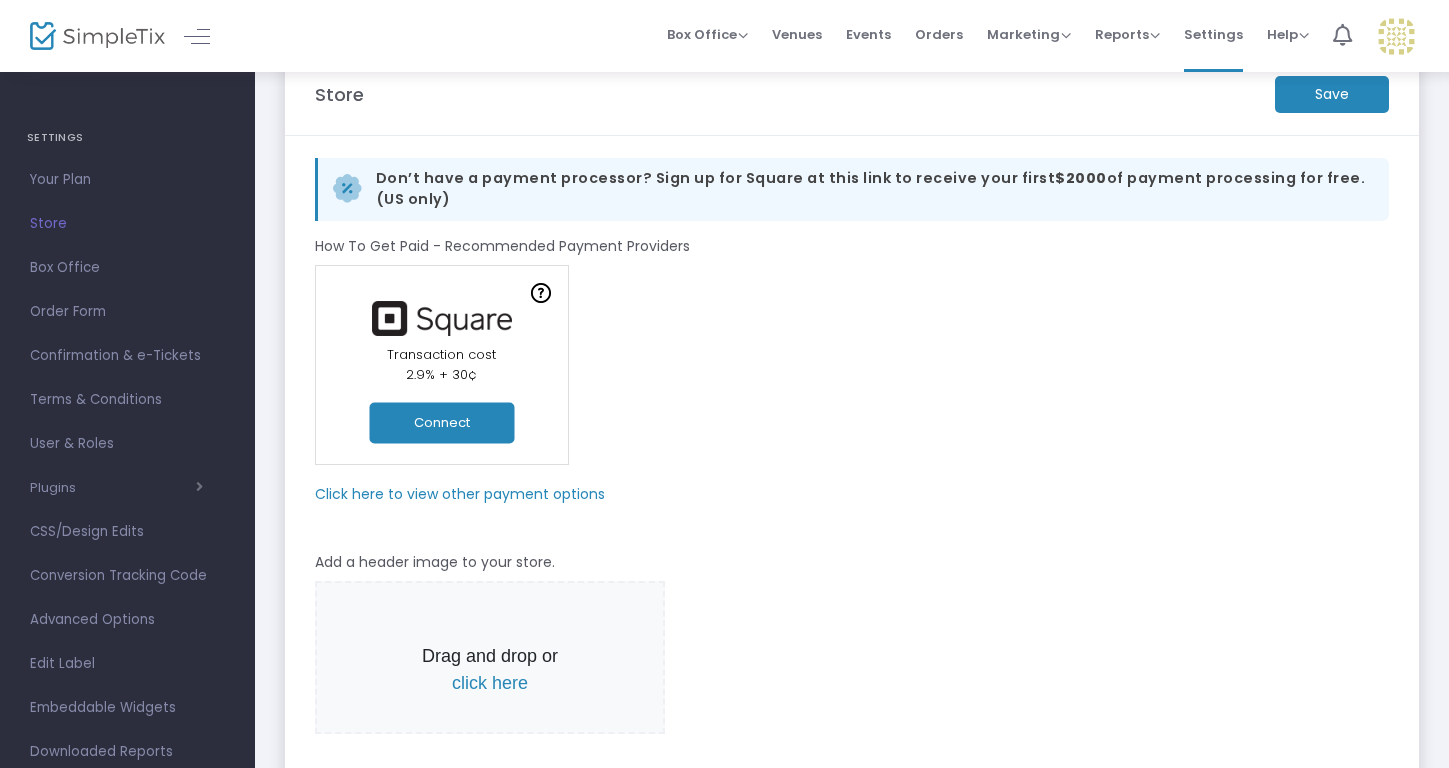 scroll, scrollTop: 29, scrollLeft: 0, axis: vertical 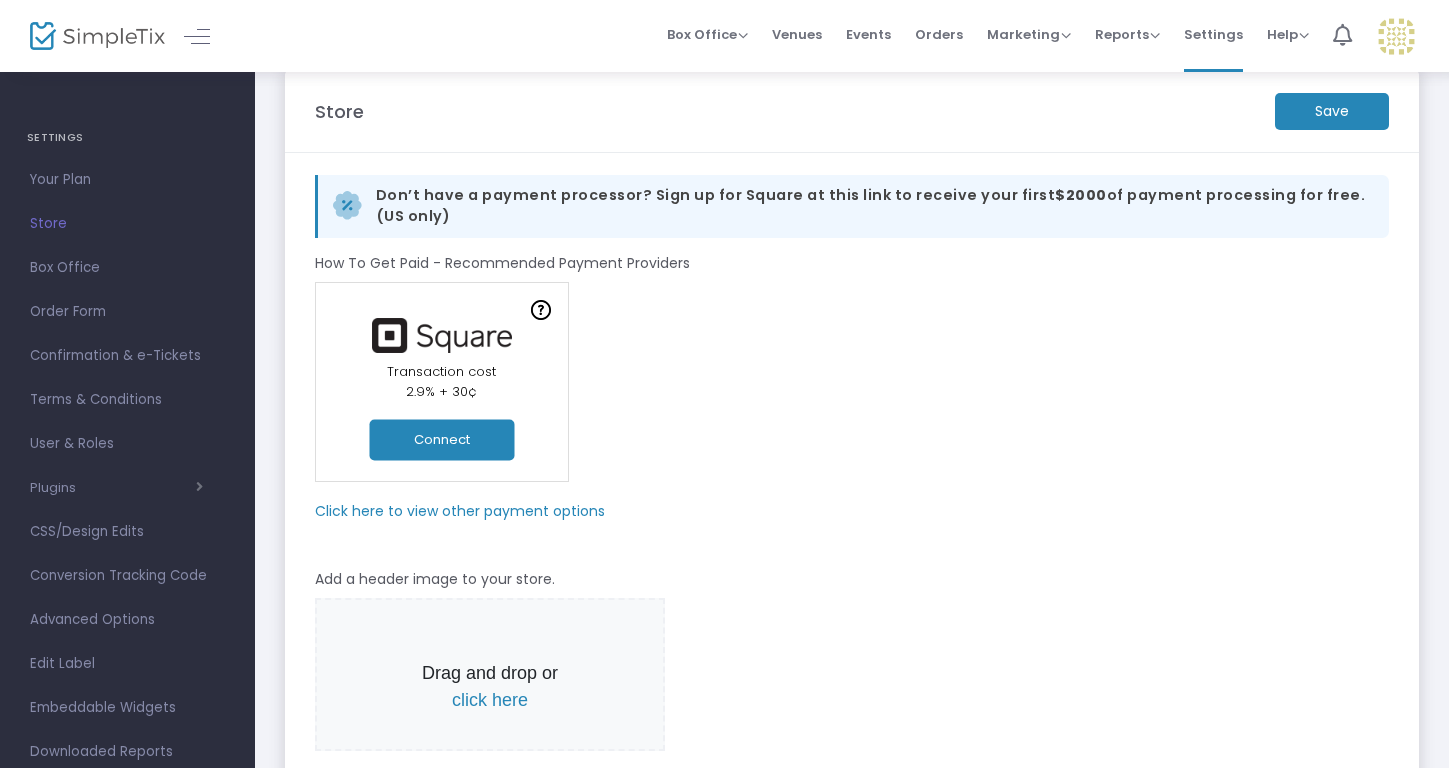 click on "Click here to view other payment options" 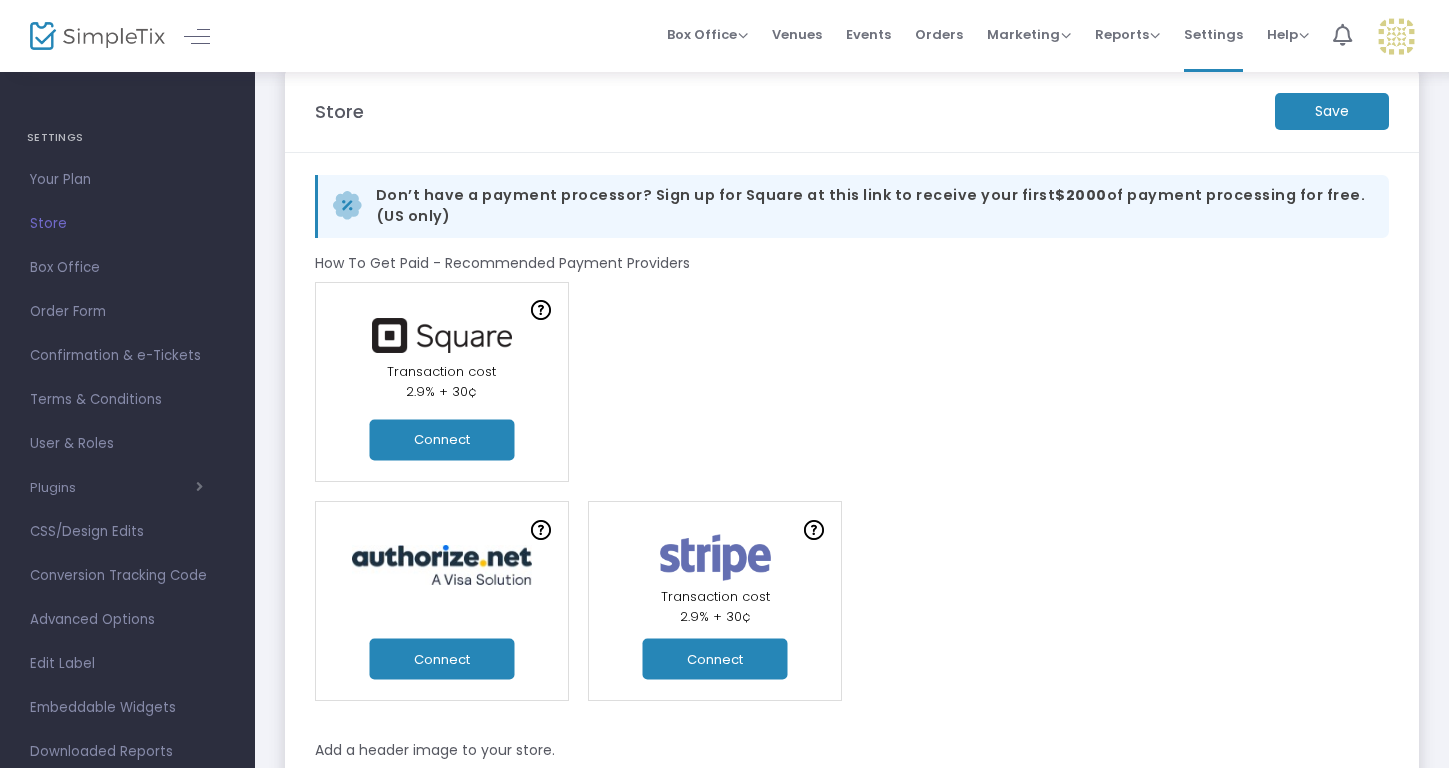 click on "Connect" 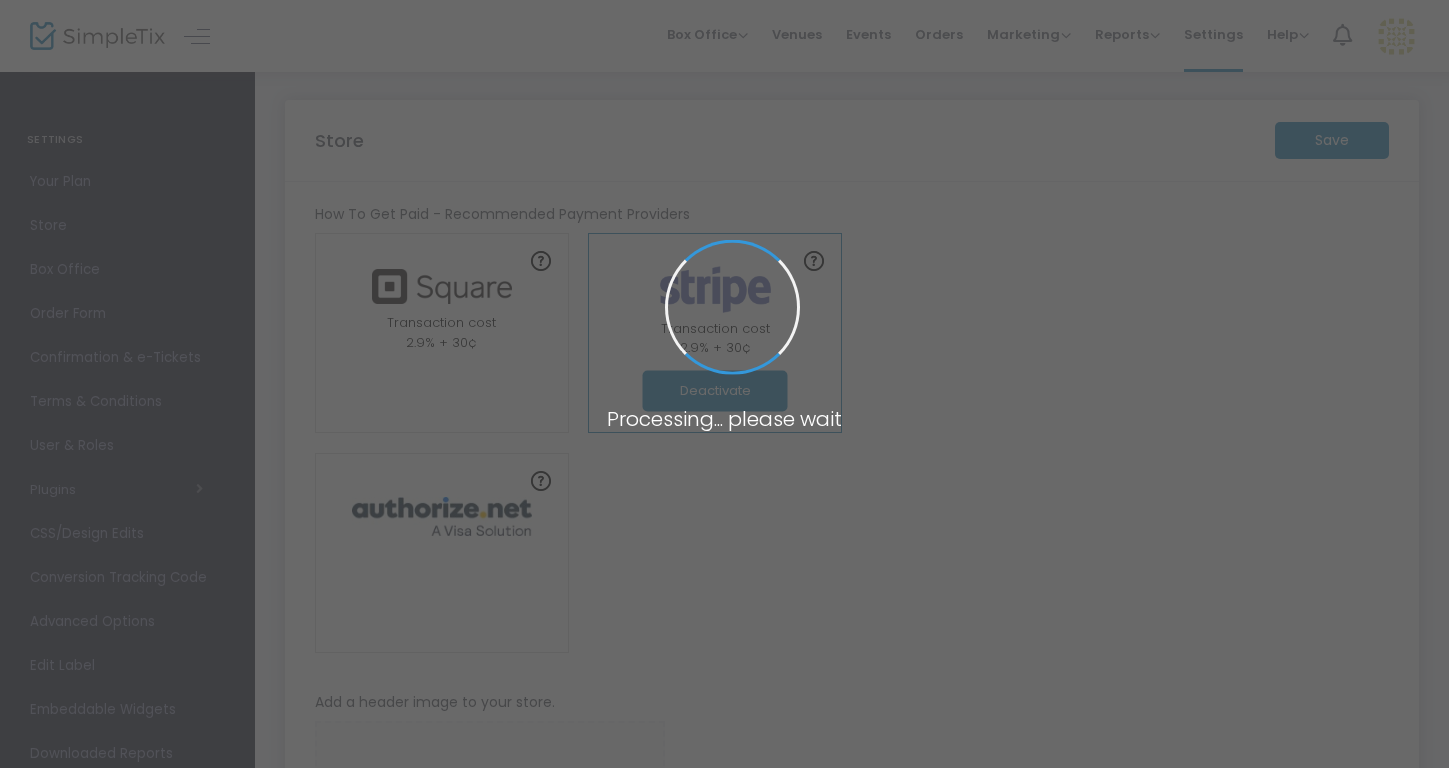 scroll, scrollTop: 0, scrollLeft: 0, axis: both 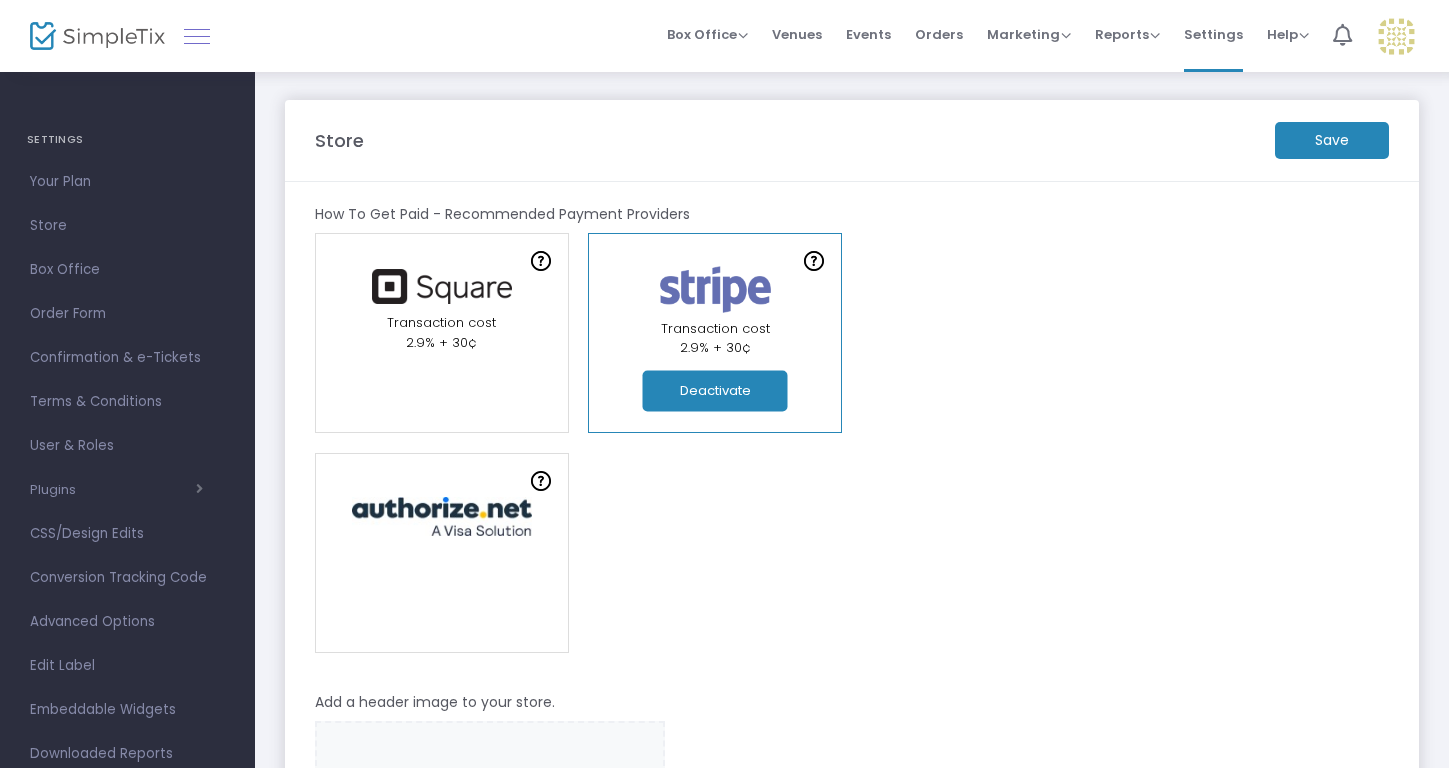click at bounding box center [197, 36] 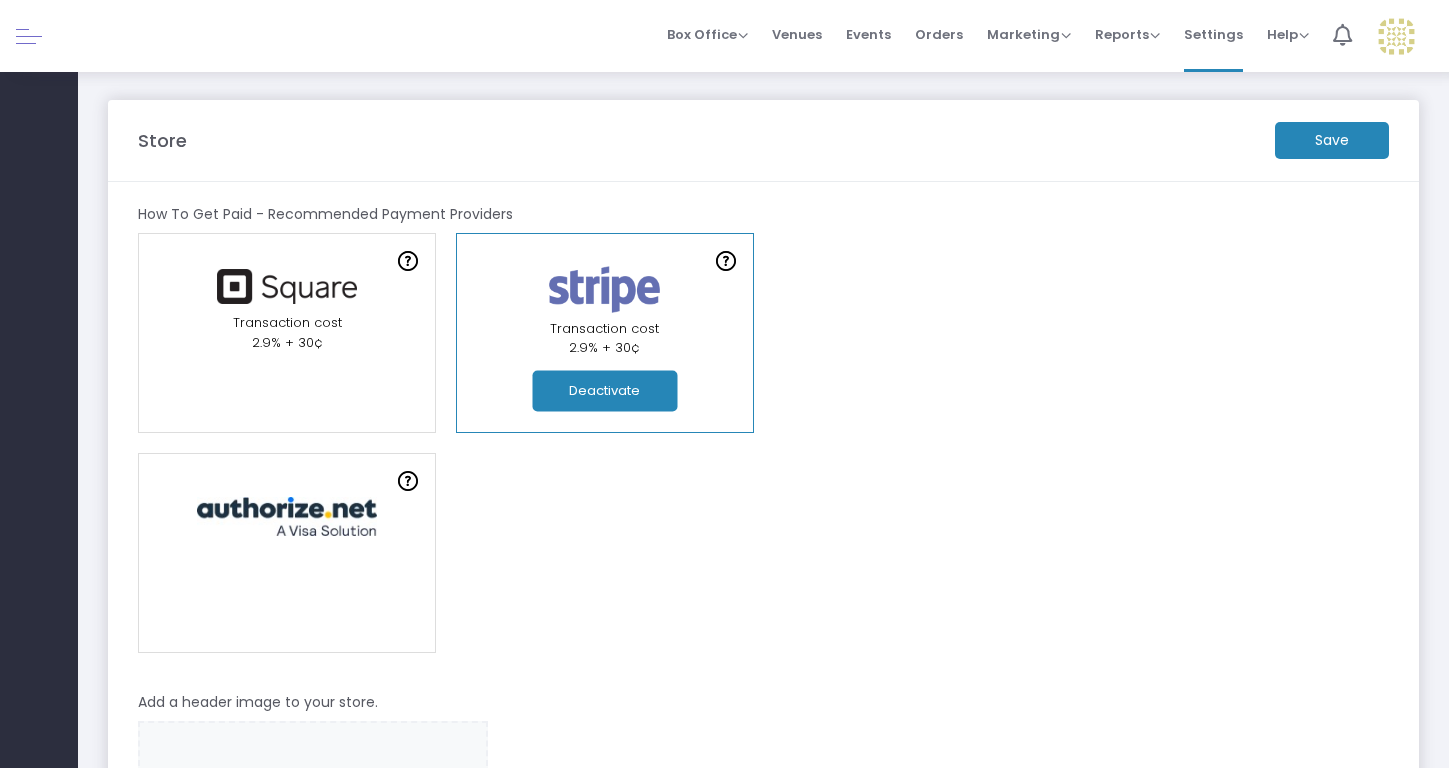 click at bounding box center [29, 36] 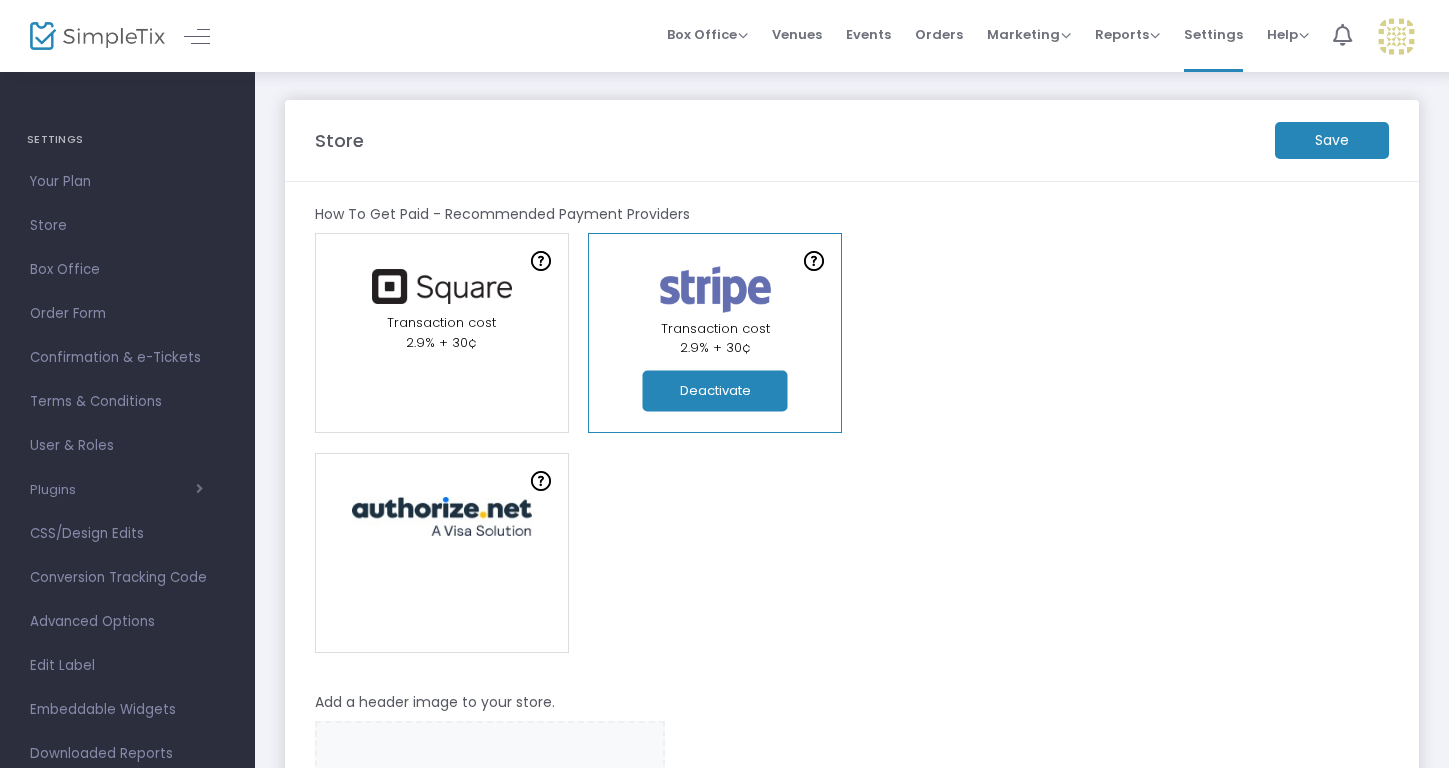 click on "SETTINGS" at bounding box center (127, 140) 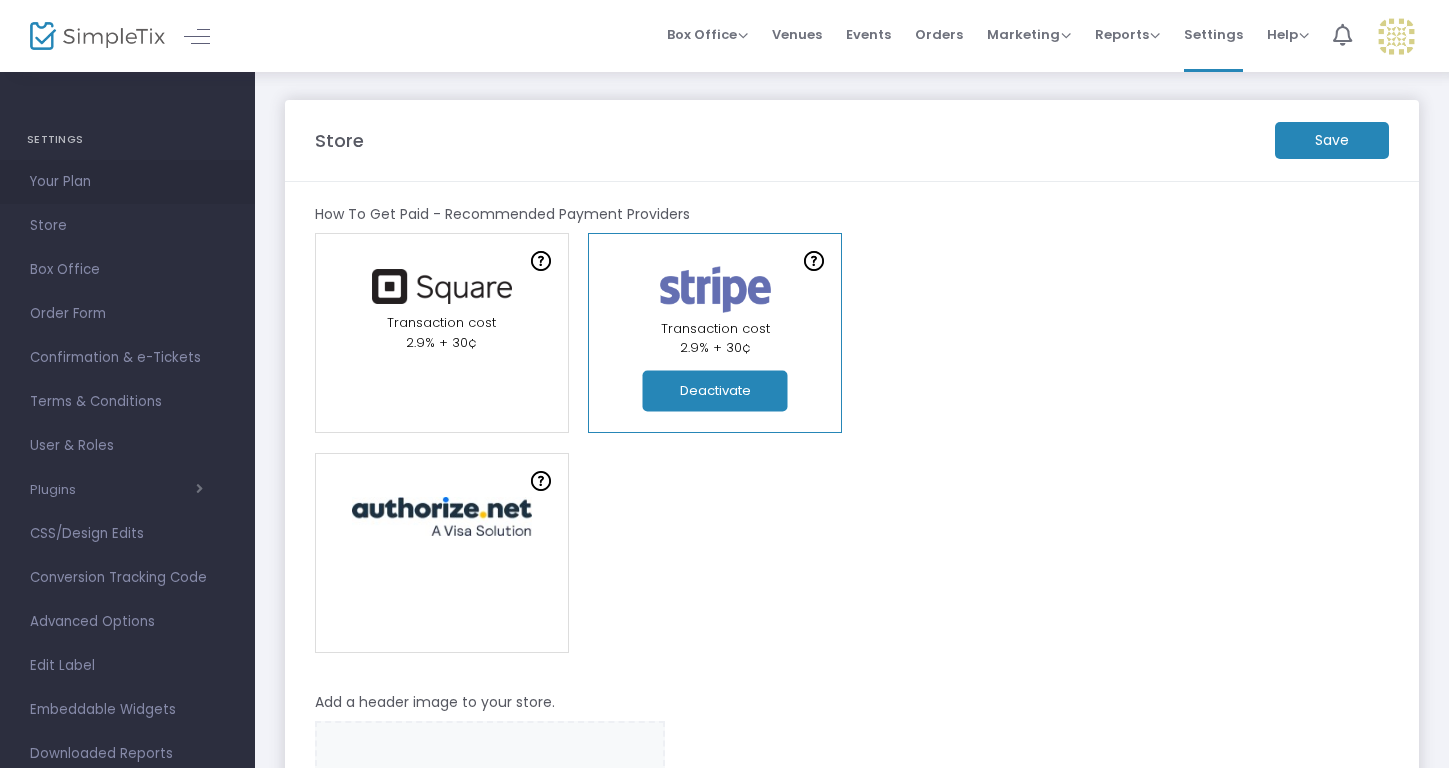 click on "Your Plan" at bounding box center [127, 182] 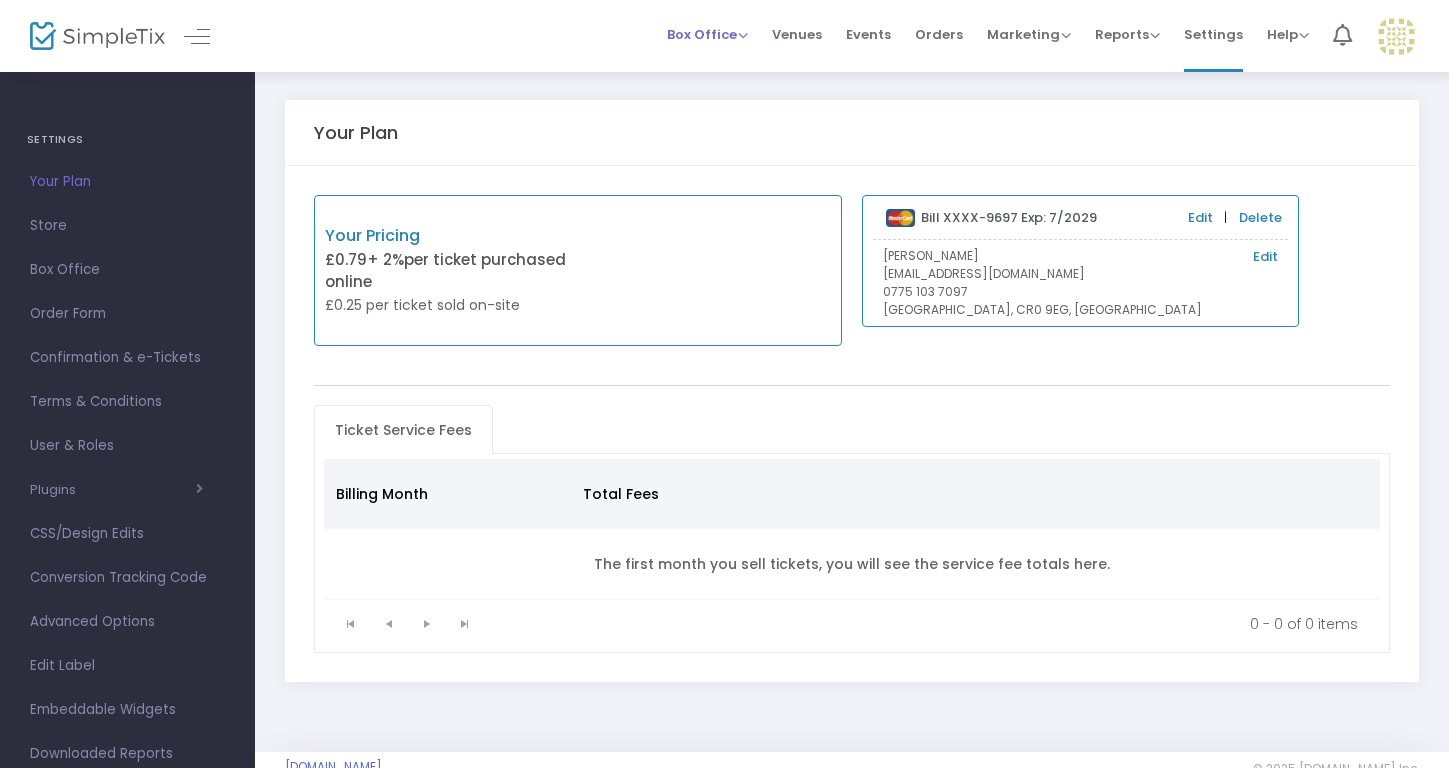 click on "Box Office   Sell Tickets   Bookings   Sell Season Pass" at bounding box center (707, 34) 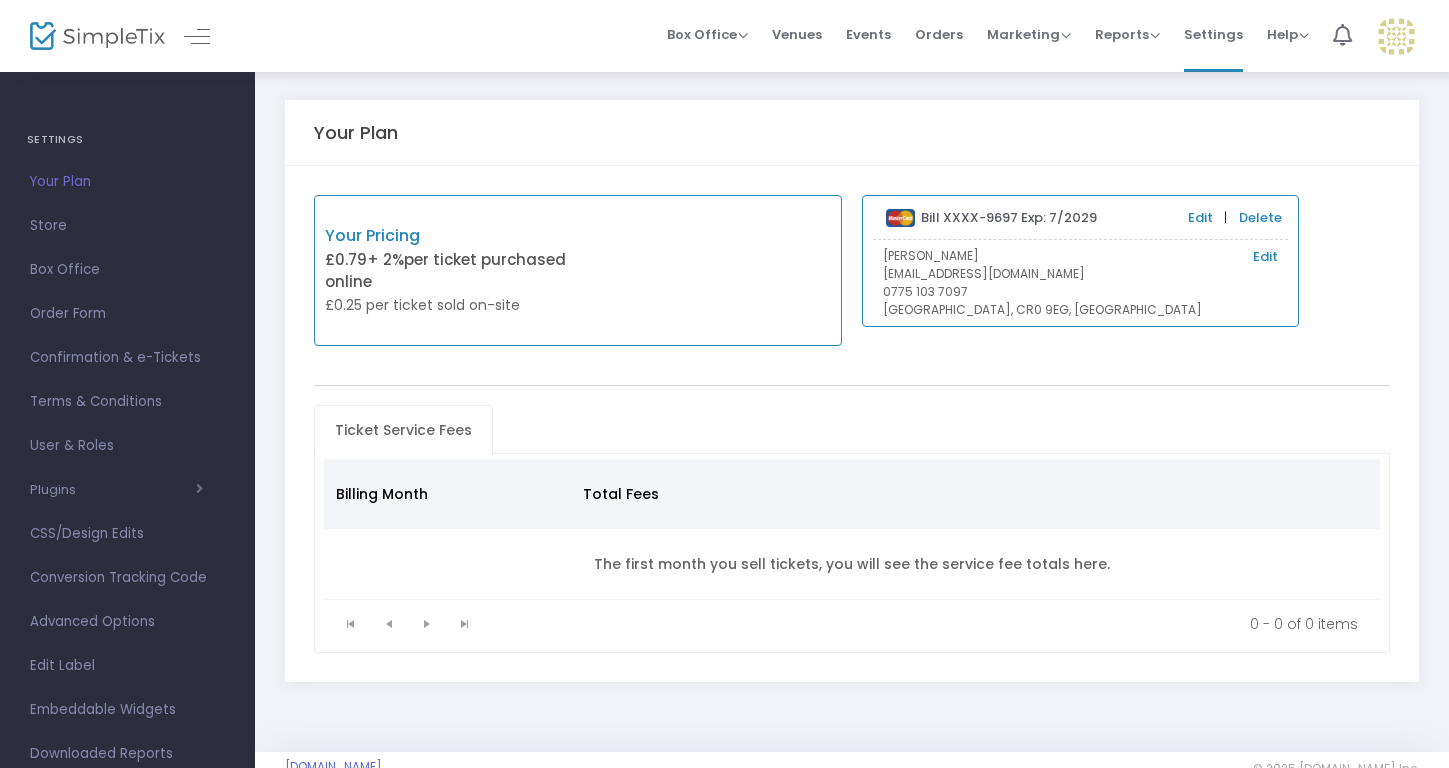 click 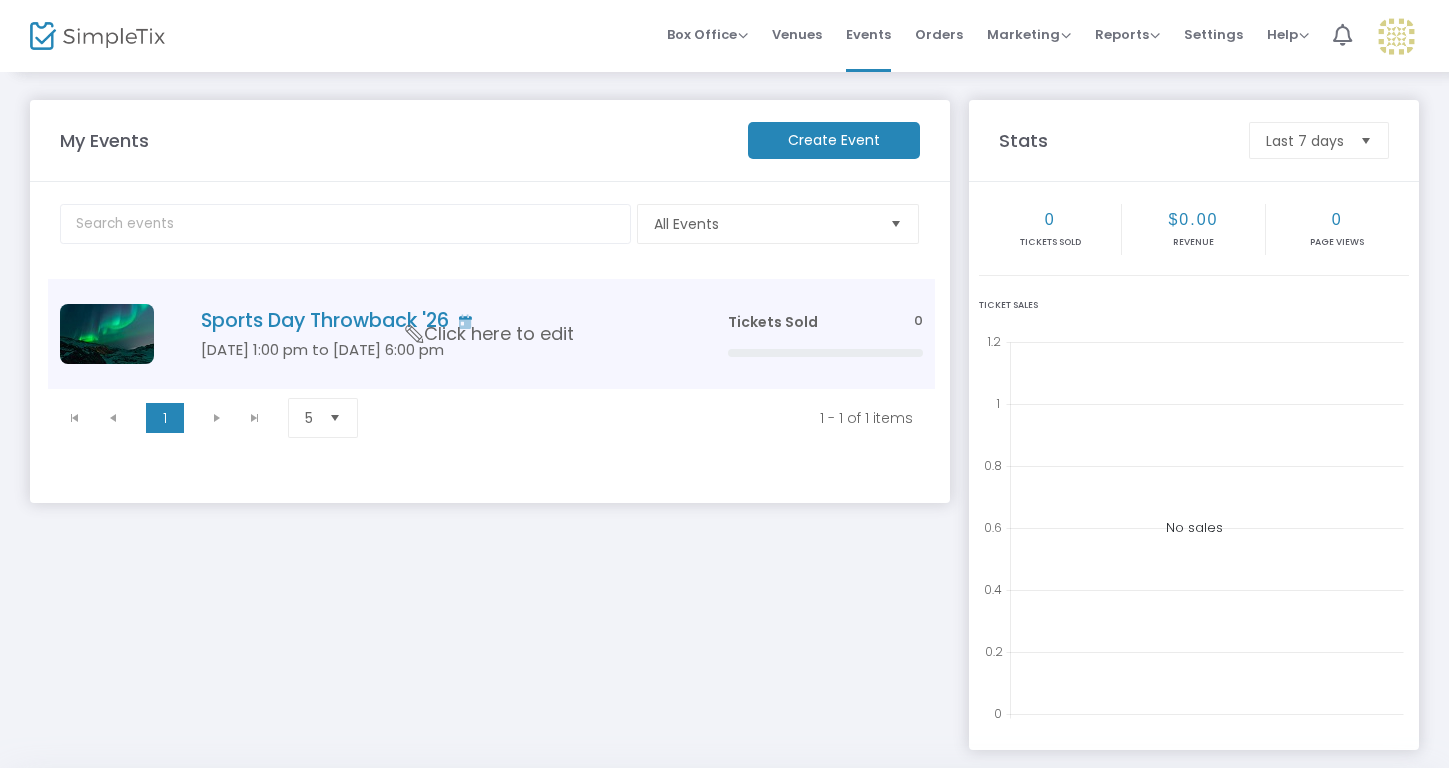 click on "Sports Day Throwback '26" 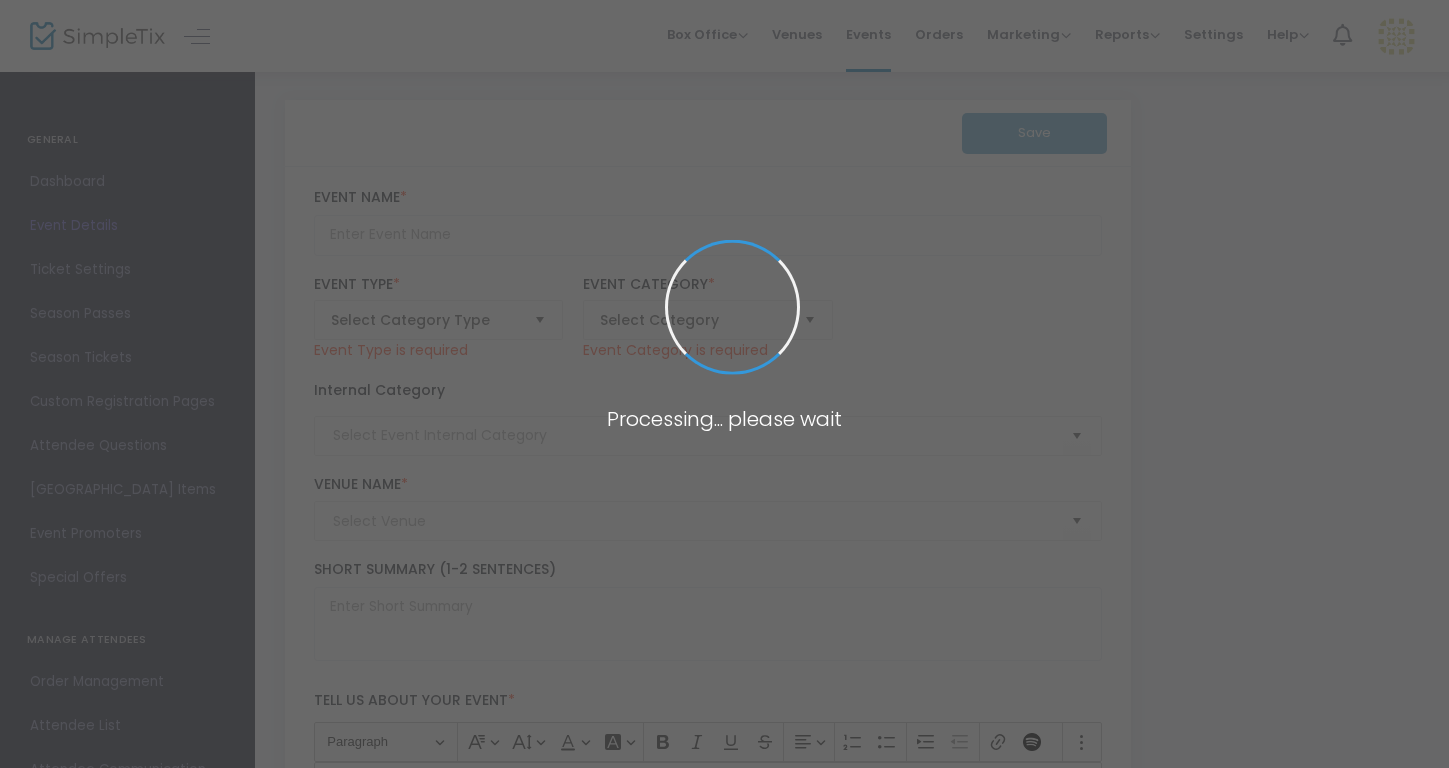 type on "Sports Day Throwback '26" 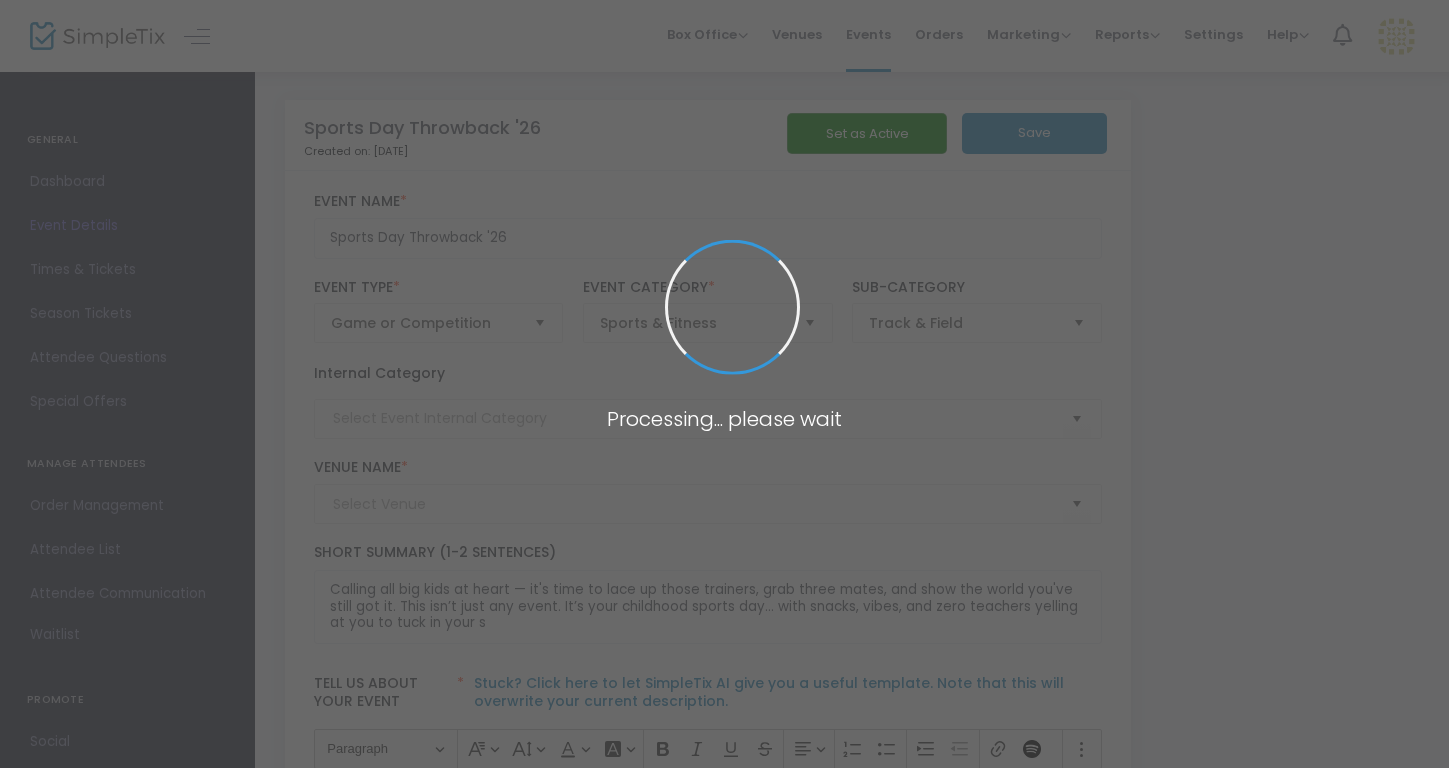 type on "[GEOGRAPHIC_DATA]" 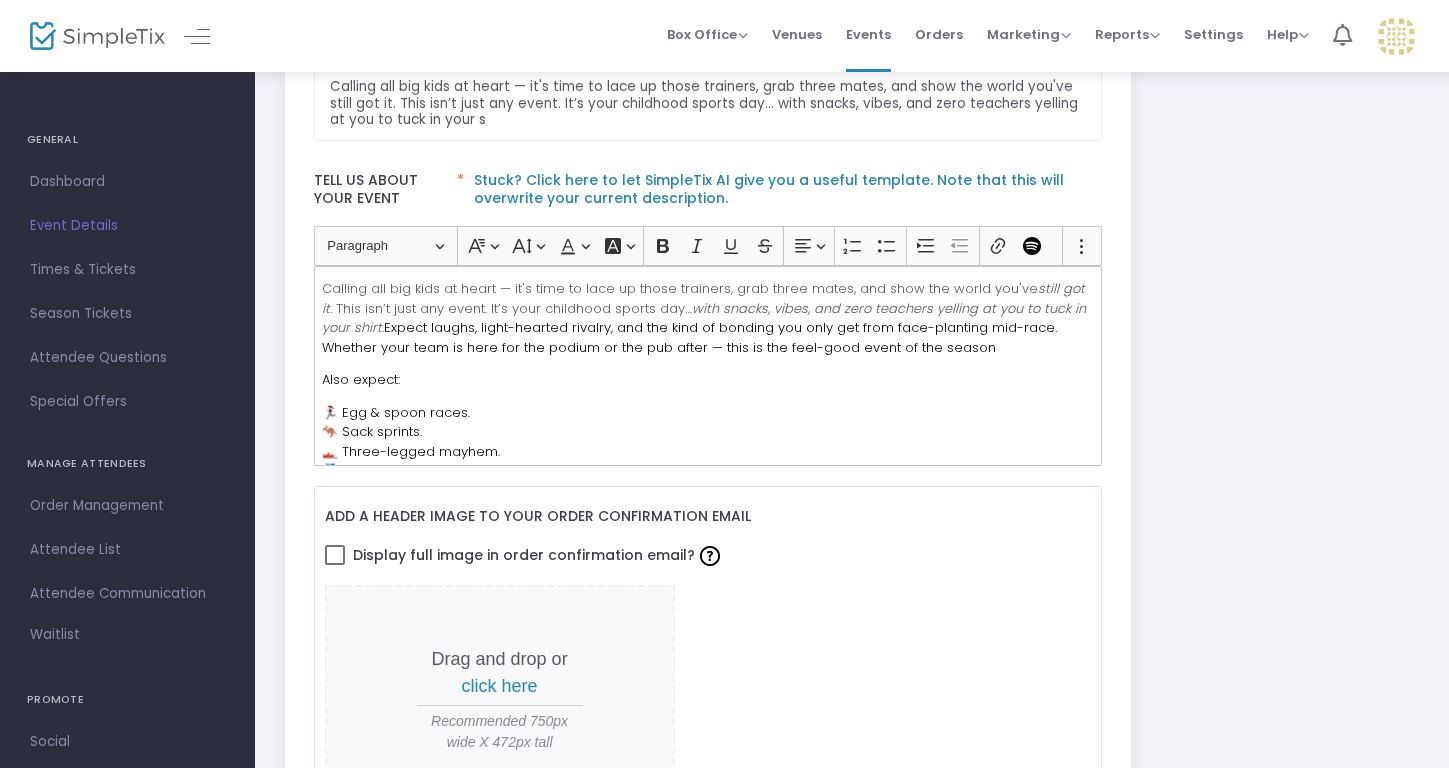 scroll, scrollTop: 601, scrollLeft: 0, axis: vertical 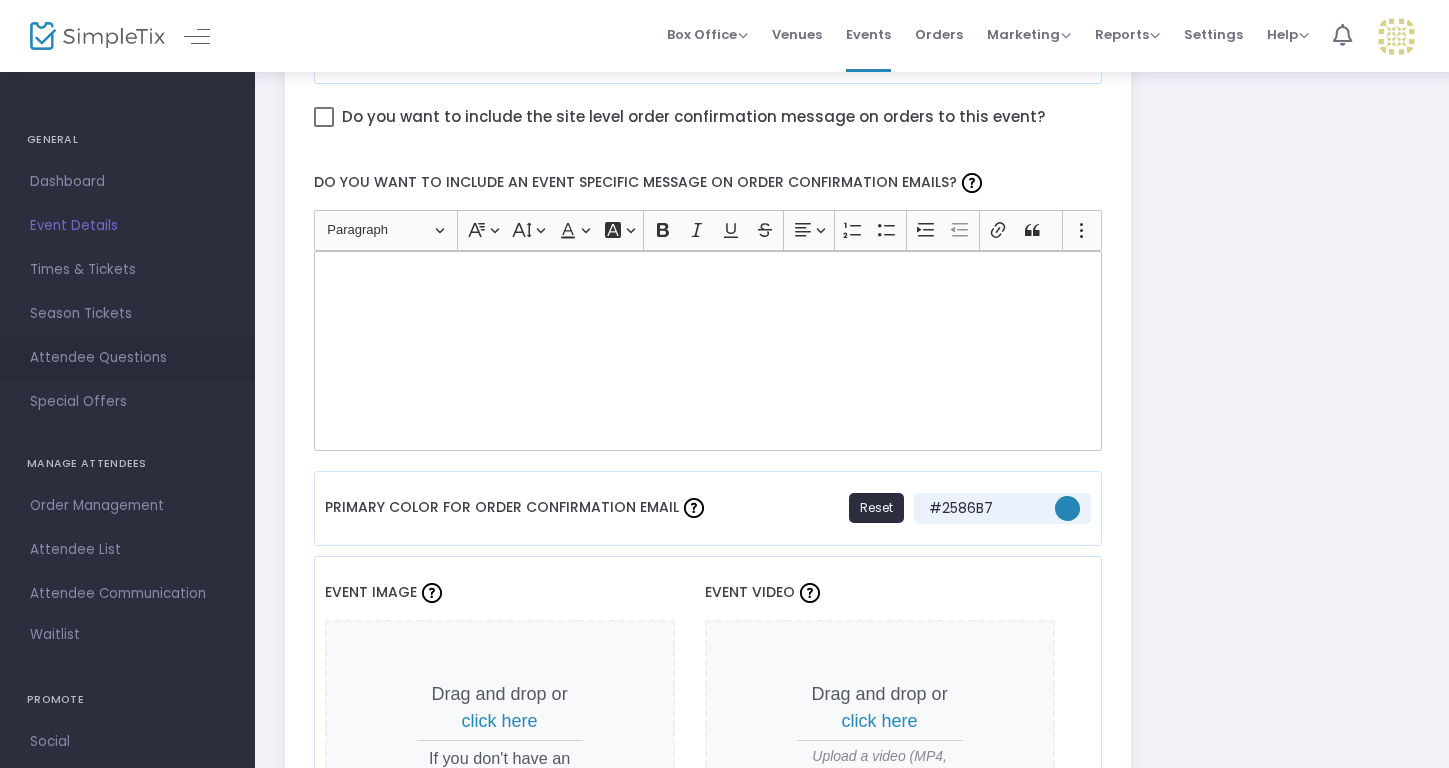 click on "Attendee Questions" at bounding box center [127, 358] 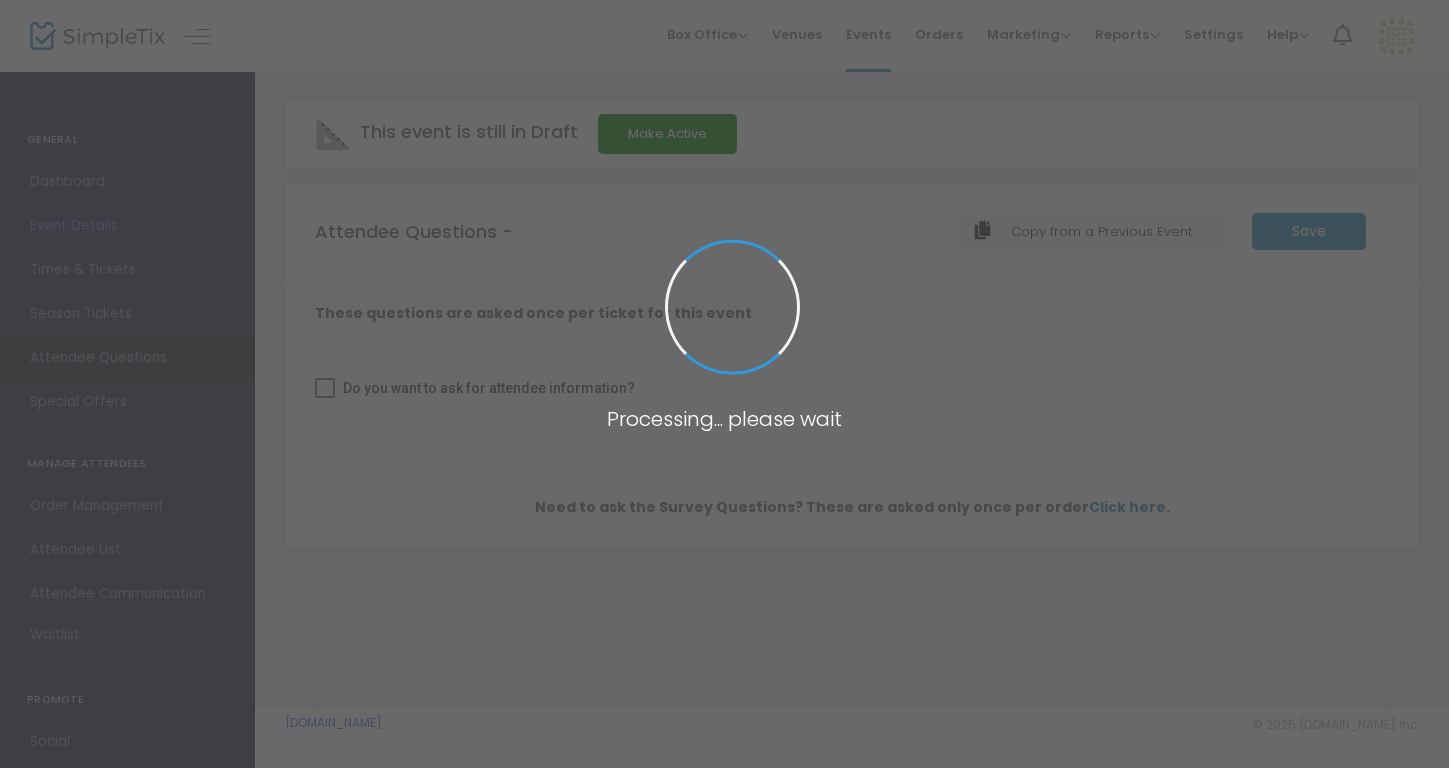 scroll, scrollTop: 0, scrollLeft: 0, axis: both 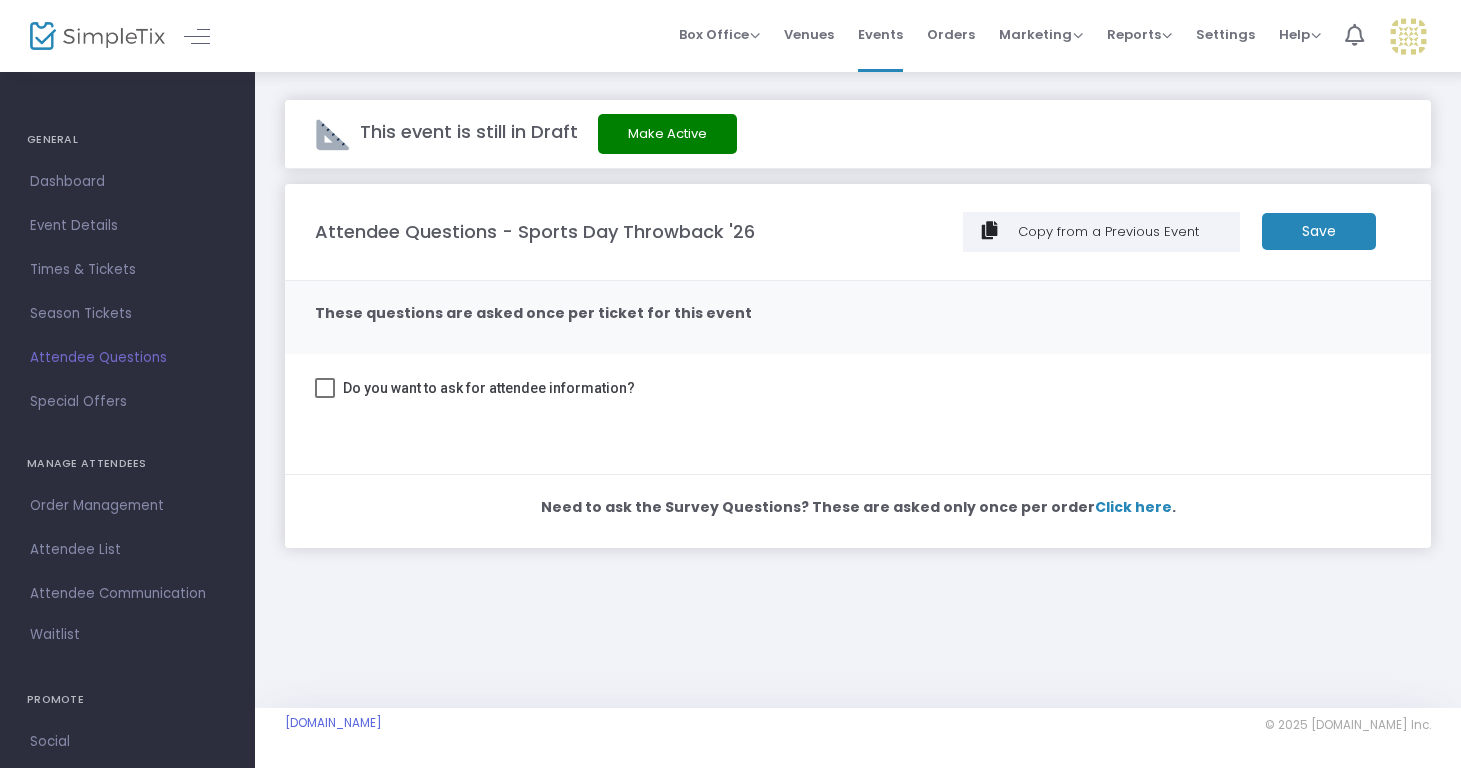 click at bounding box center (325, 388) 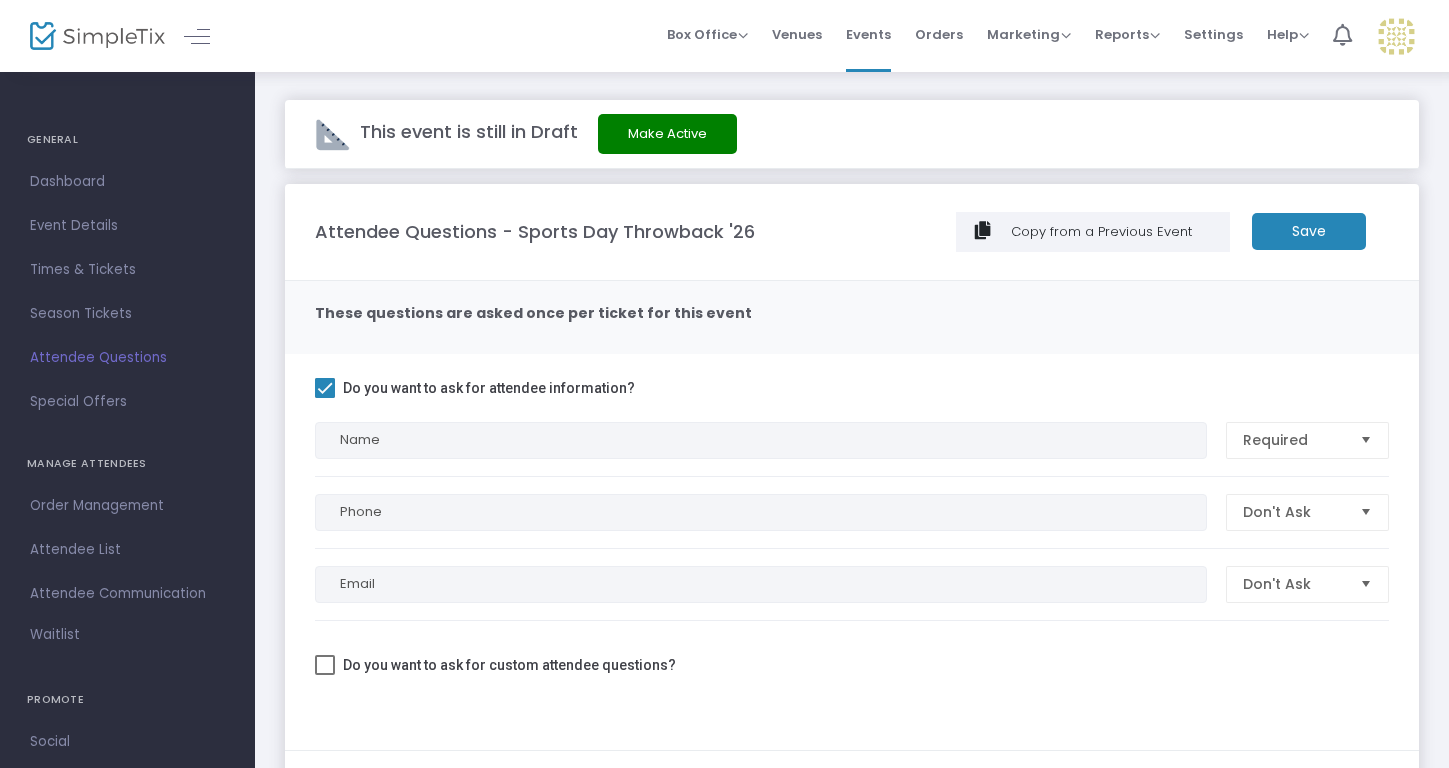 click 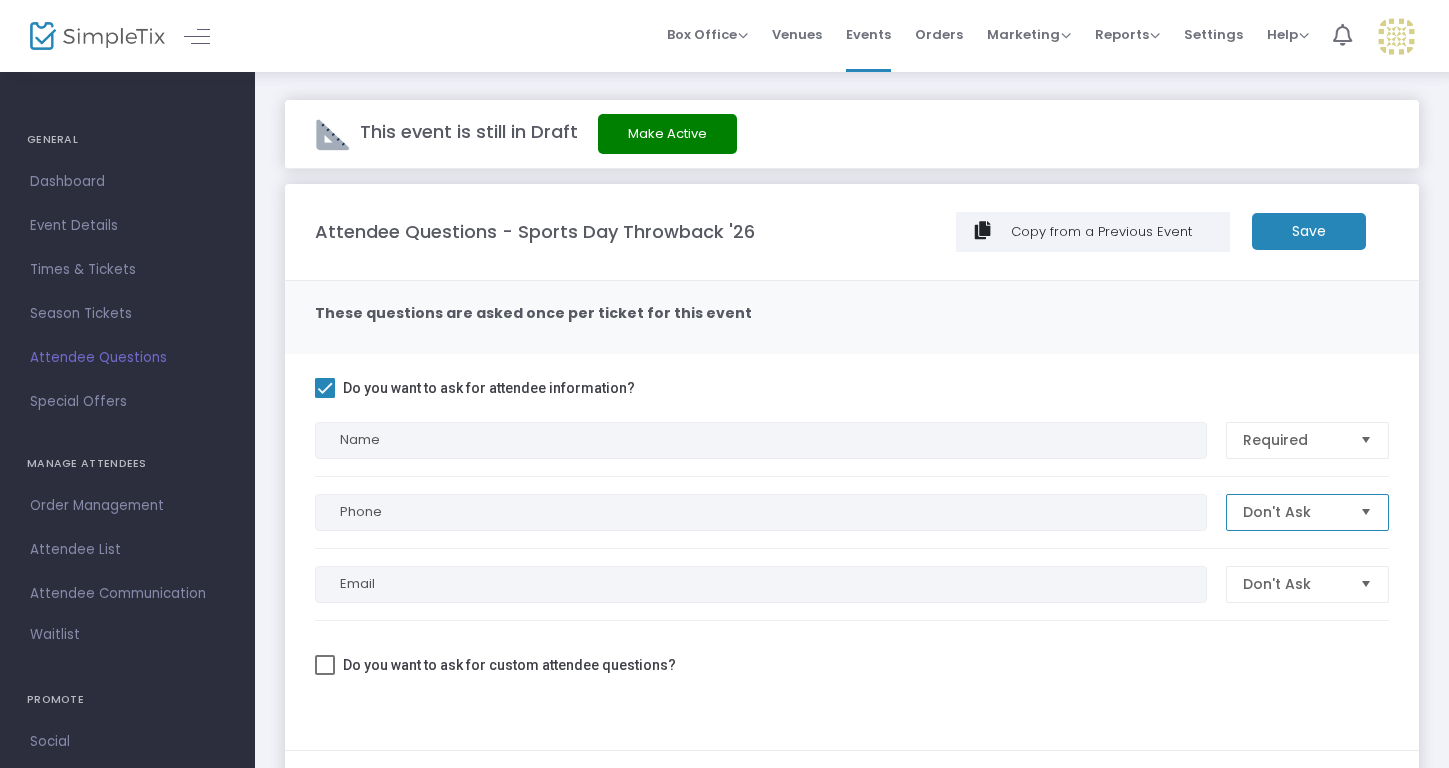 click on "Don't Ask" at bounding box center [1293, 512] 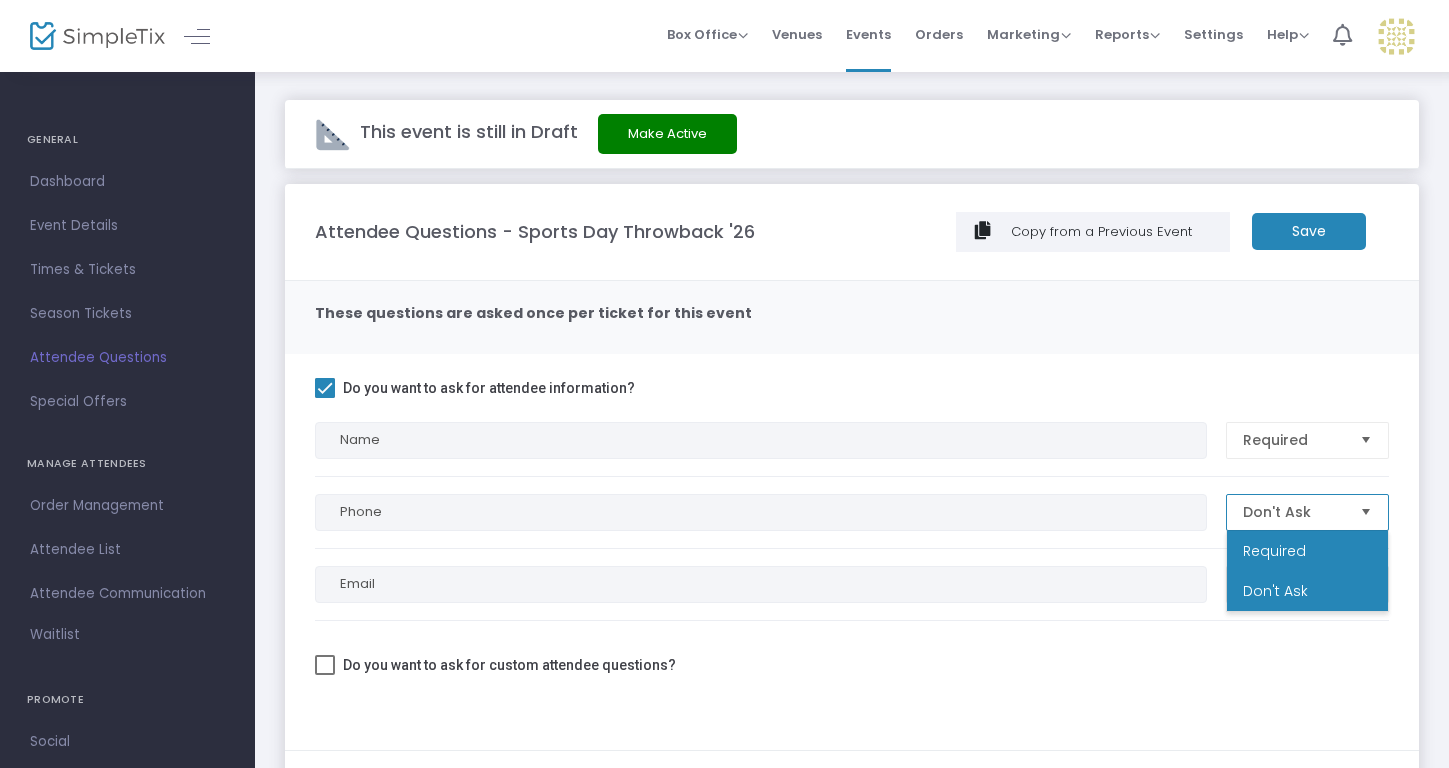click on "Required" at bounding box center [1274, 551] 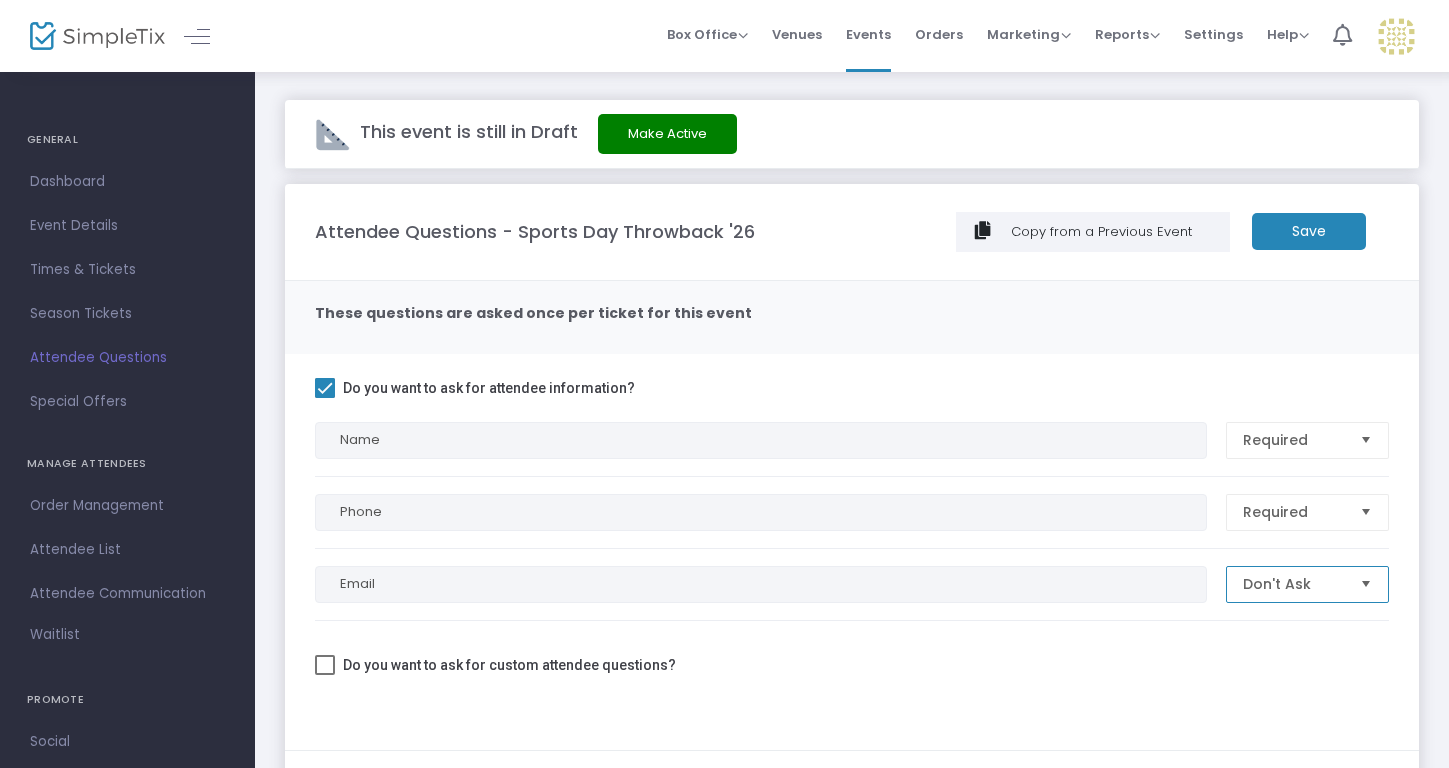 click on "Don't Ask" at bounding box center [1293, 584] 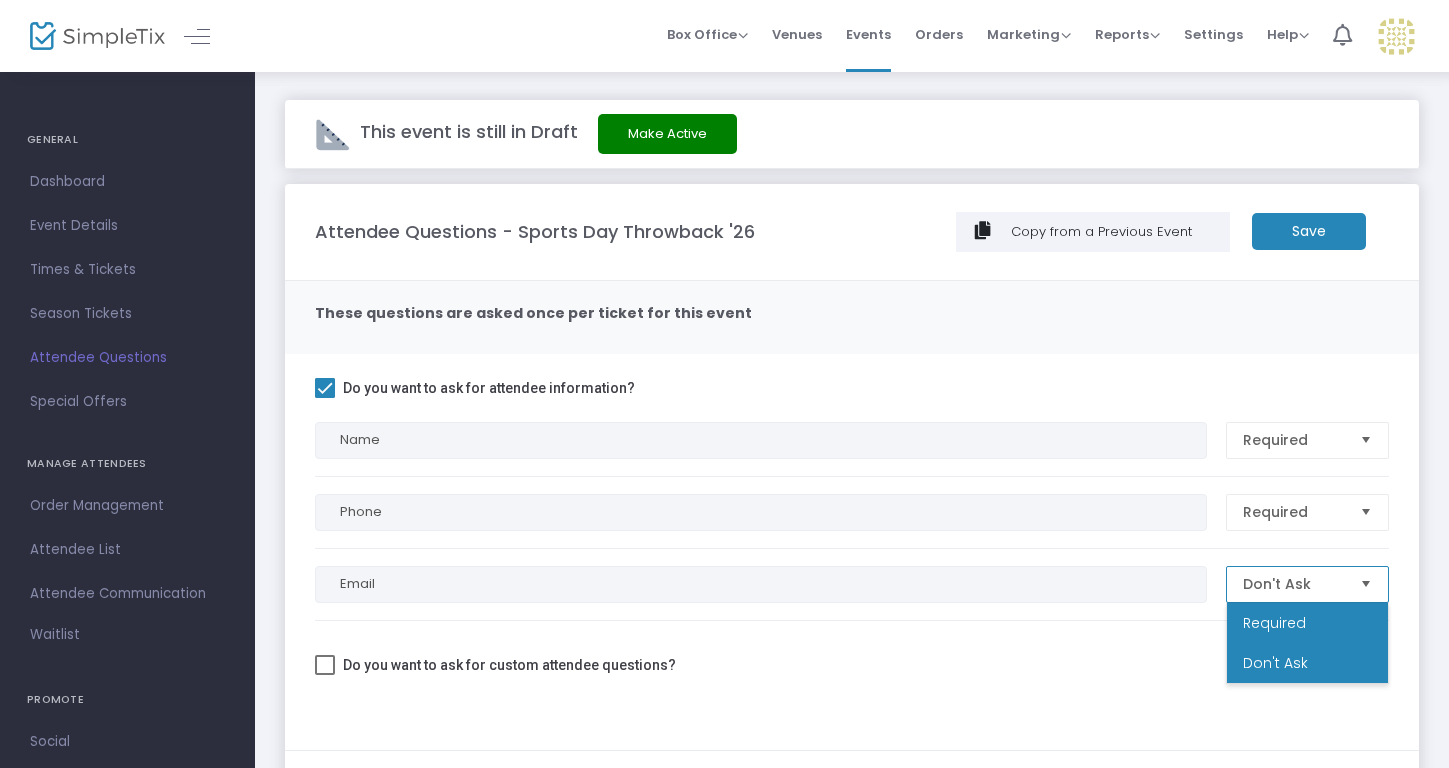 click on "Required" at bounding box center (1274, 623) 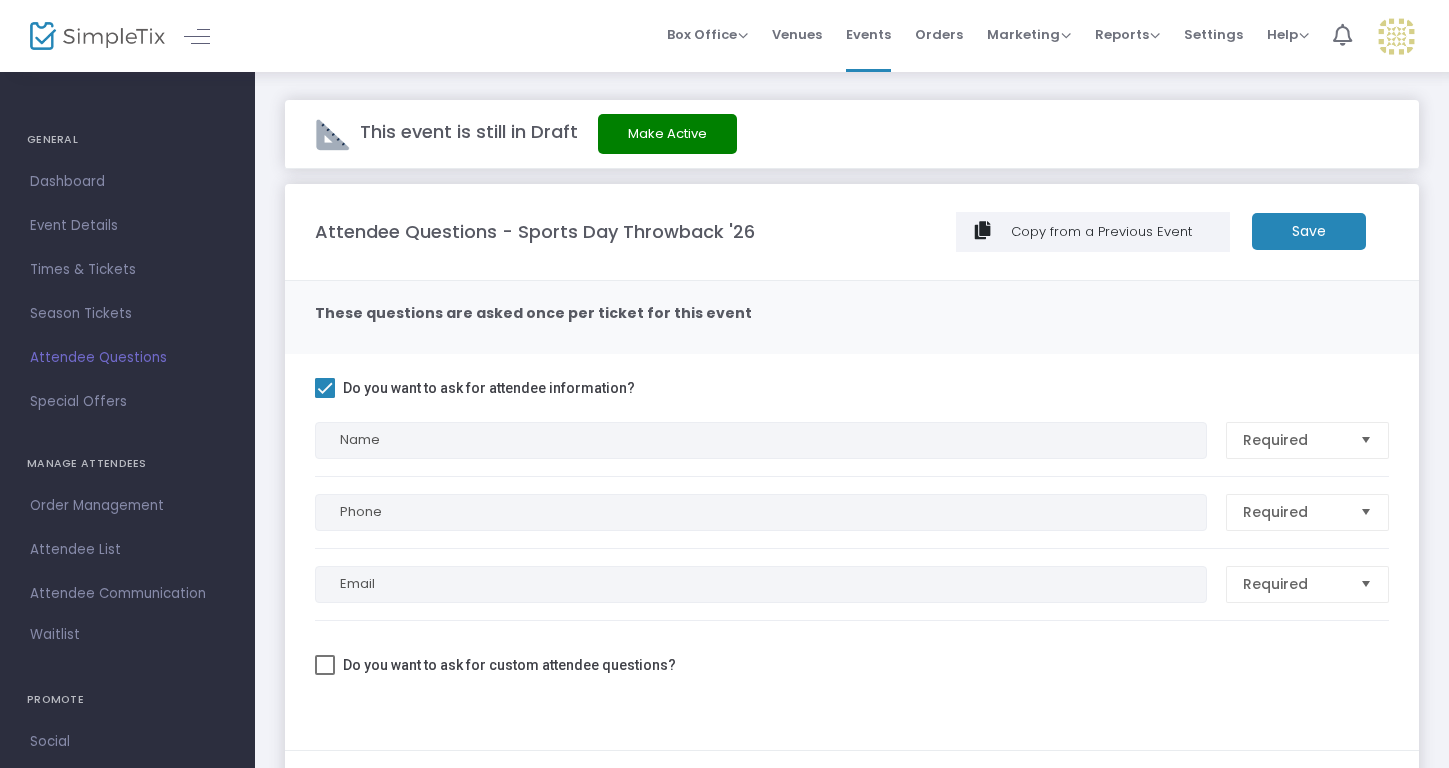 click 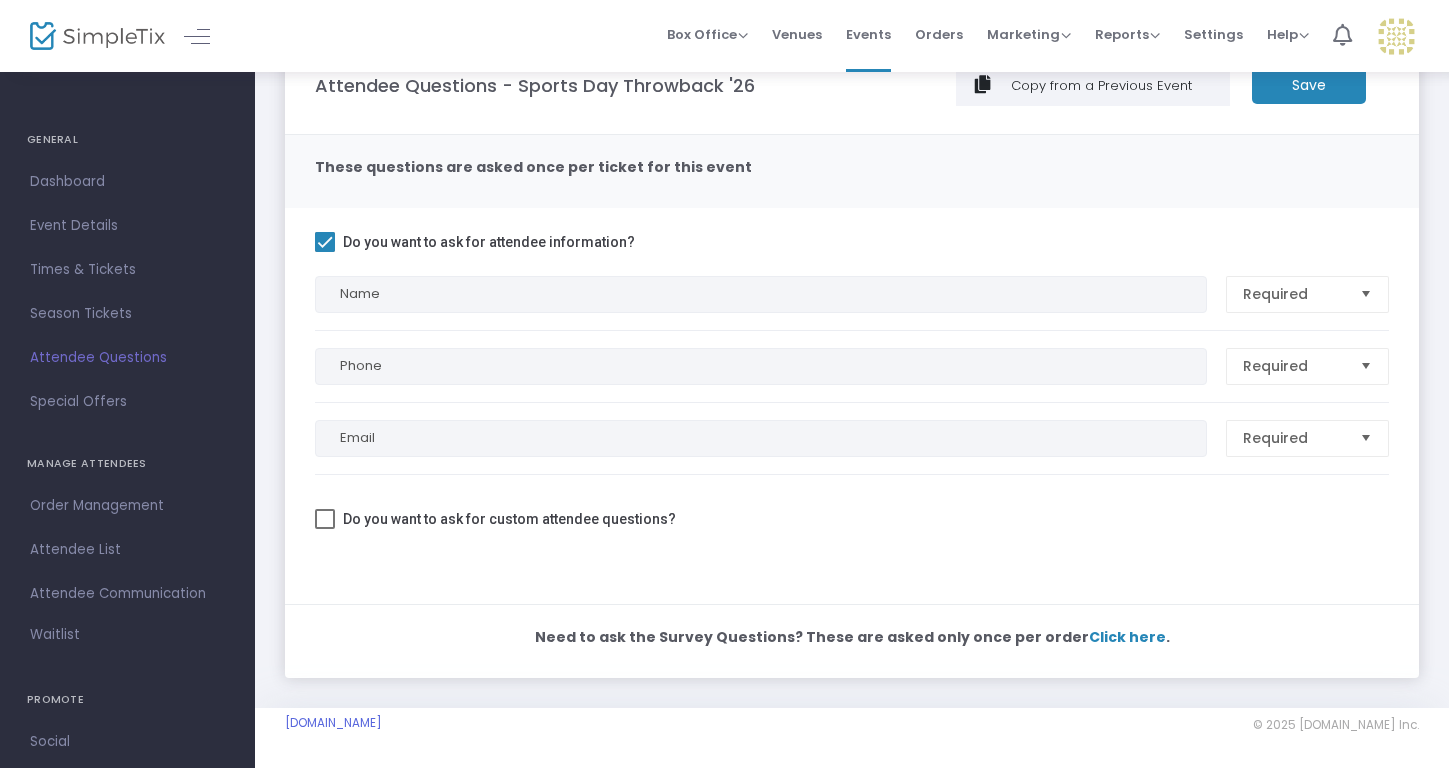 scroll, scrollTop: 145, scrollLeft: 0, axis: vertical 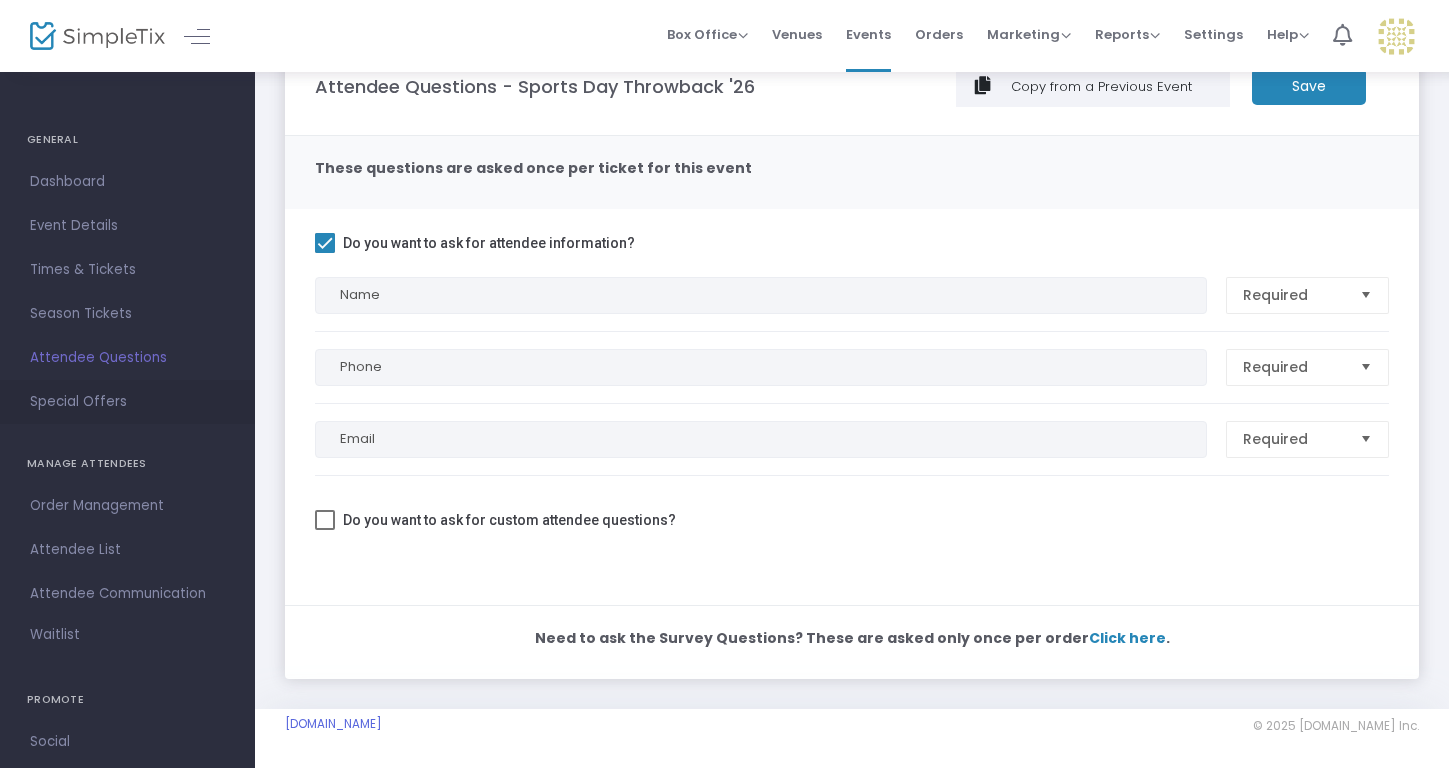 click on "Special Offers" at bounding box center [127, 402] 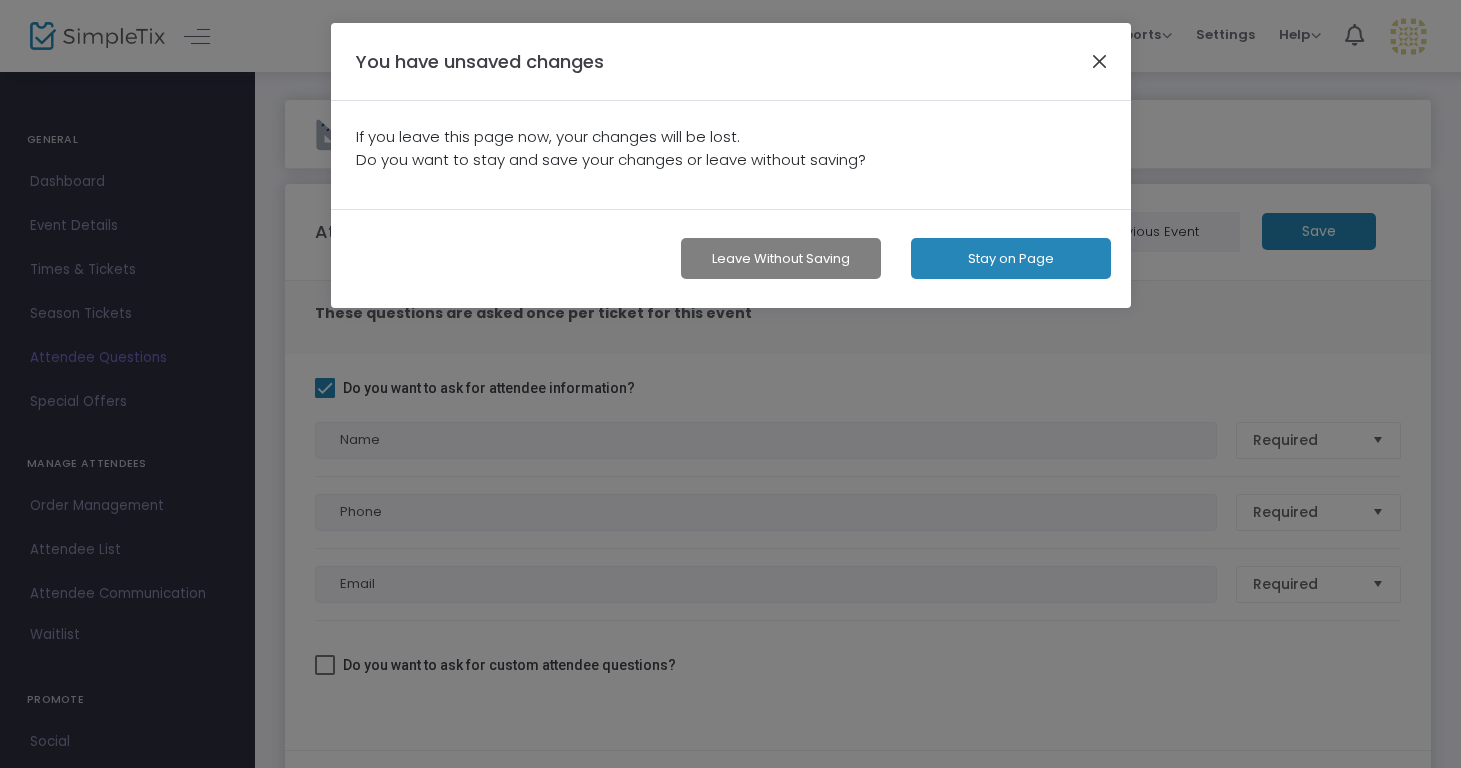 click 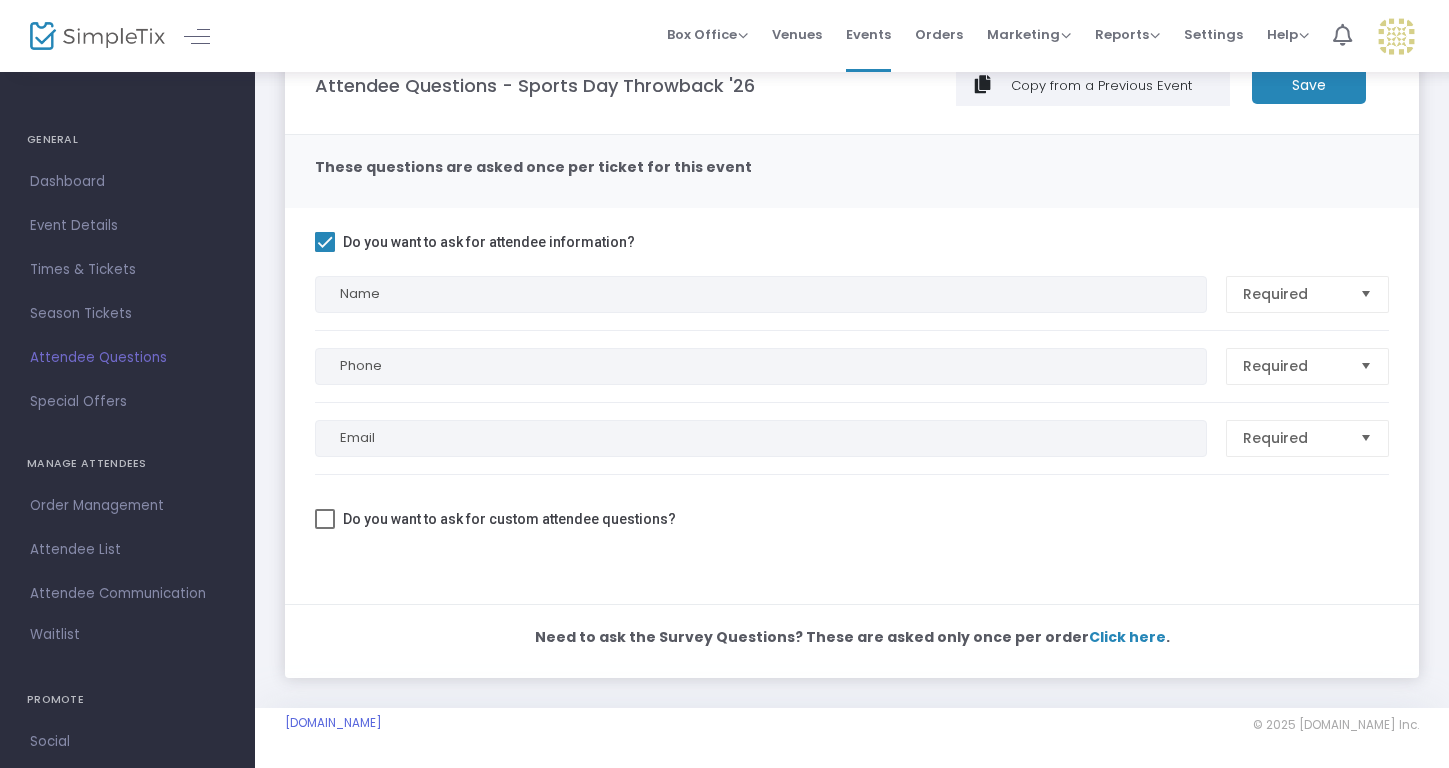scroll, scrollTop: 145, scrollLeft: 0, axis: vertical 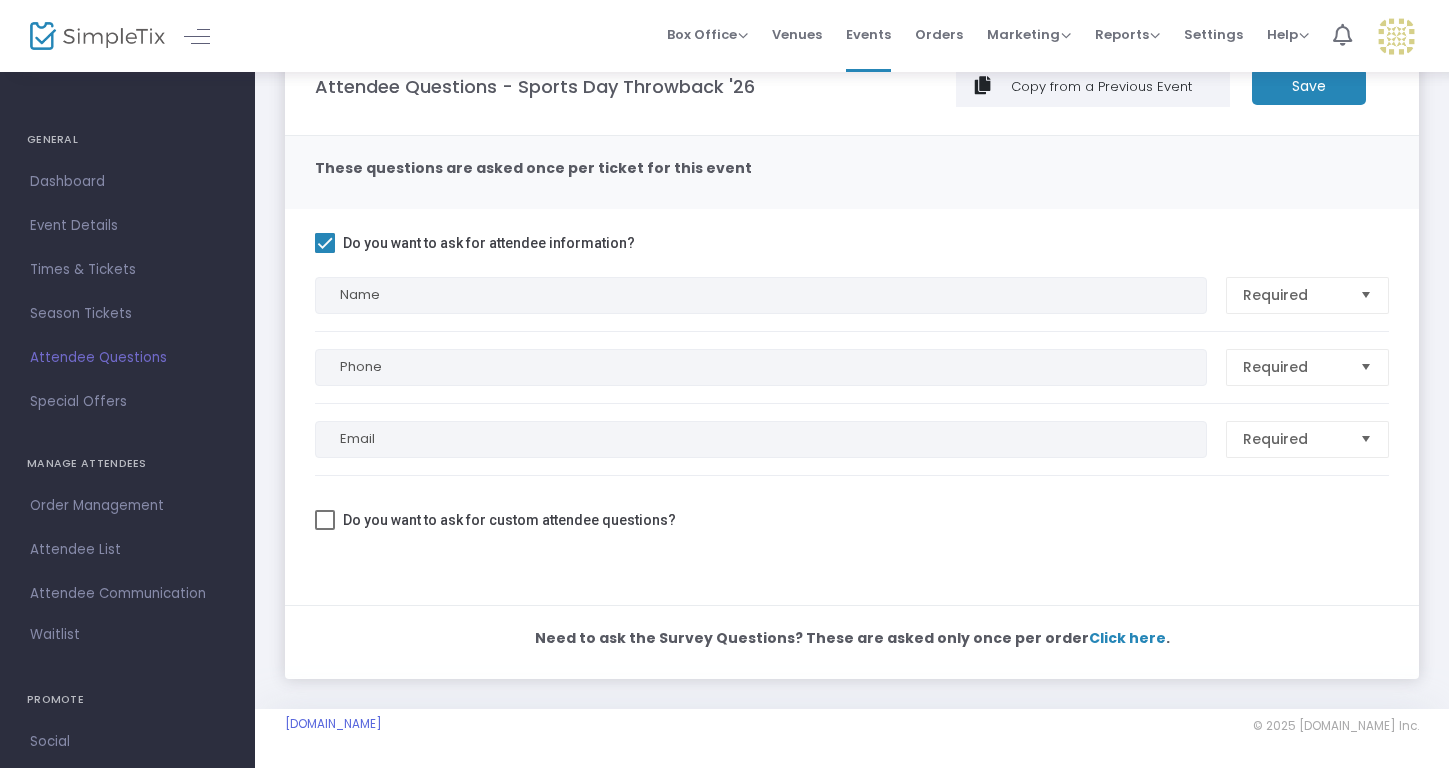 click on "Do you want to ask for custom attendee questions?" at bounding box center (509, 520) 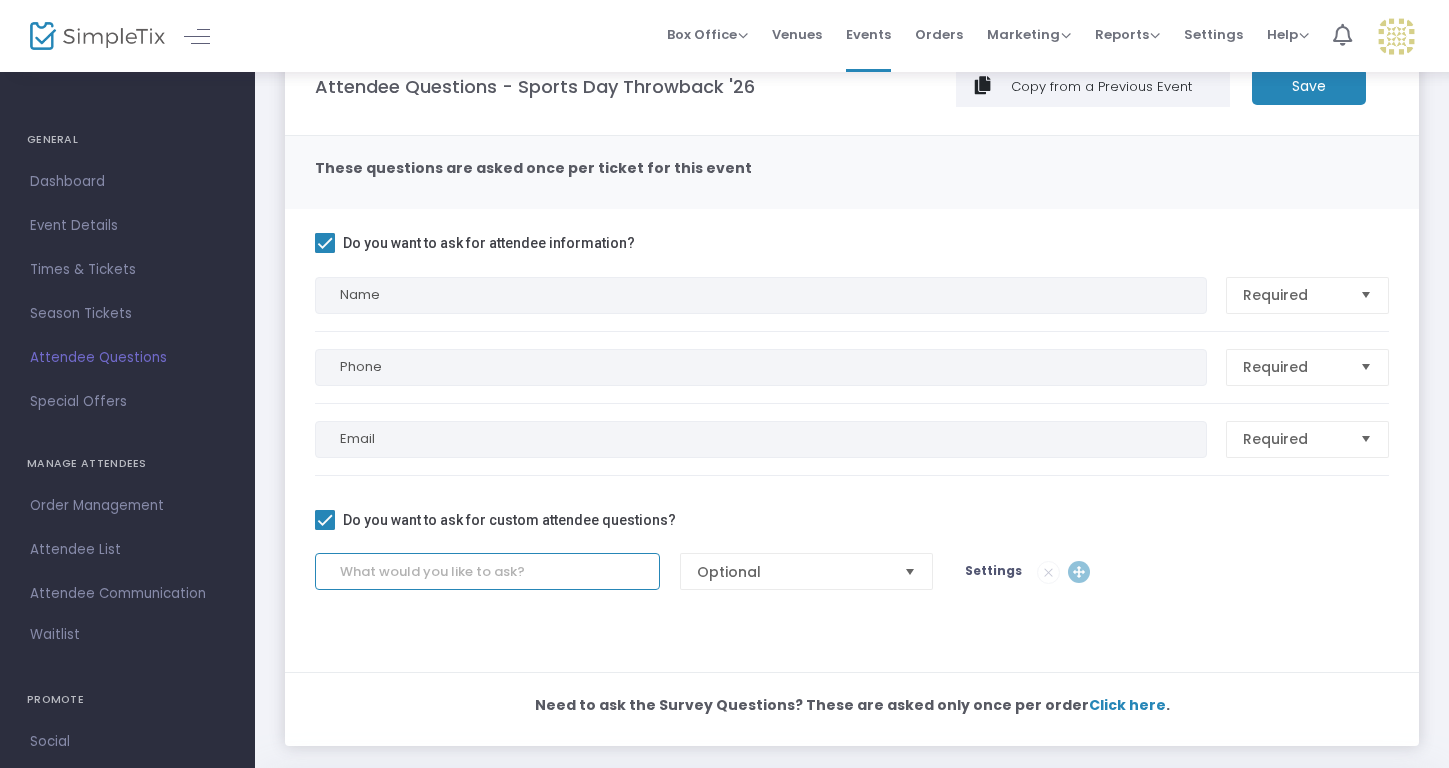 click 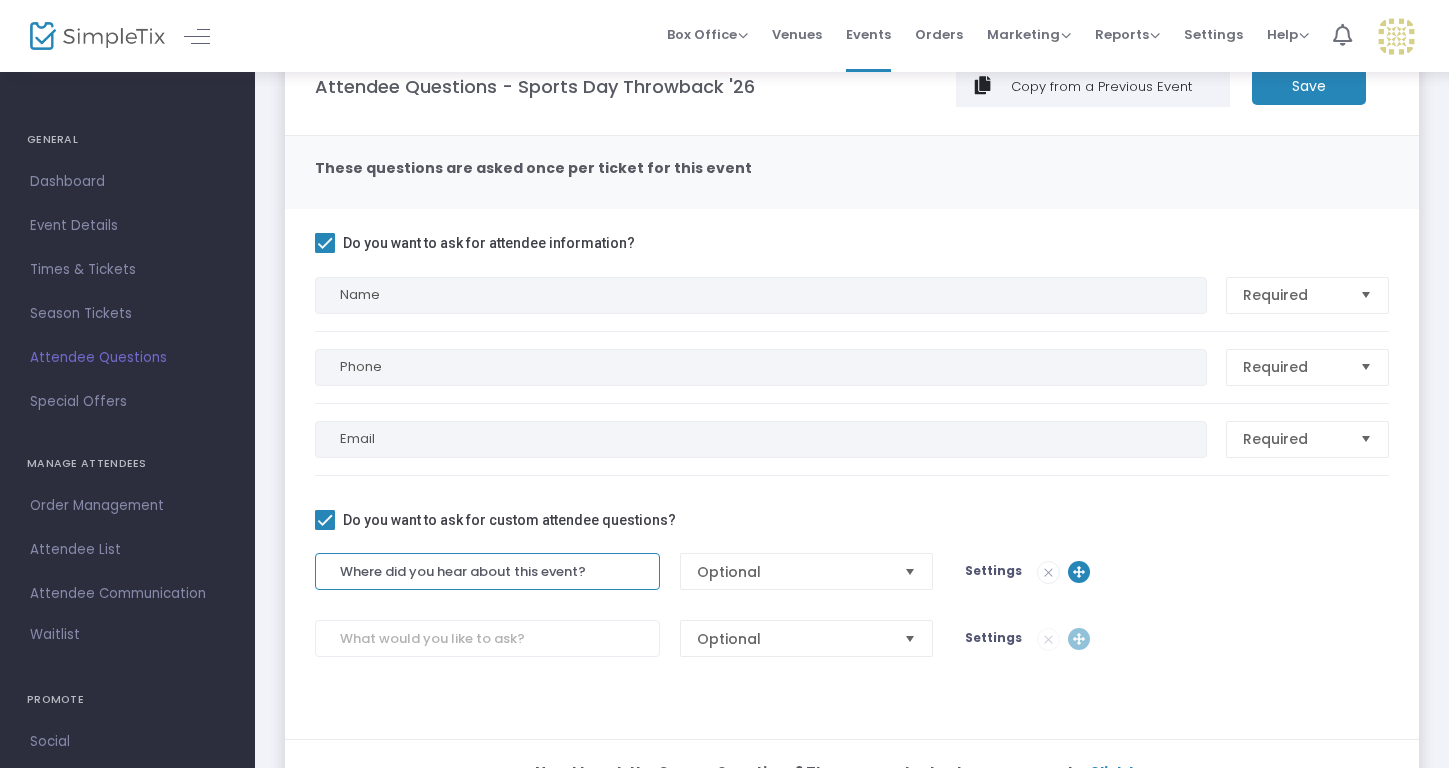 type on "Where did you hear about this event?" 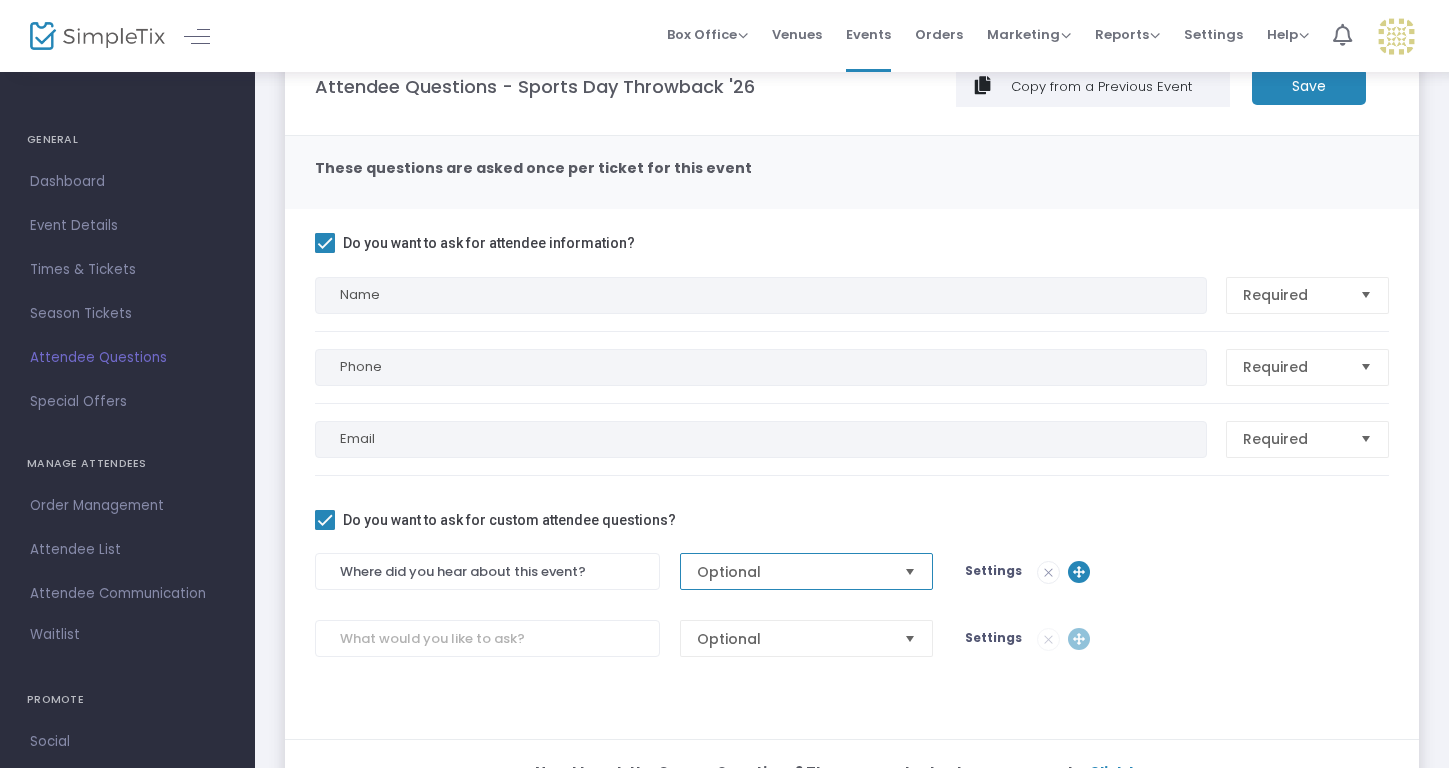 click on "Optional" at bounding box center (793, 572) 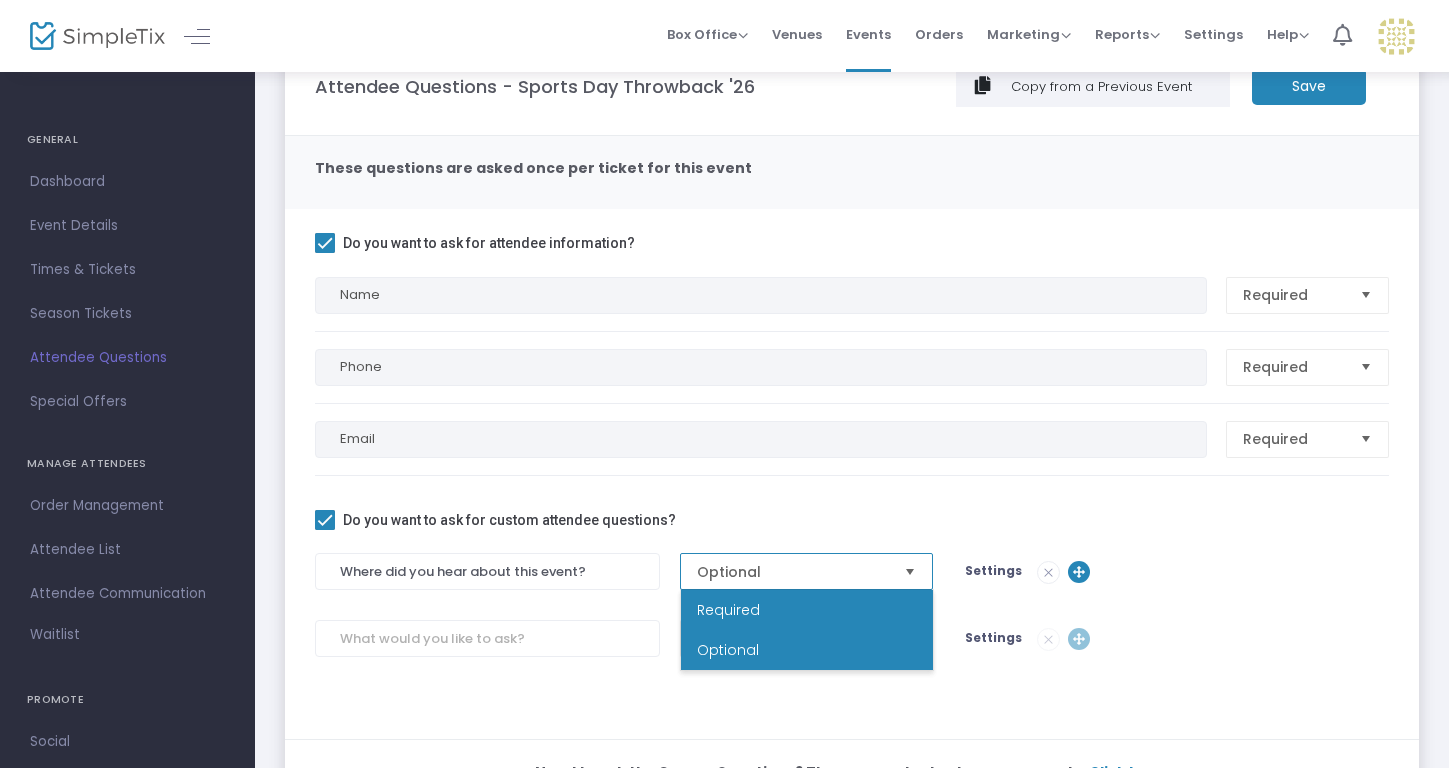 click on "Required" at bounding box center (807, 610) 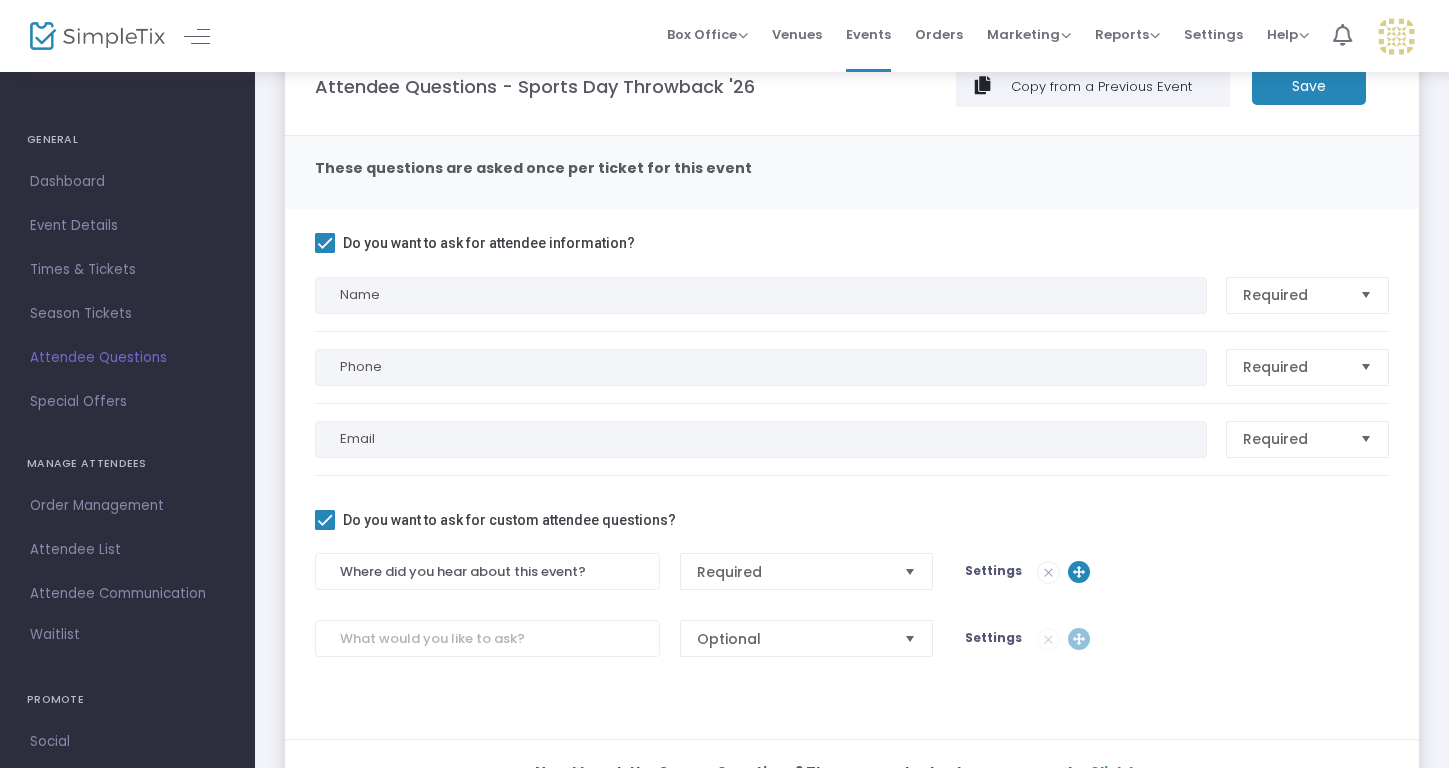 click 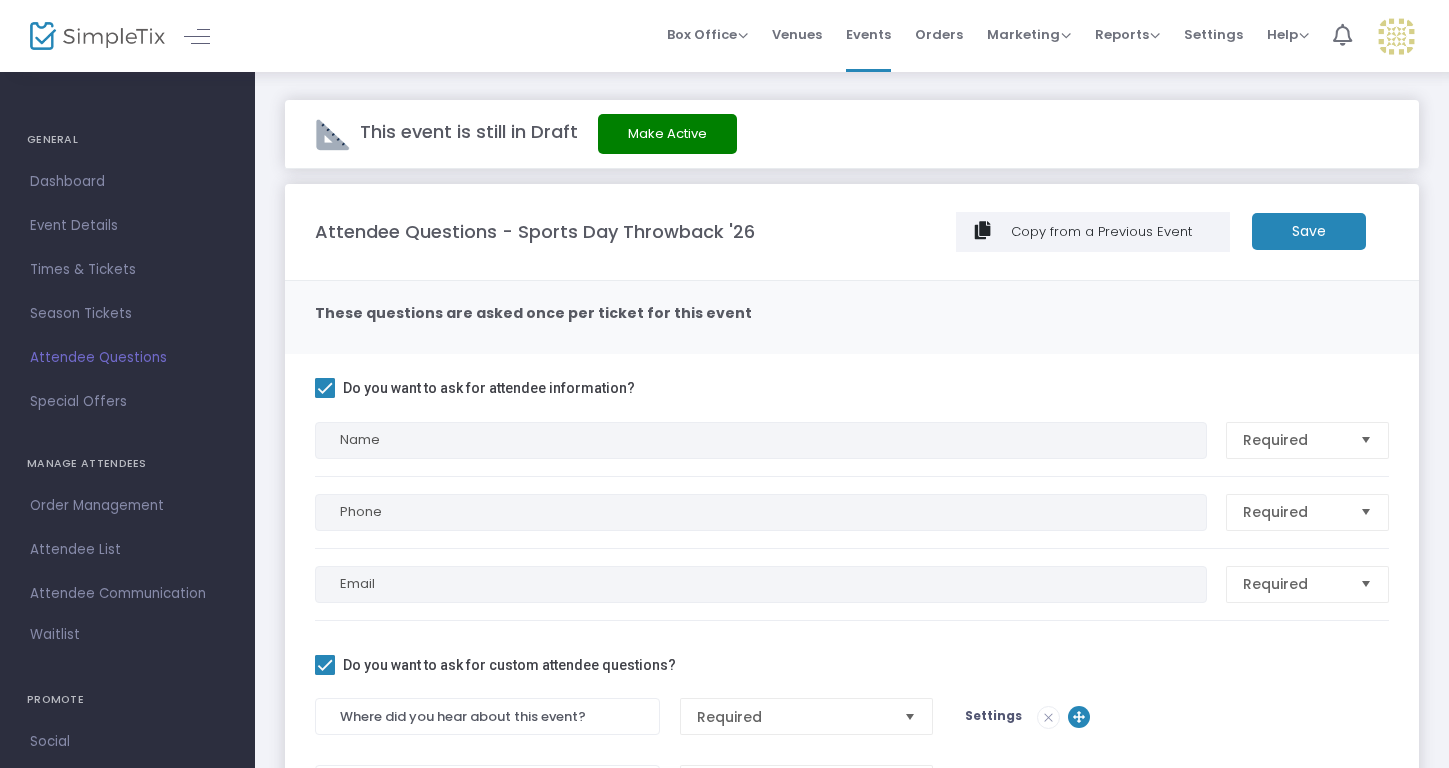 scroll, scrollTop: 0, scrollLeft: 0, axis: both 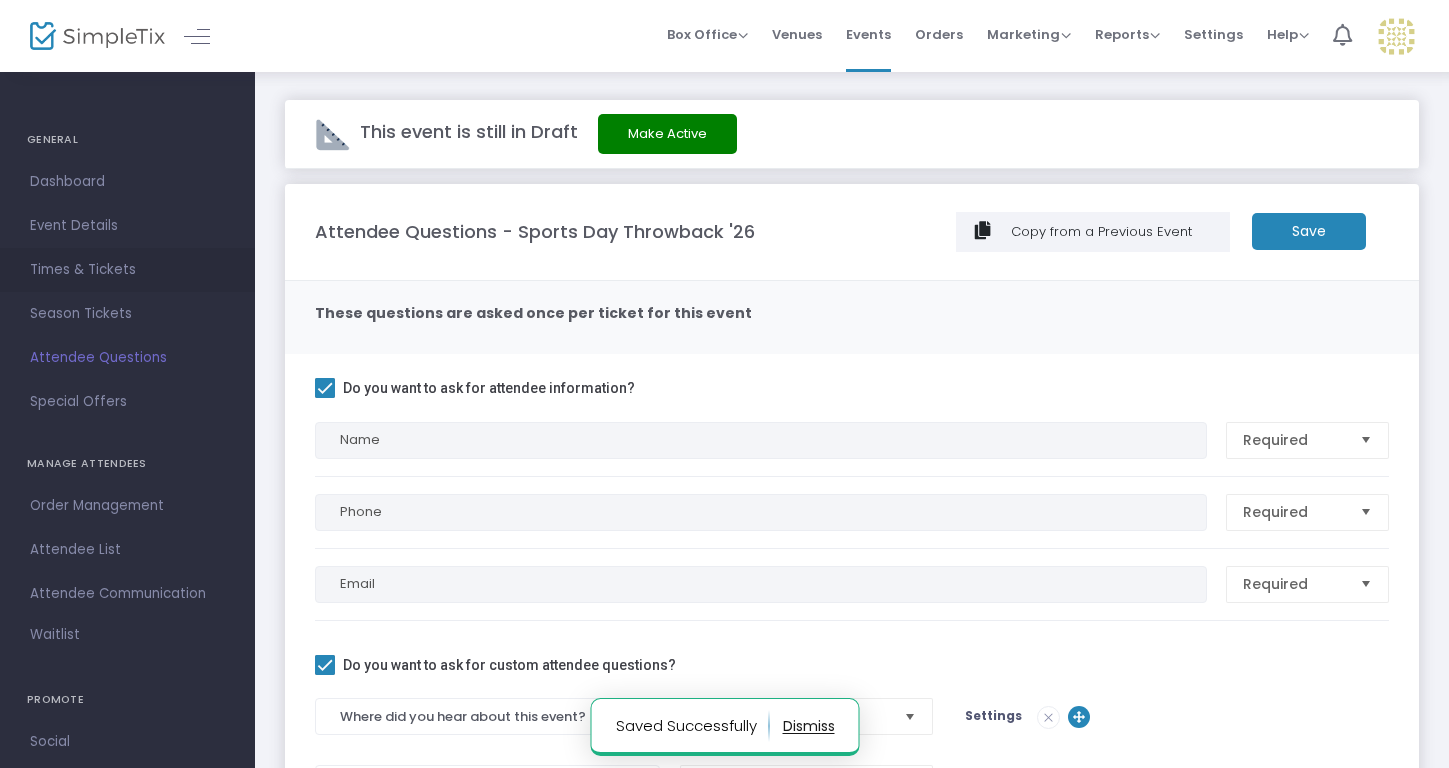 click on "Times & Tickets" at bounding box center [127, 270] 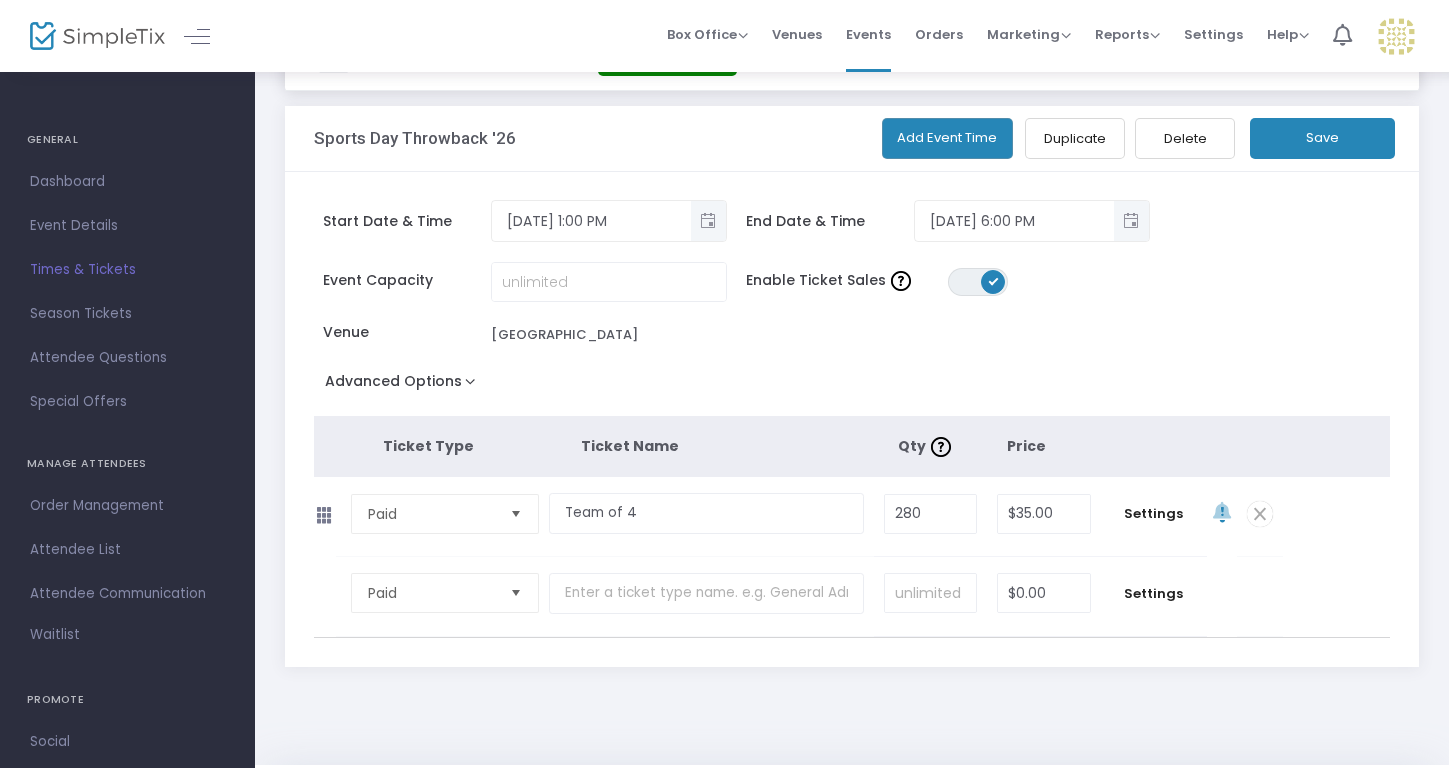 scroll, scrollTop: 79, scrollLeft: 0, axis: vertical 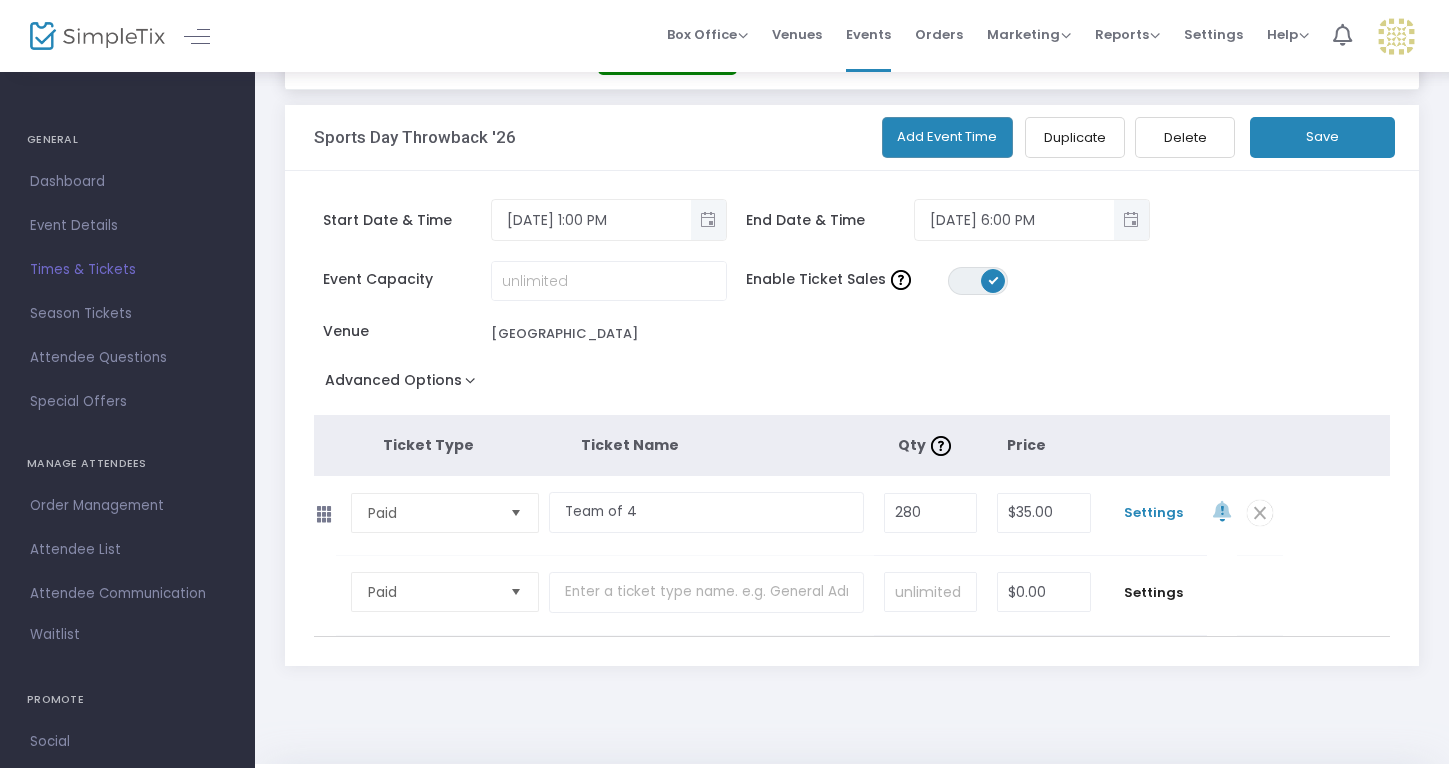 click on "Settings" at bounding box center (1154, 513) 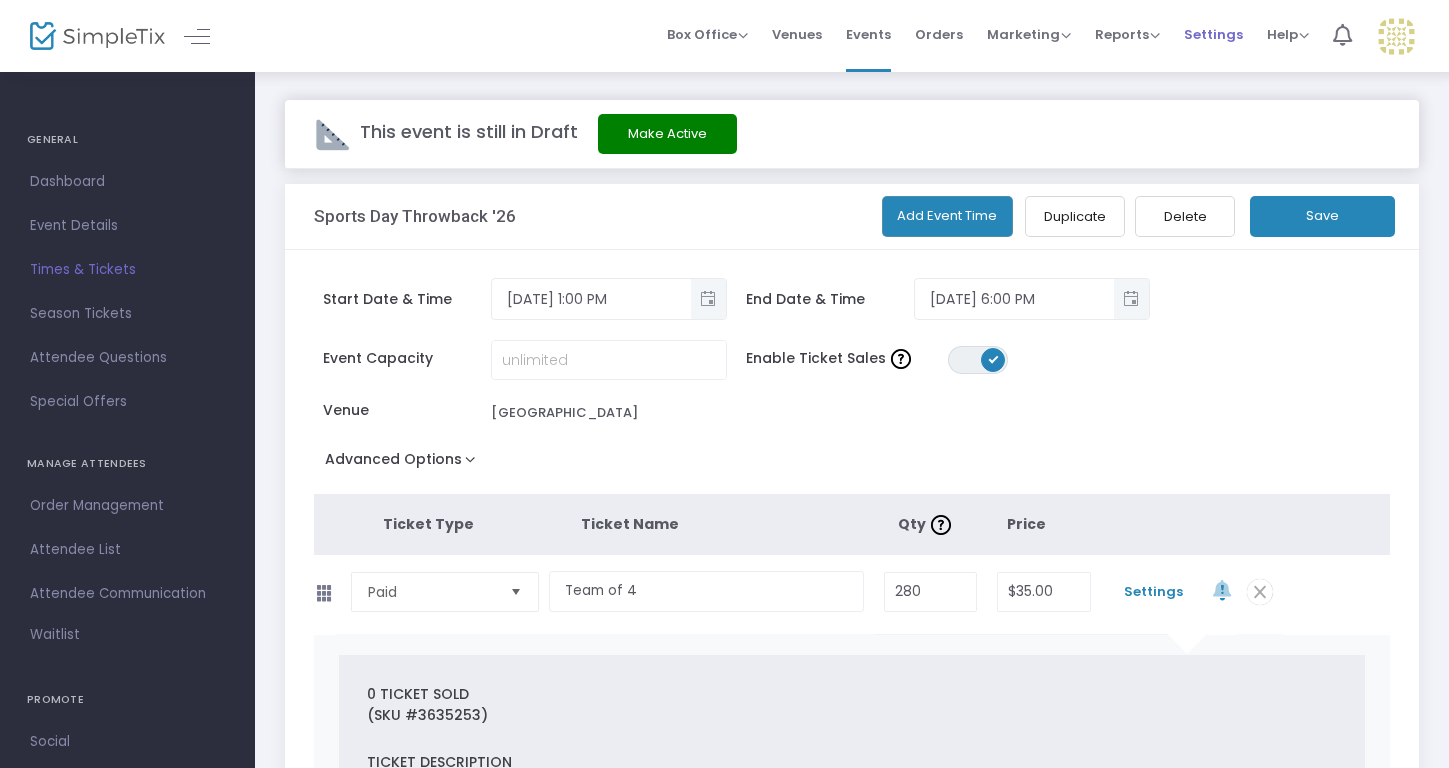 scroll, scrollTop: 0, scrollLeft: 0, axis: both 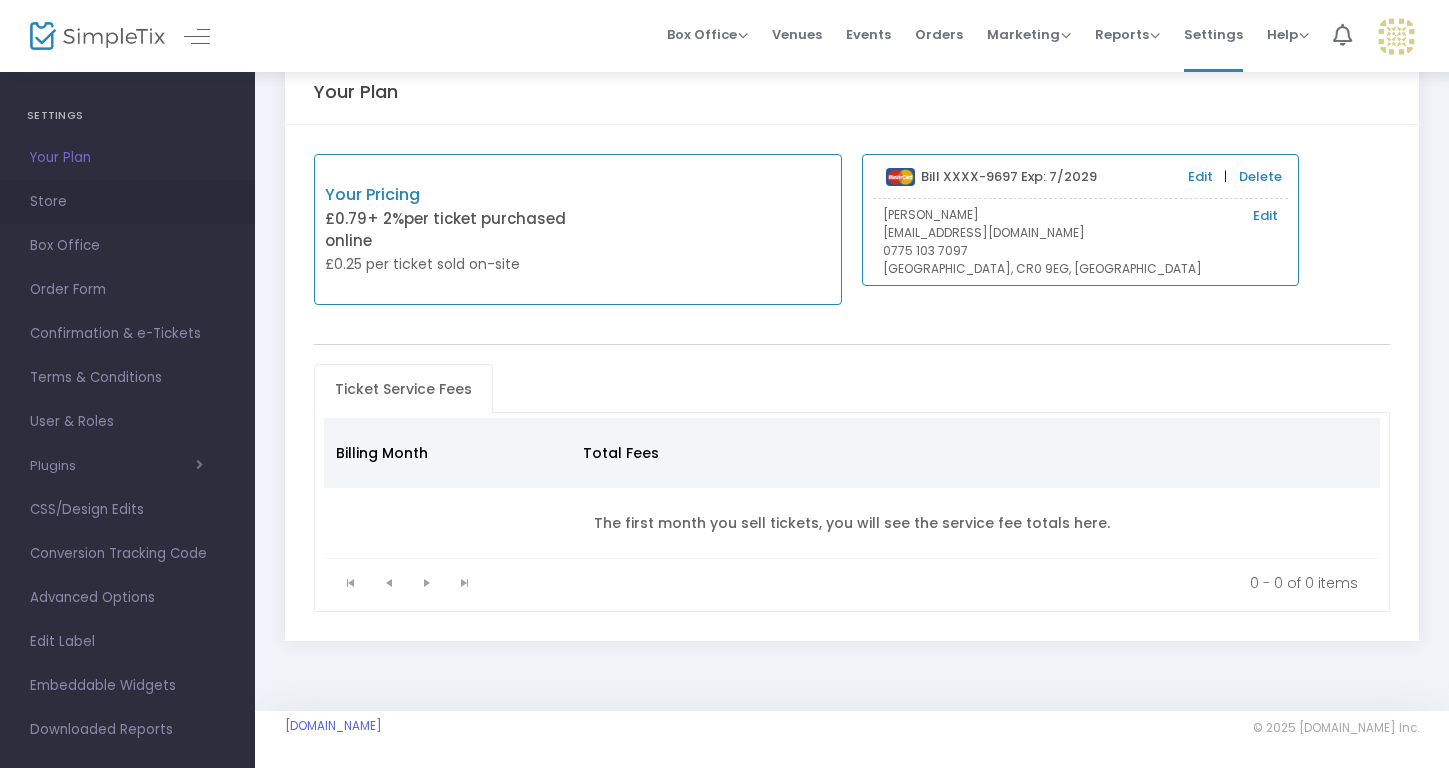 click on "Store" at bounding box center [127, 202] 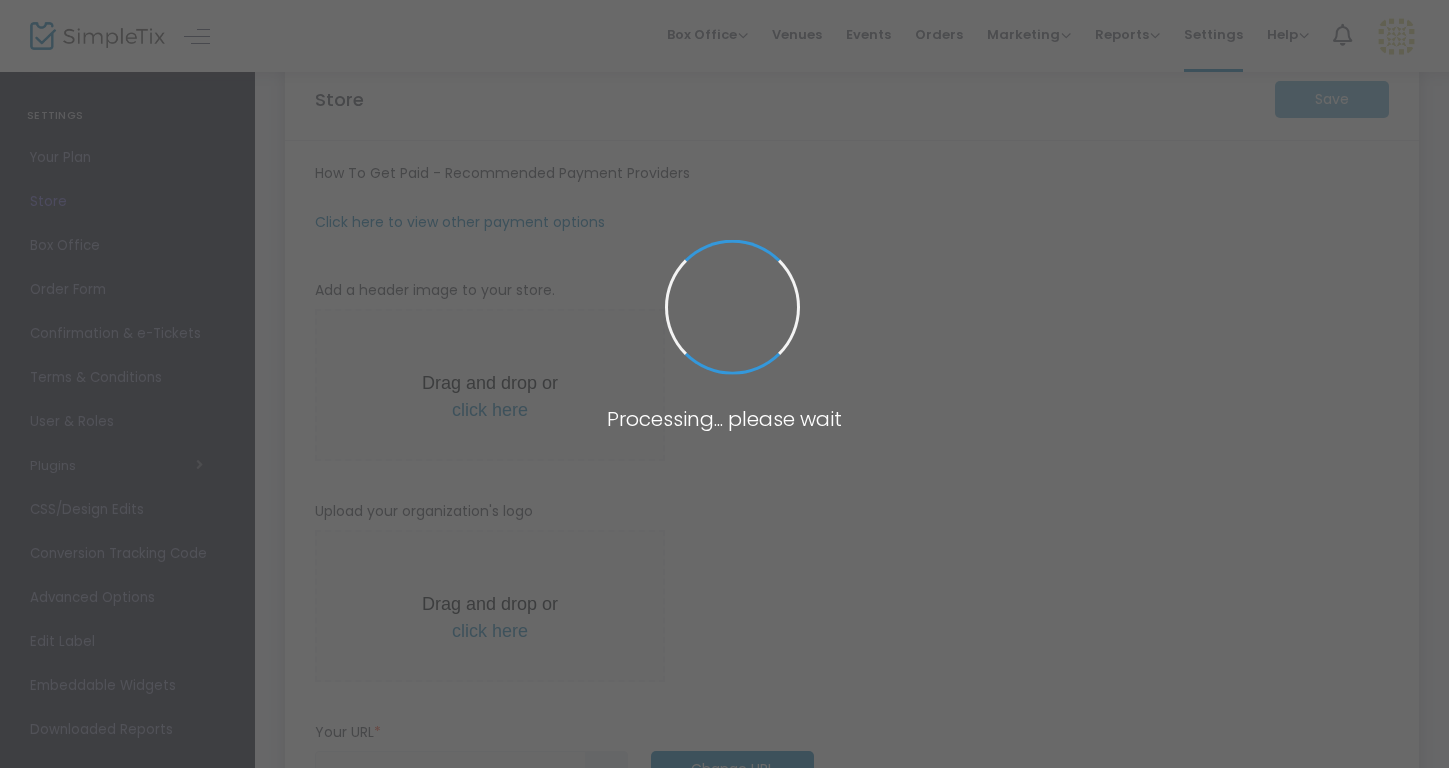 type on "[URL]" 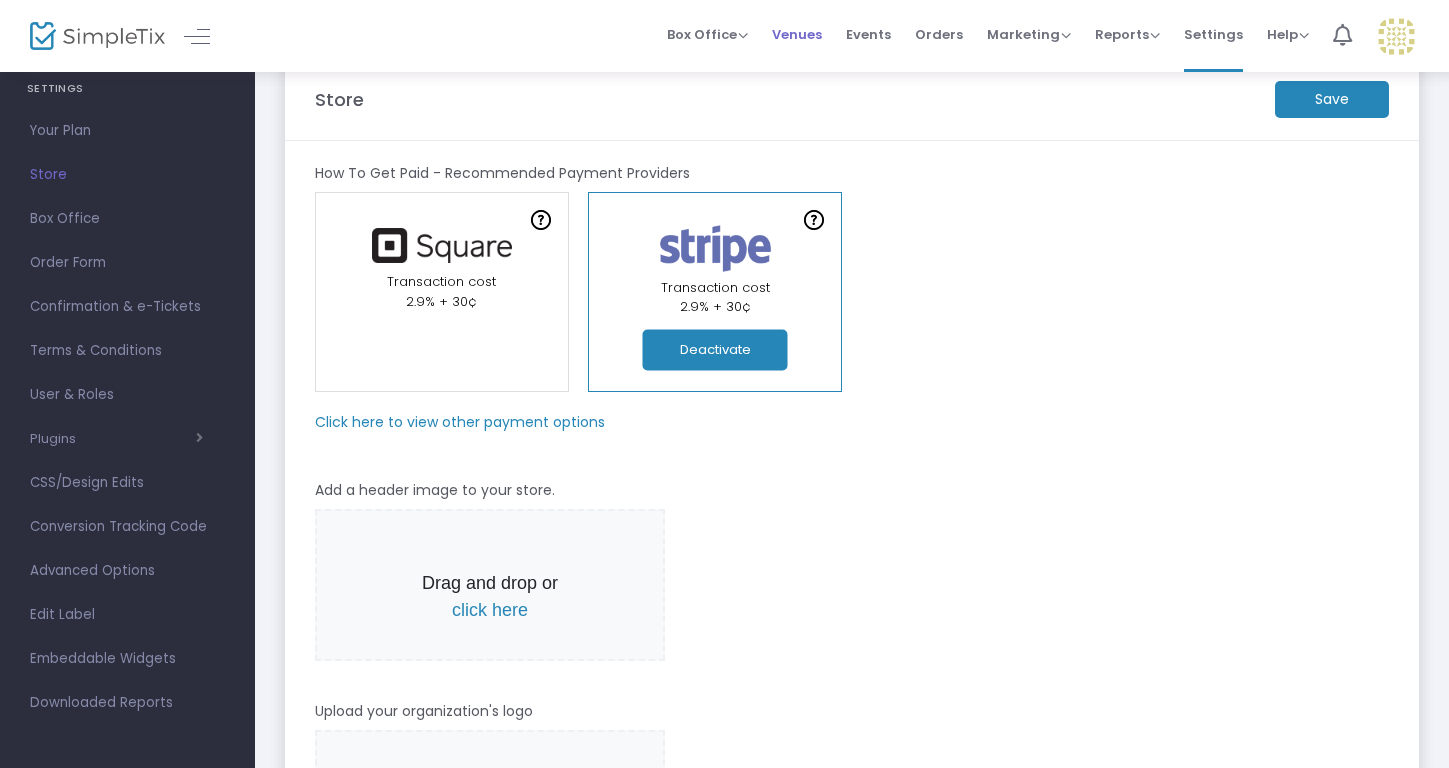 scroll, scrollTop: 51, scrollLeft: 0, axis: vertical 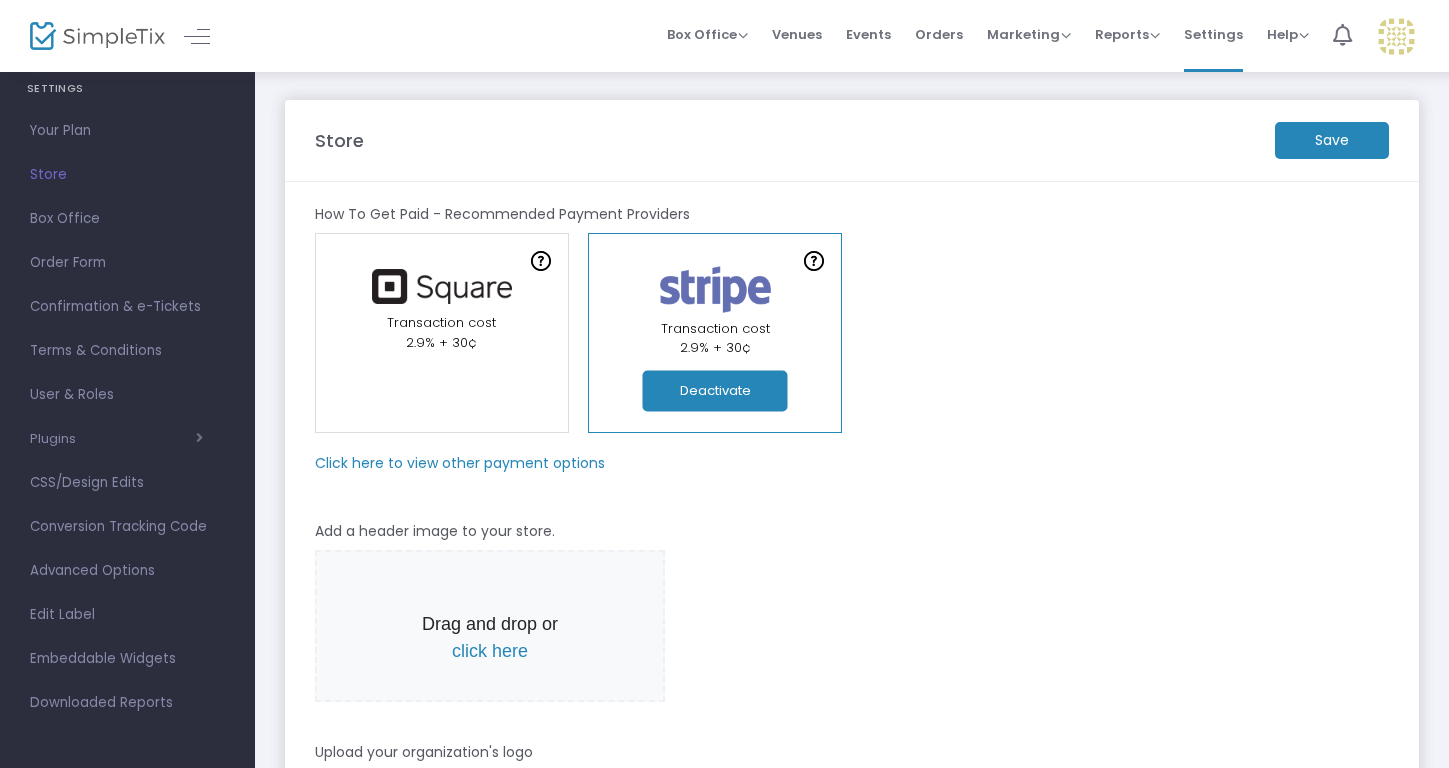 click at bounding box center (1396, 36) 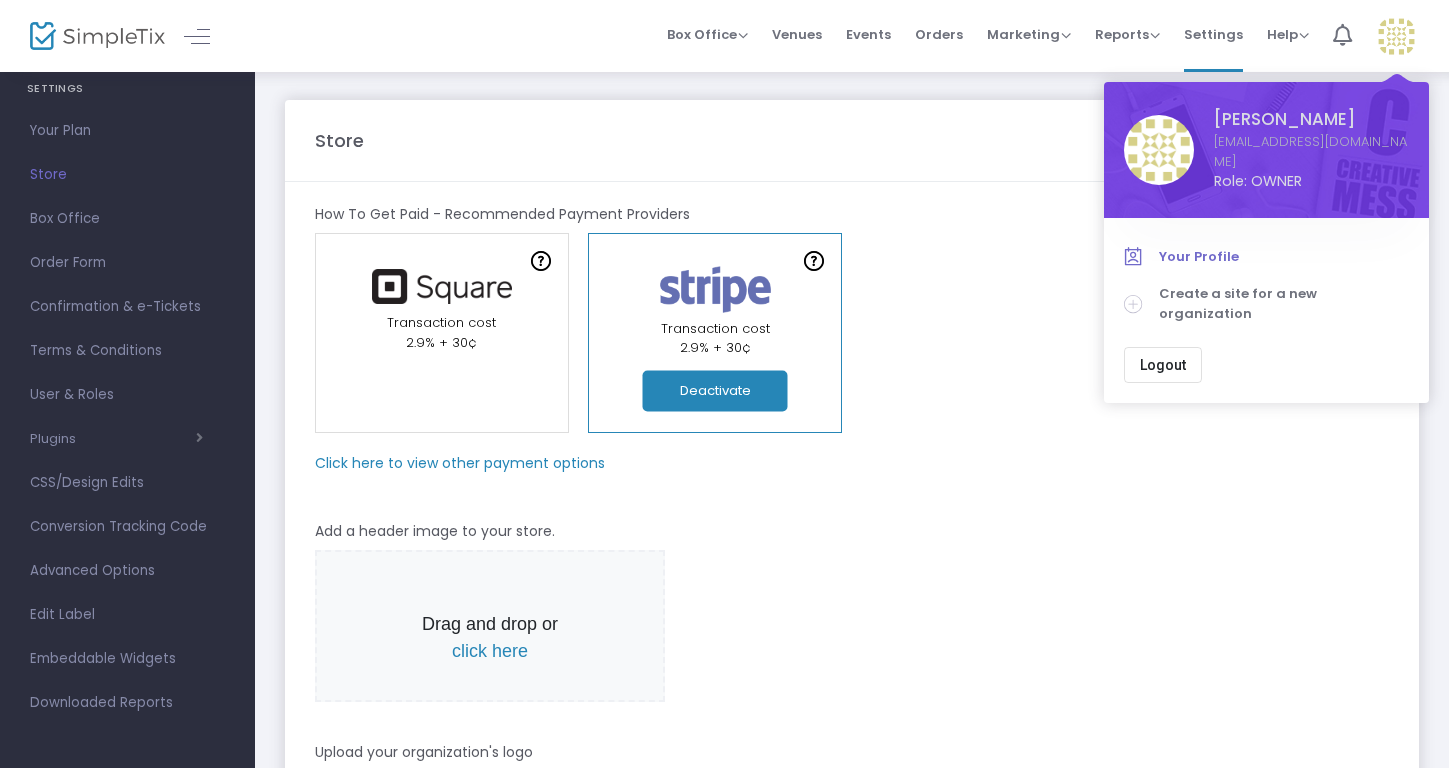 click on "Your Profile" at bounding box center [1284, 257] 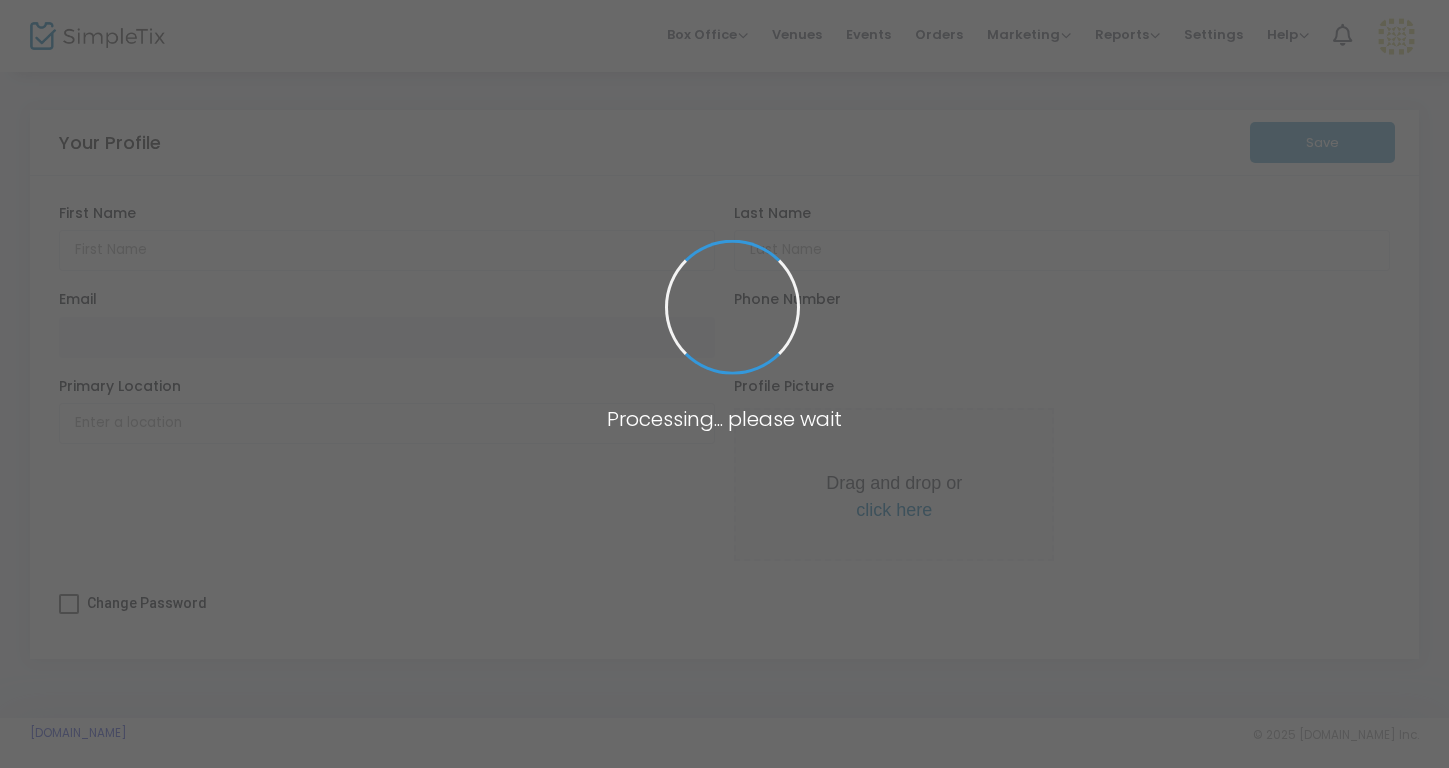 type on "Zakaria" 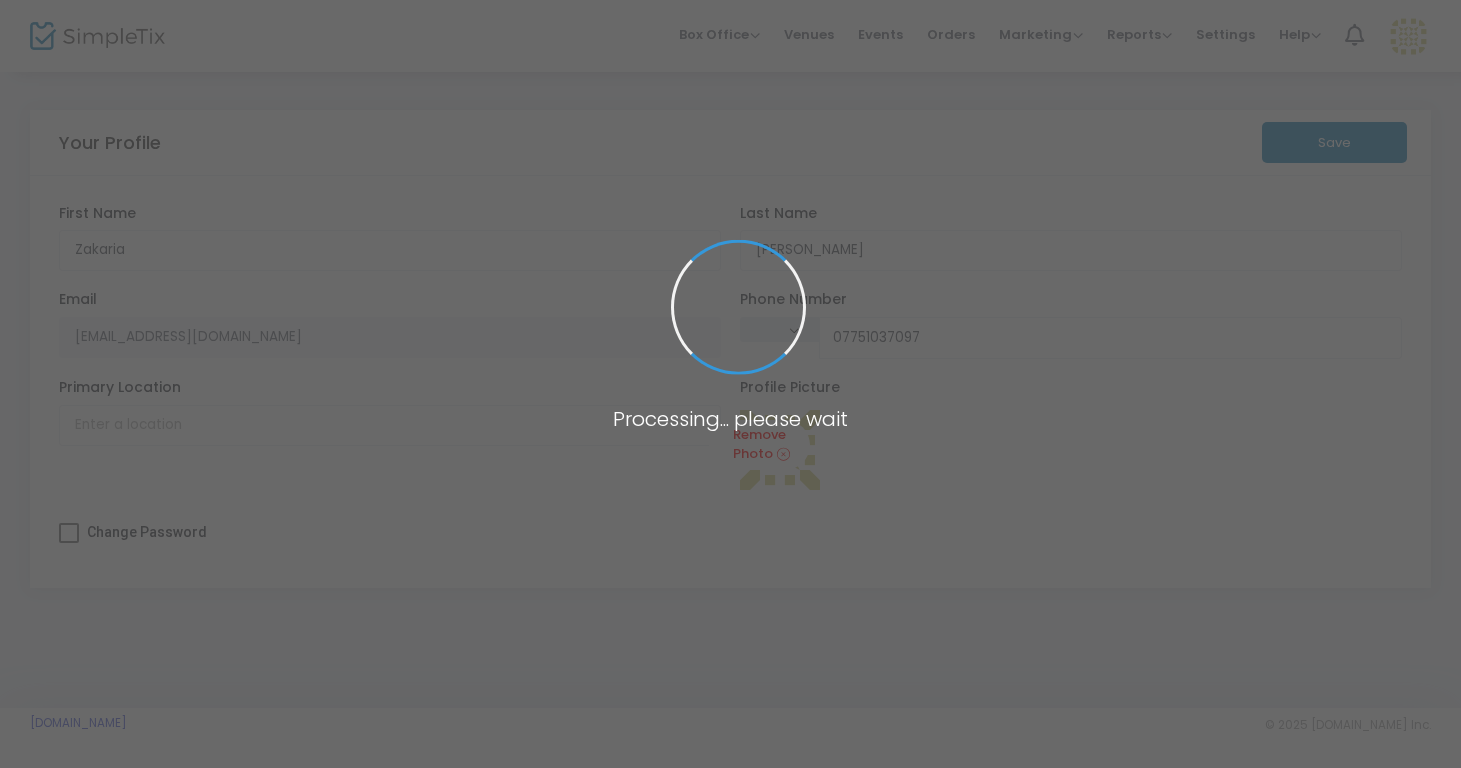 type on "(077) 510-37097" 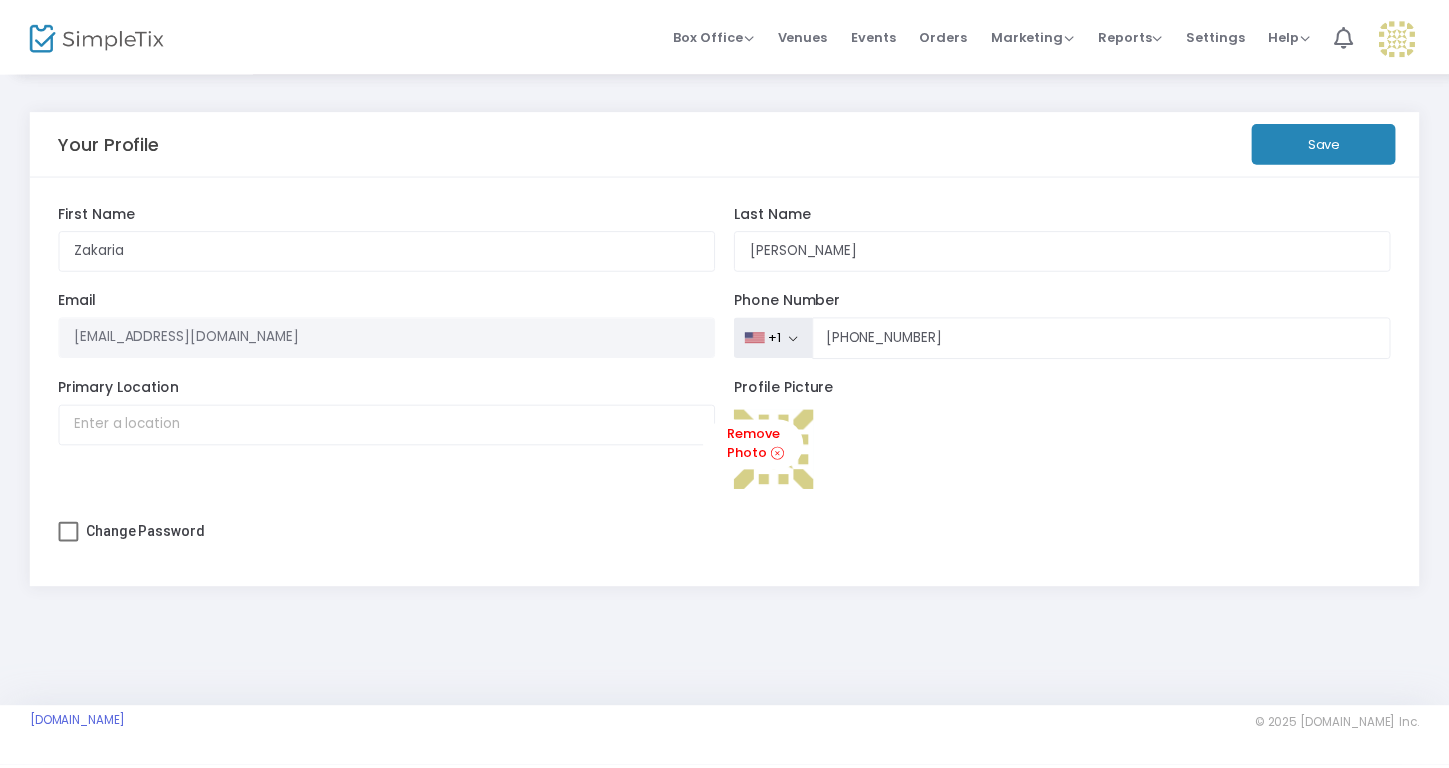 scroll, scrollTop: 0, scrollLeft: 0, axis: both 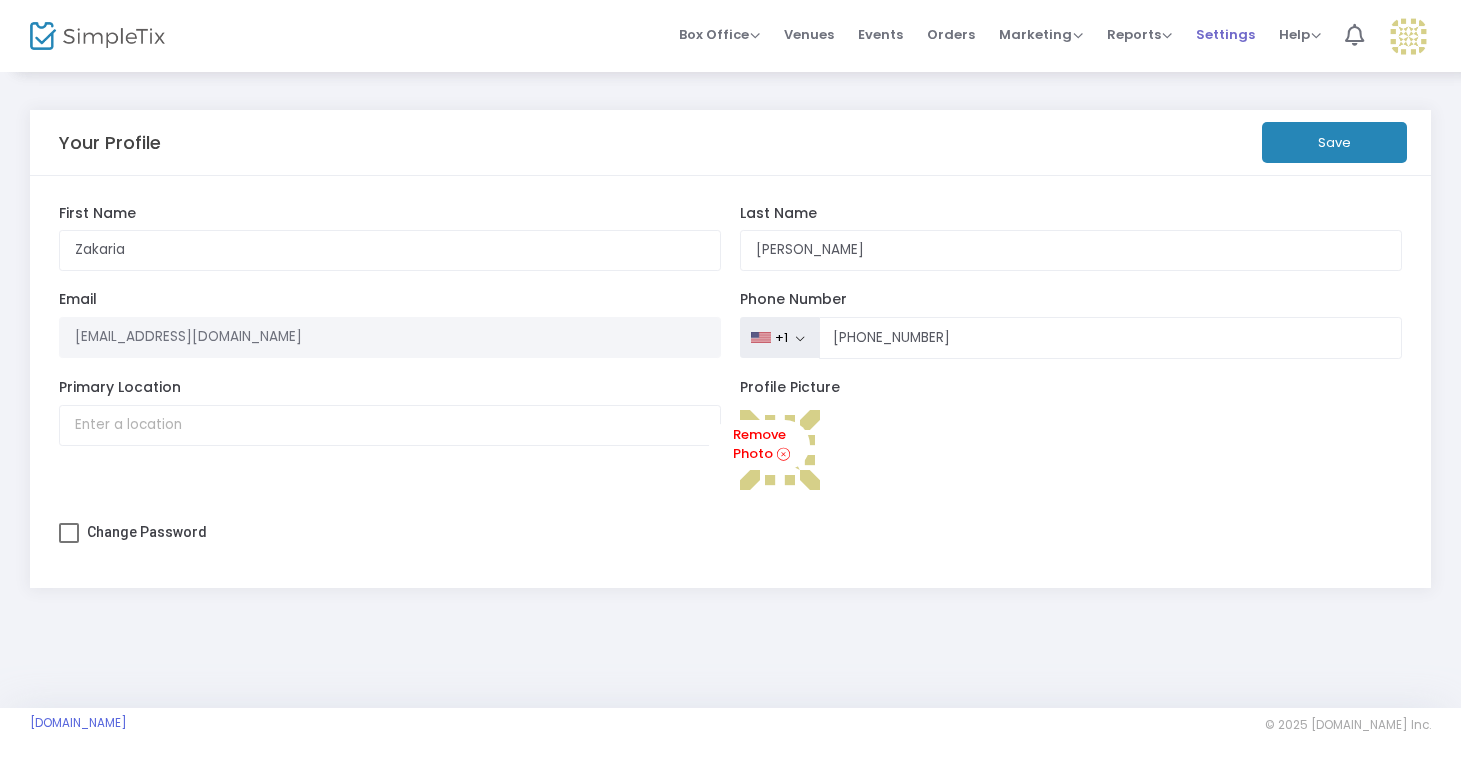 click on "Settings" at bounding box center (1225, 34) 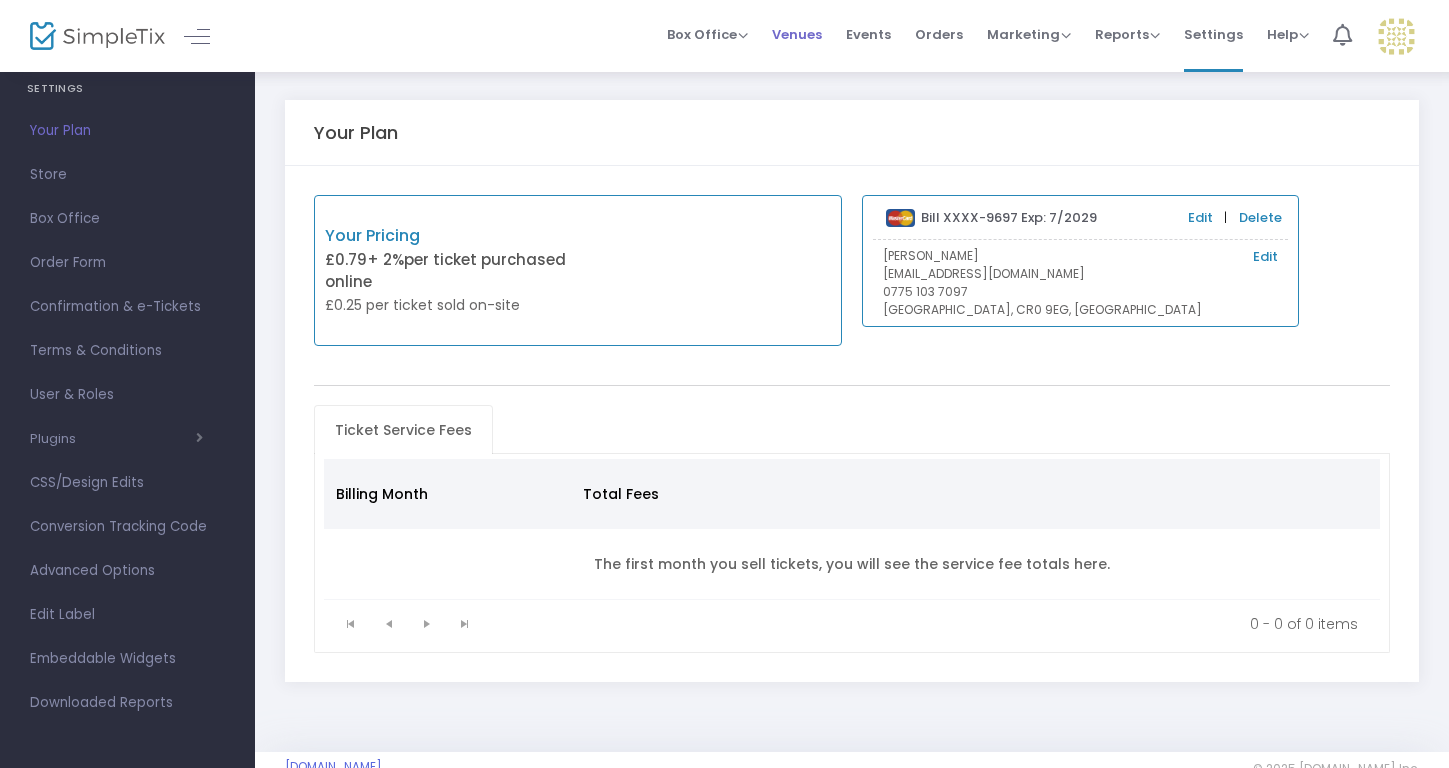 scroll, scrollTop: 51, scrollLeft: 0, axis: vertical 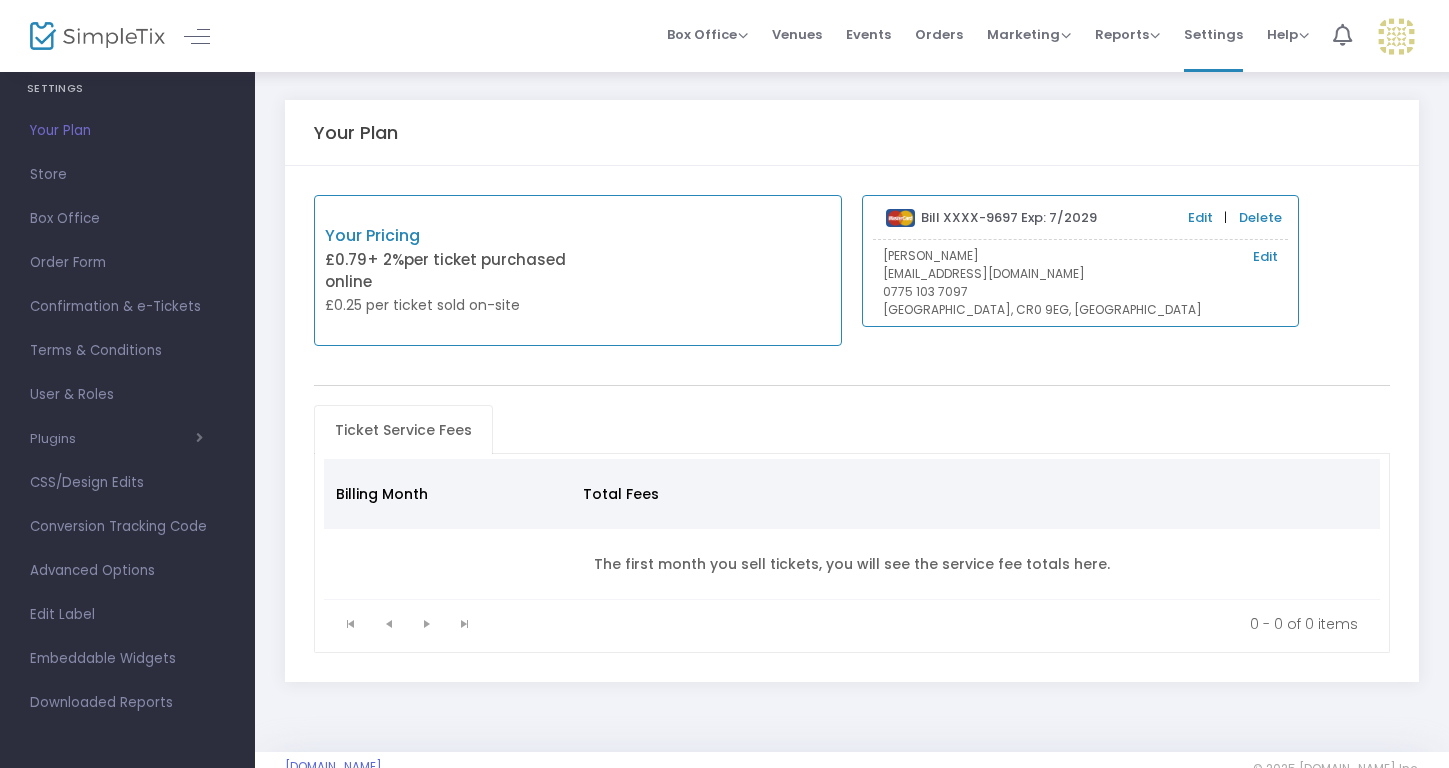 click at bounding box center [1396, 36] 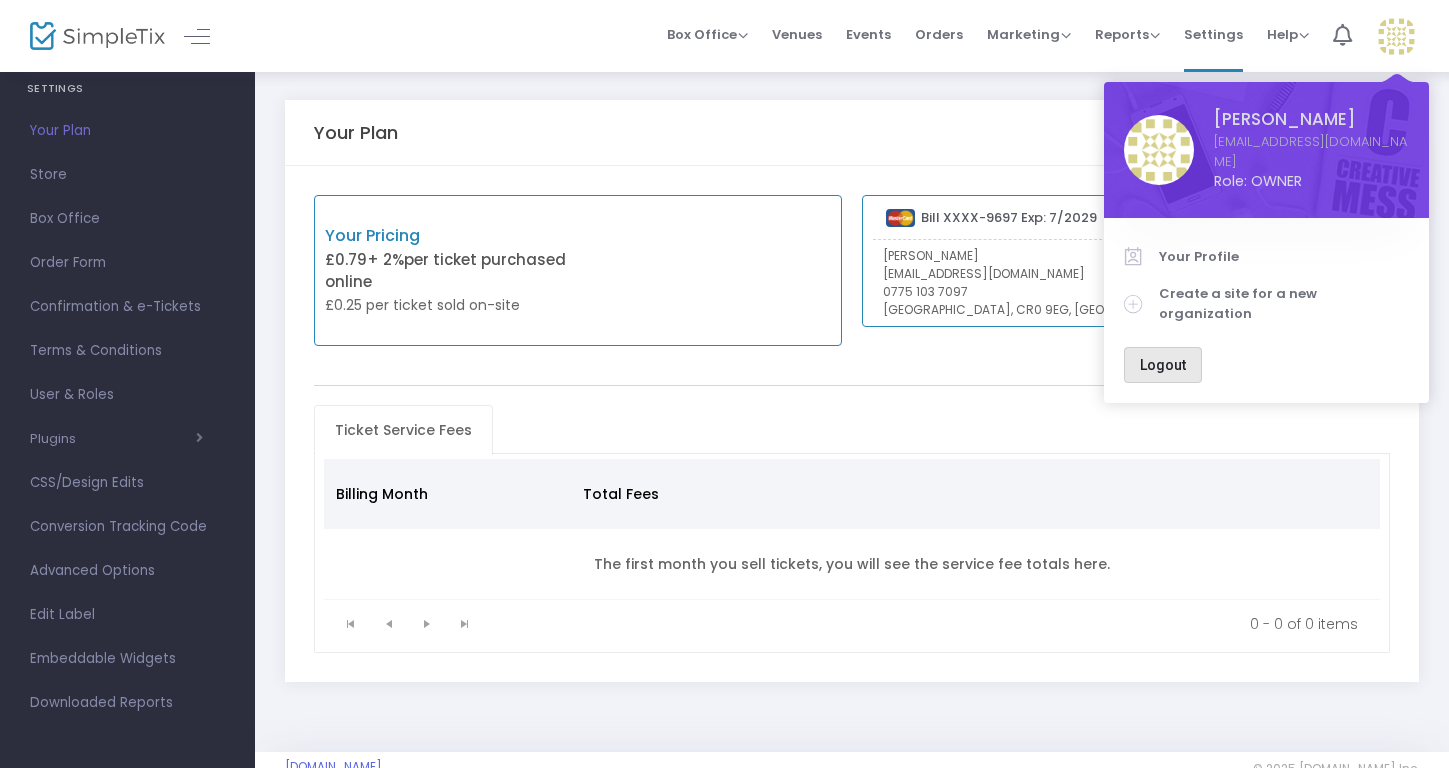 click on "Logout" at bounding box center [1163, 365] 